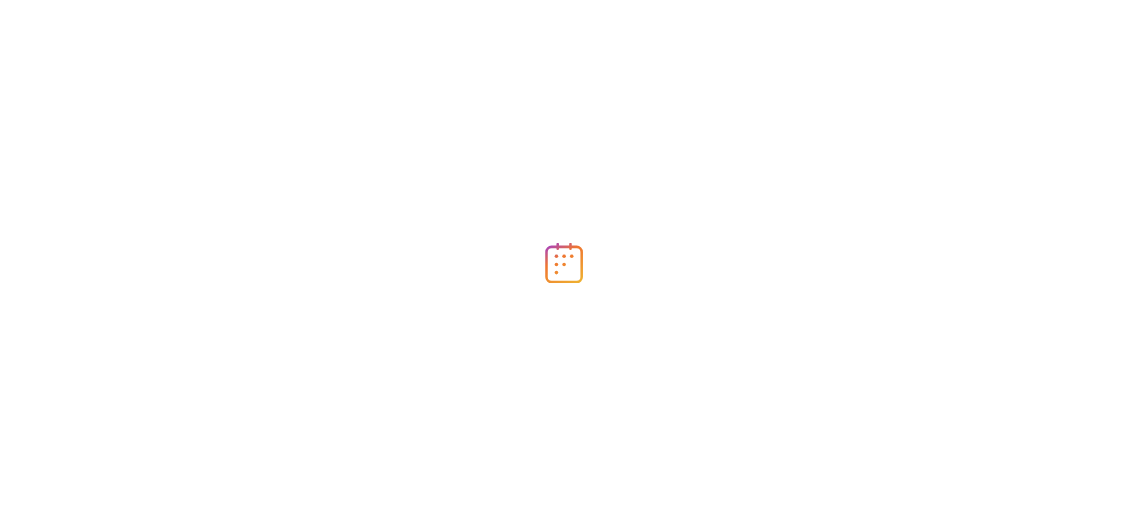 scroll, scrollTop: 0, scrollLeft: 0, axis: both 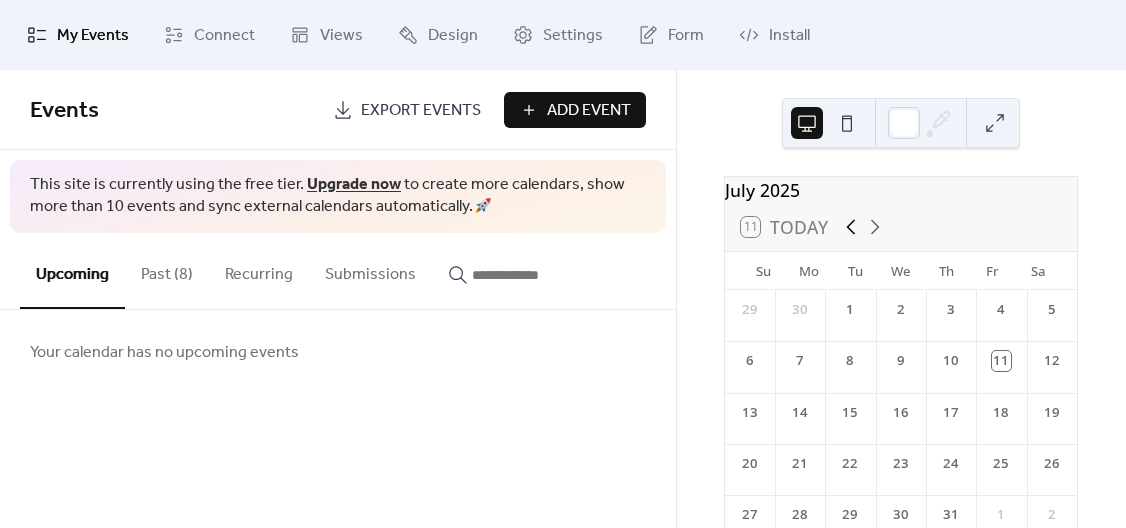 click 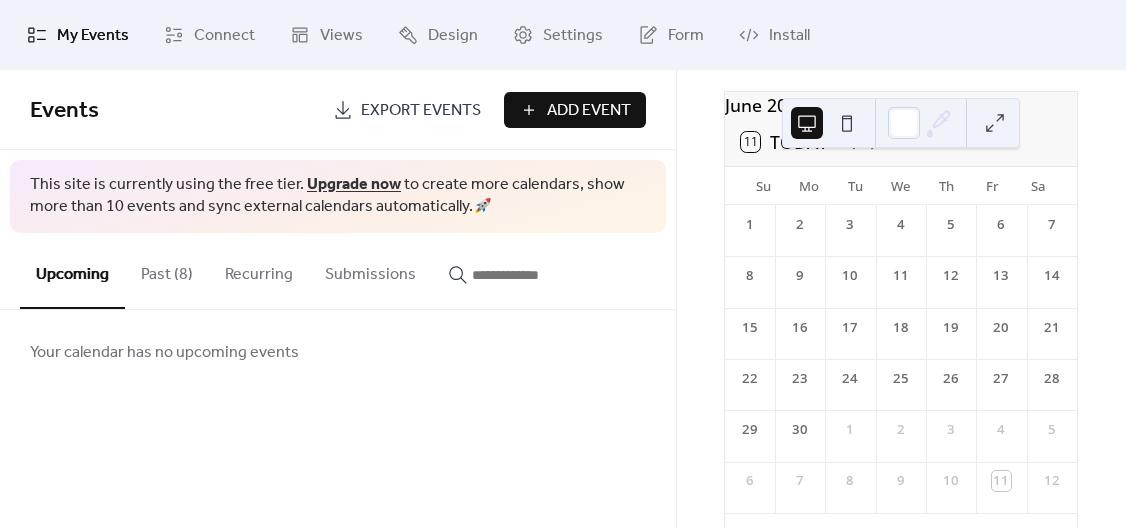 scroll, scrollTop: 89, scrollLeft: 0, axis: vertical 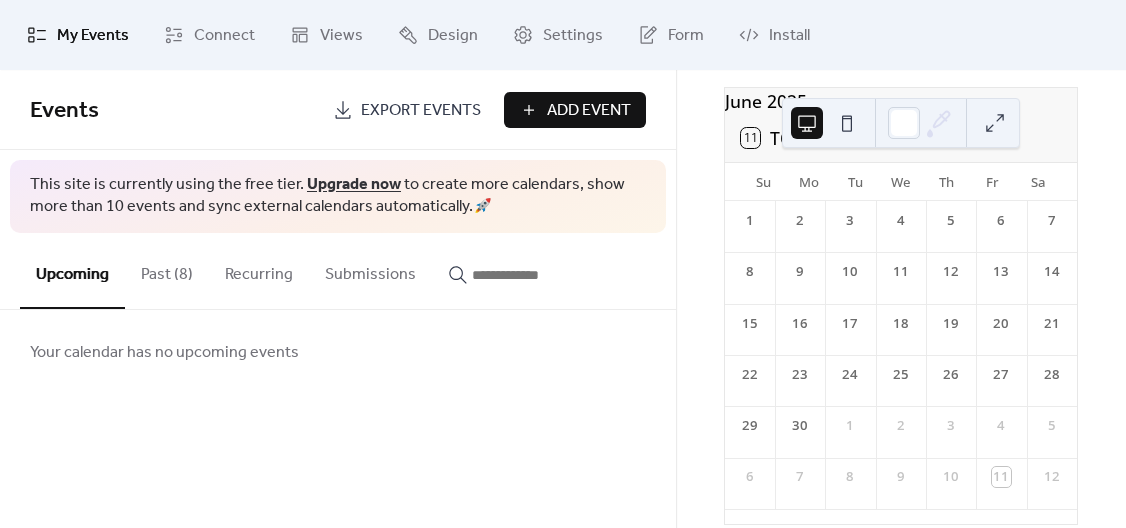 click on "Past  (8)" at bounding box center [167, 270] 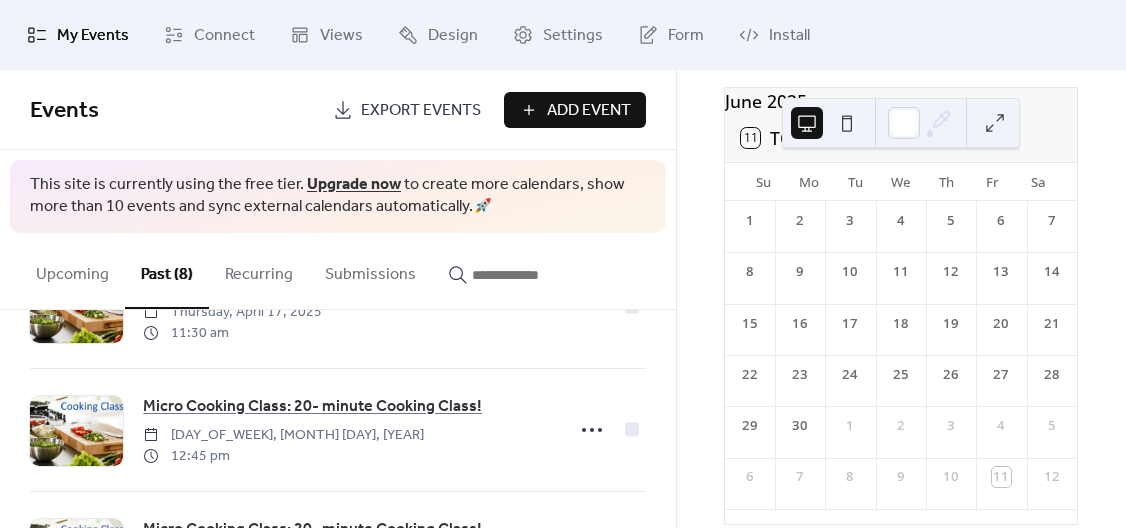scroll, scrollTop: 0, scrollLeft: 0, axis: both 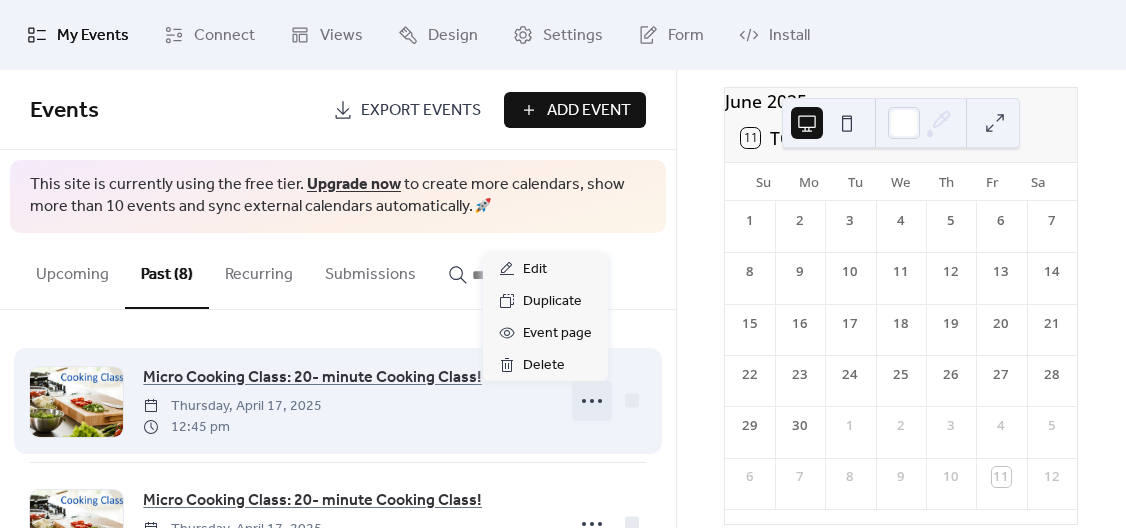 click 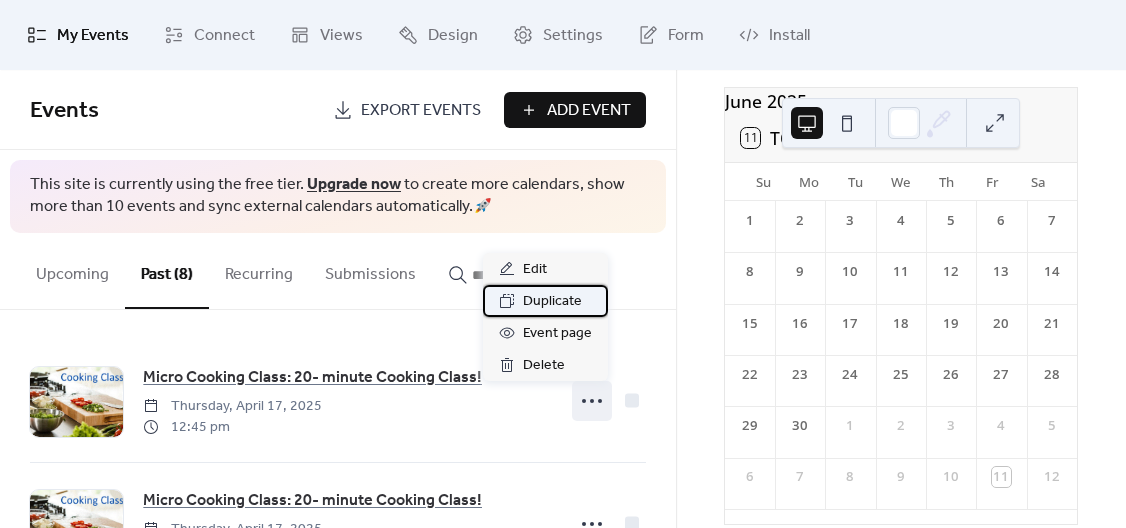 click on "Duplicate" at bounding box center (552, 302) 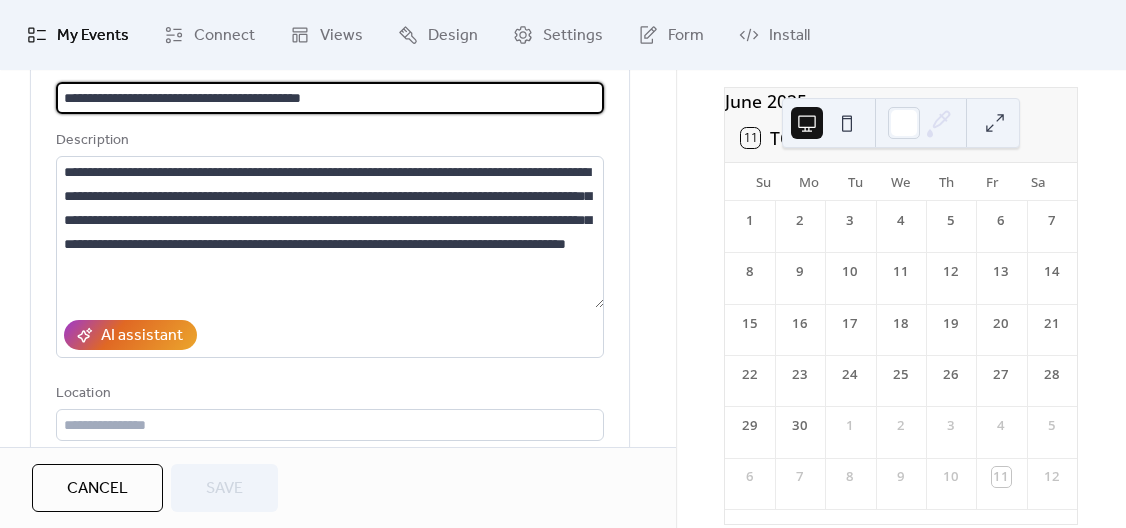 scroll, scrollTop: 156, scrollLeft: 0, axis: vertical 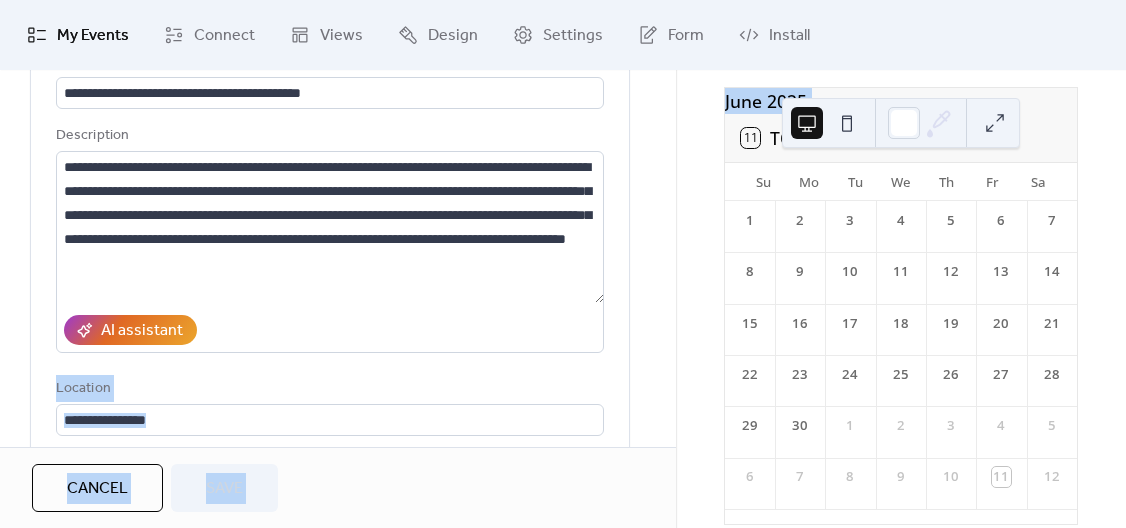 drag, startPoint x: 677, startPoint y: 151, endPoint x: 675, endPoint y: 197, distance: 46.043457 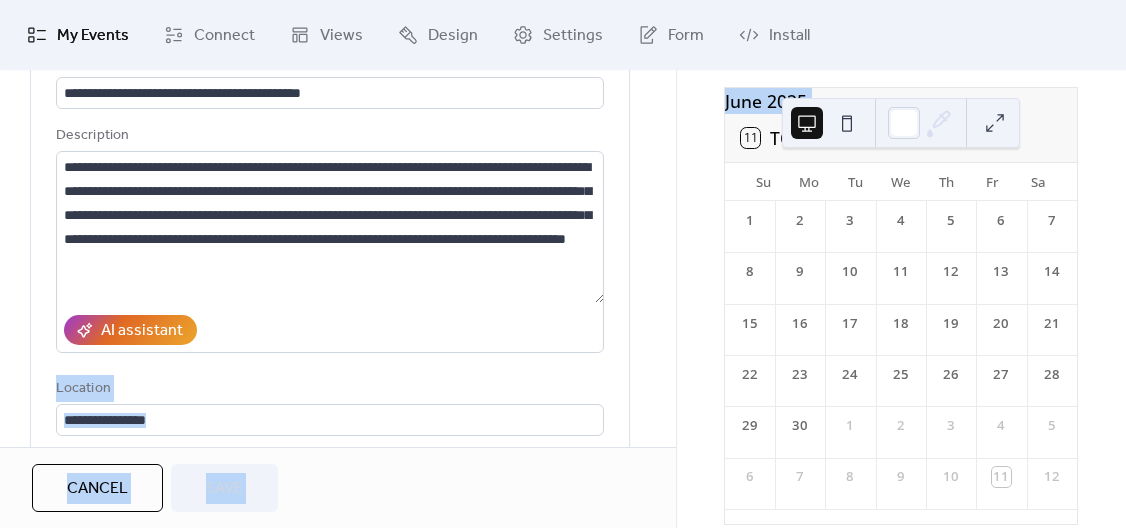 click on "**********" at bounding box center [563, 264] 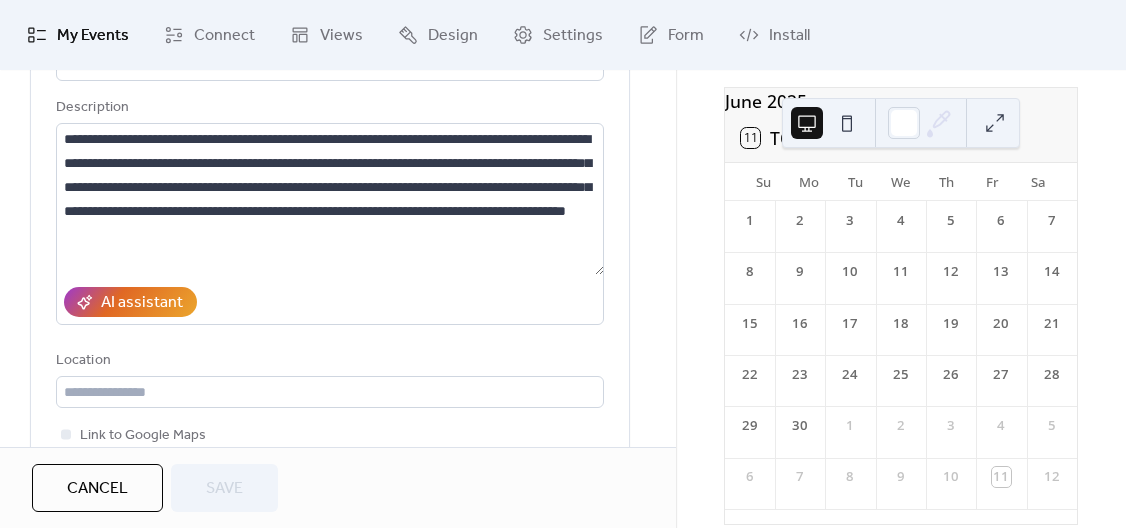 scroll, scrollTop: 165, scrollLeft: 0, axis: vertical 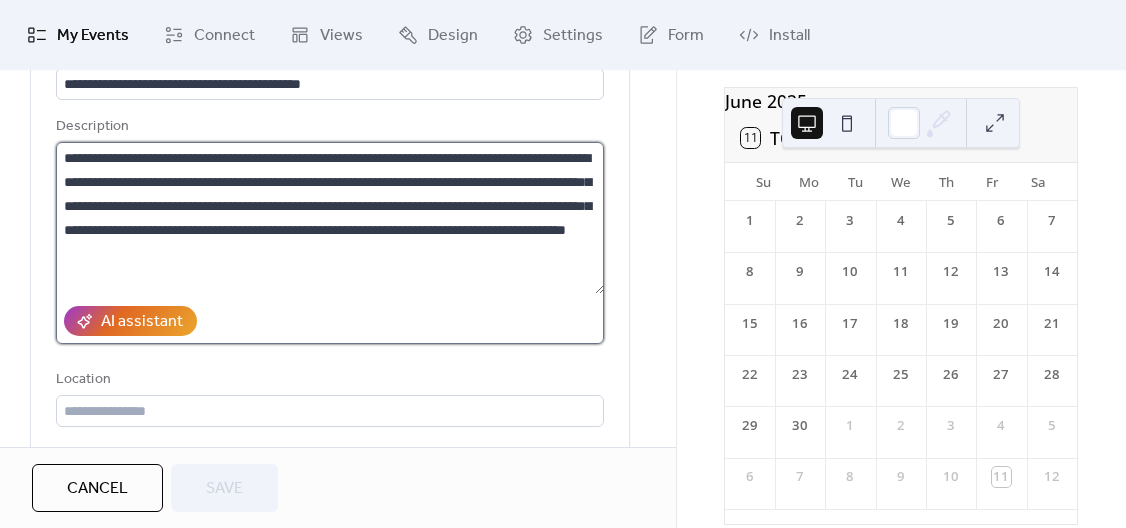 click on "**********" at bounding box center [330, 218] 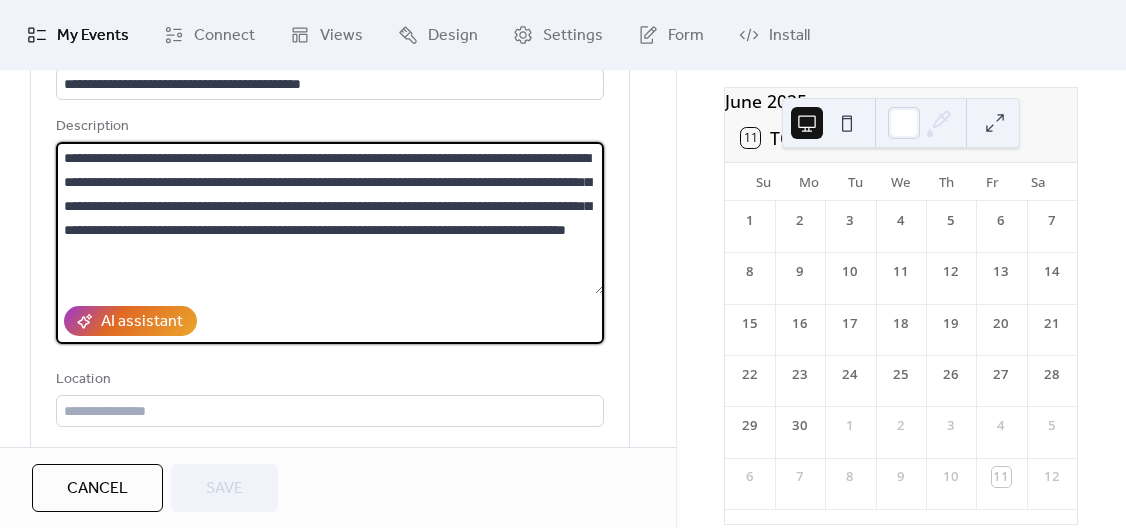 click on "**********" at bounding box center (330, 218) 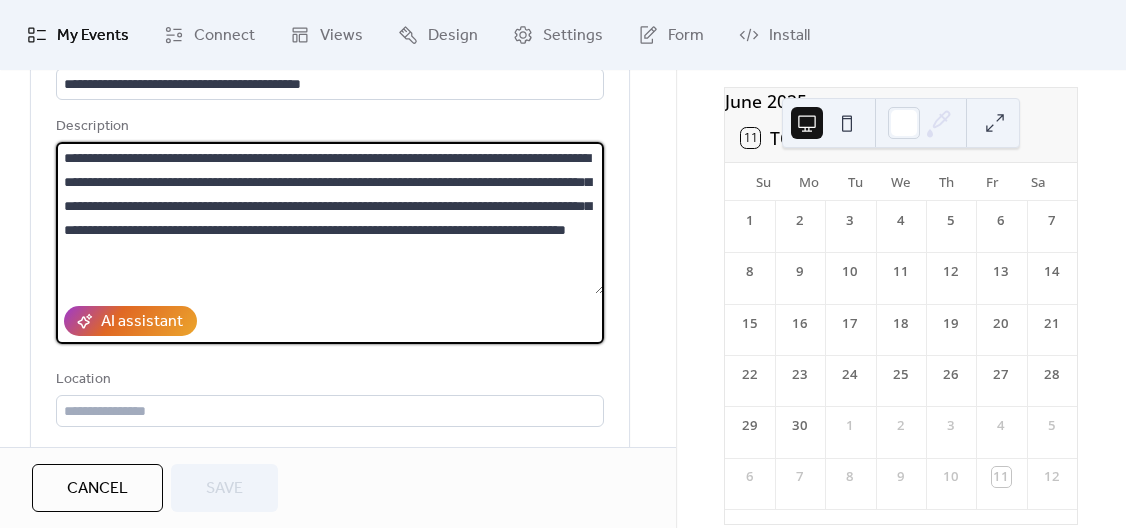 paste on "**********" 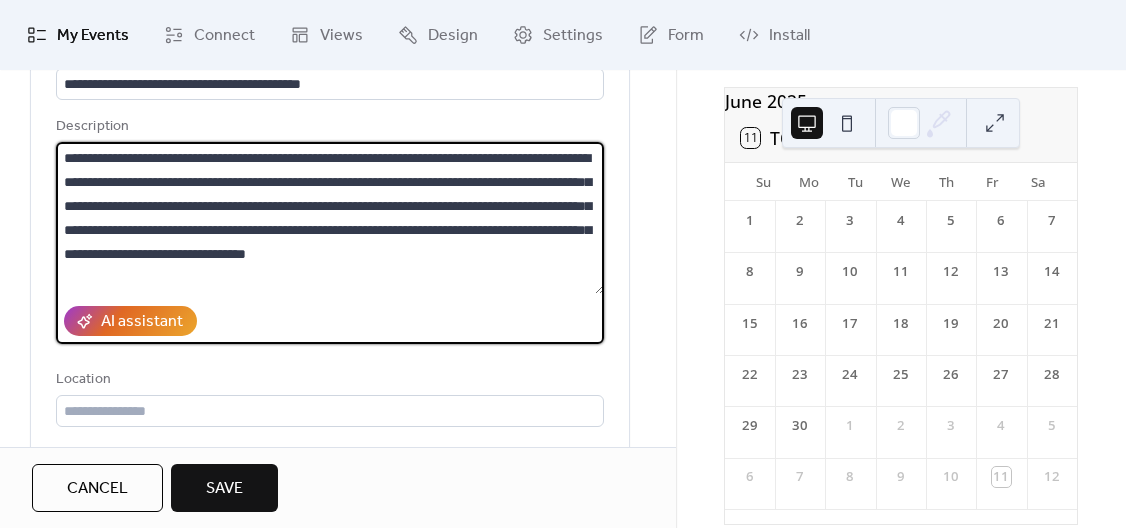 scroll, scrollTop: 45, scrollLeft: 0, axis: vertical 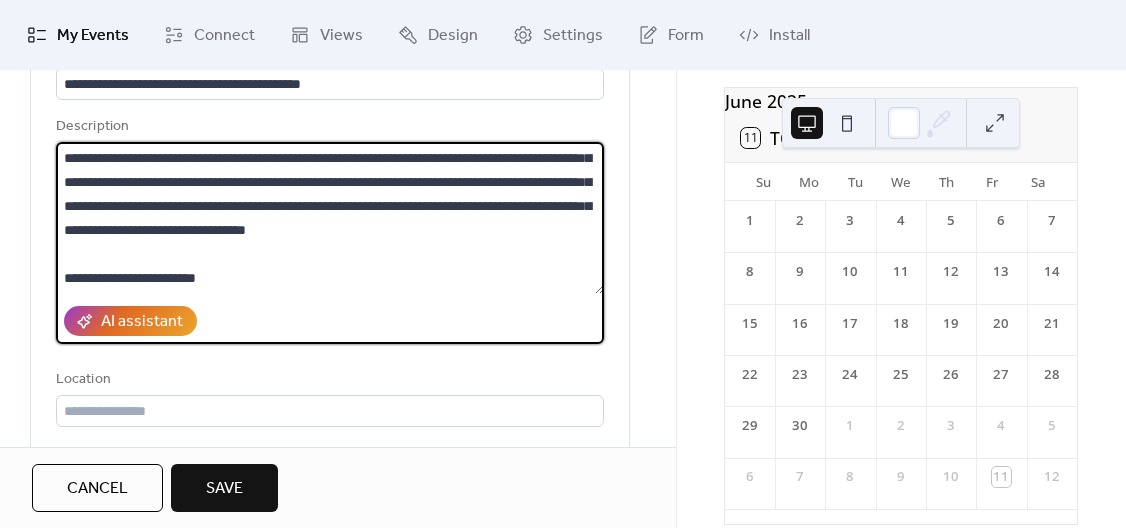 drag, startPoint x: 597, startPoint y: 229, endPoint x: 602, endPoint y: 268, distance: 39.319206 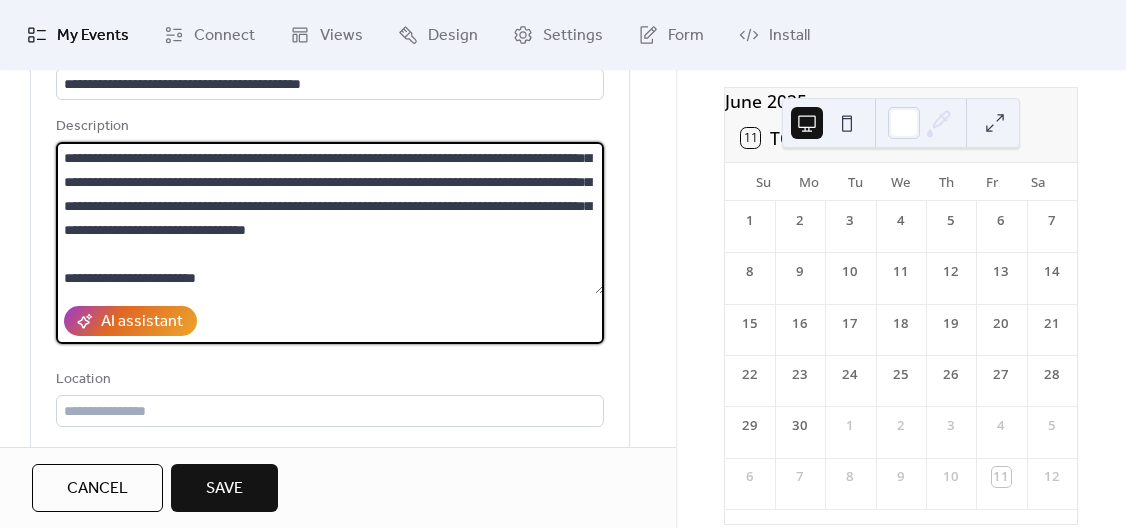scroll, scrollTop: 48, scrollLeft: 0, axis: vertical 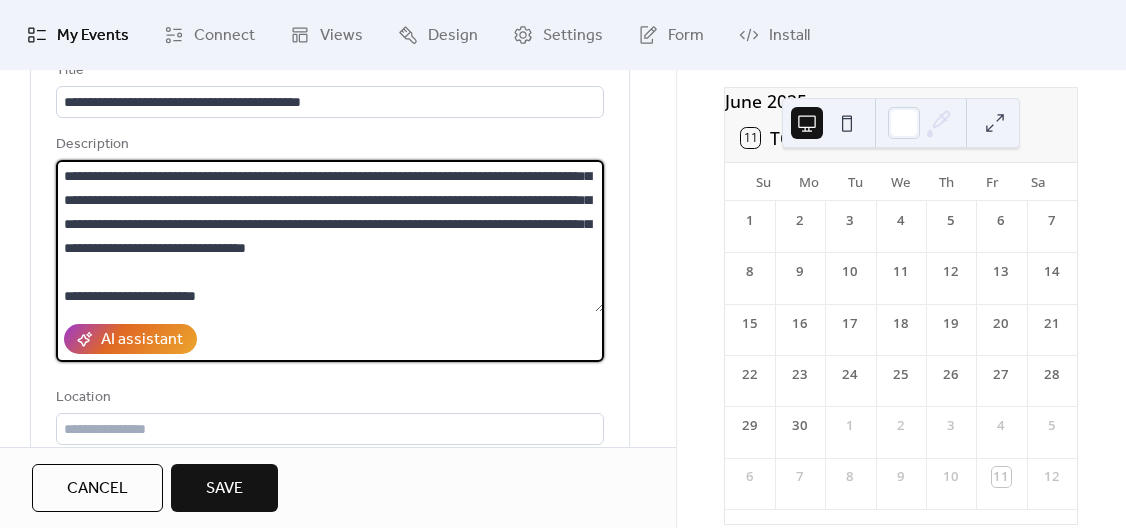click on "**********" at bounding box center [330, 236] 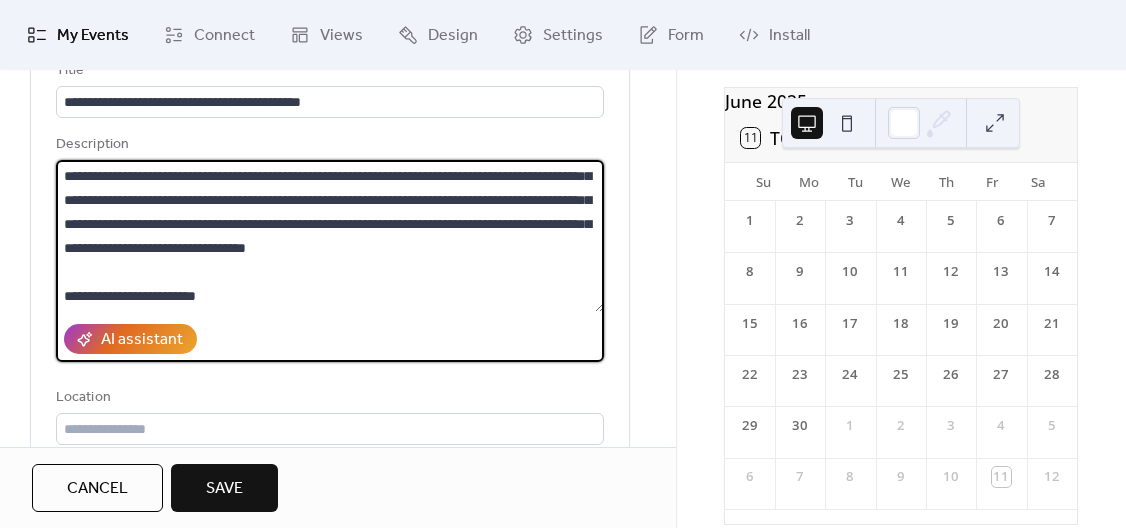 drag, startPoint x: 228, startPoint y: 301, endPoint x: 61, endPoint y: 288, distance: 167.50522 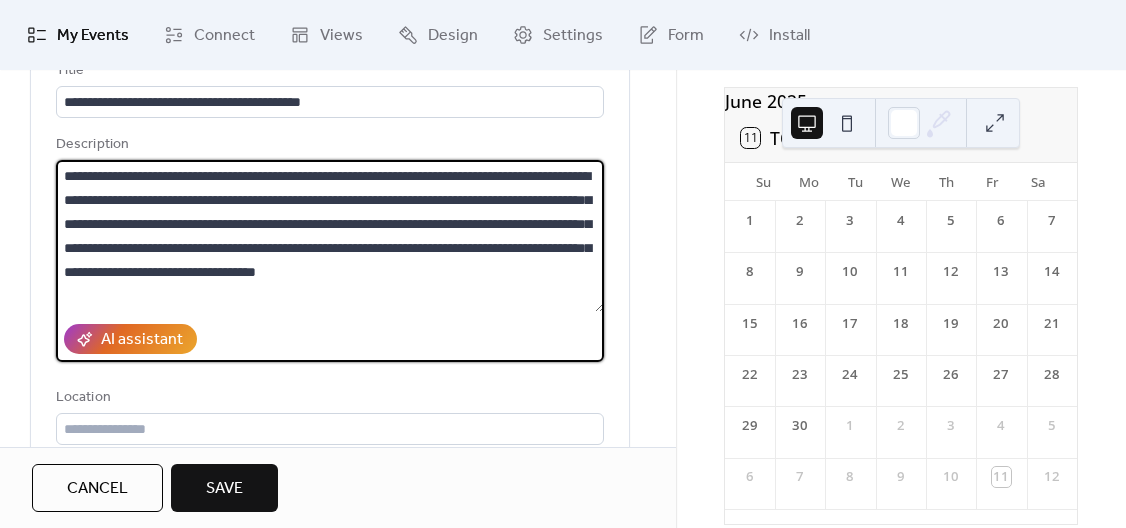 drag, startPoint x: 596, startPoint y: 286, endPoint x: 595, endPoint y: 185, distance: 101.00495 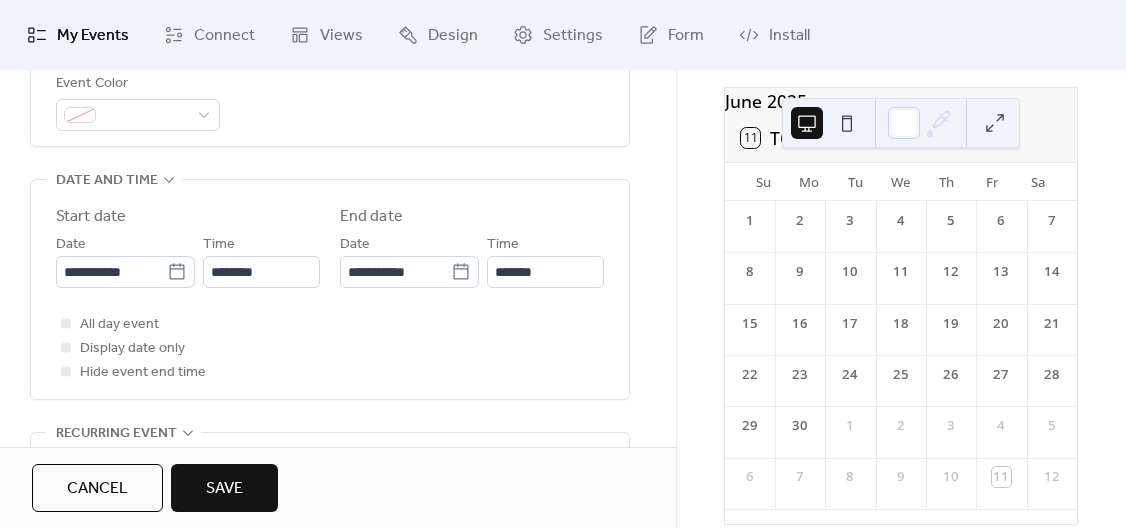 scroll, scrollTop: 588, scrollLeft: 0, axis: vertical 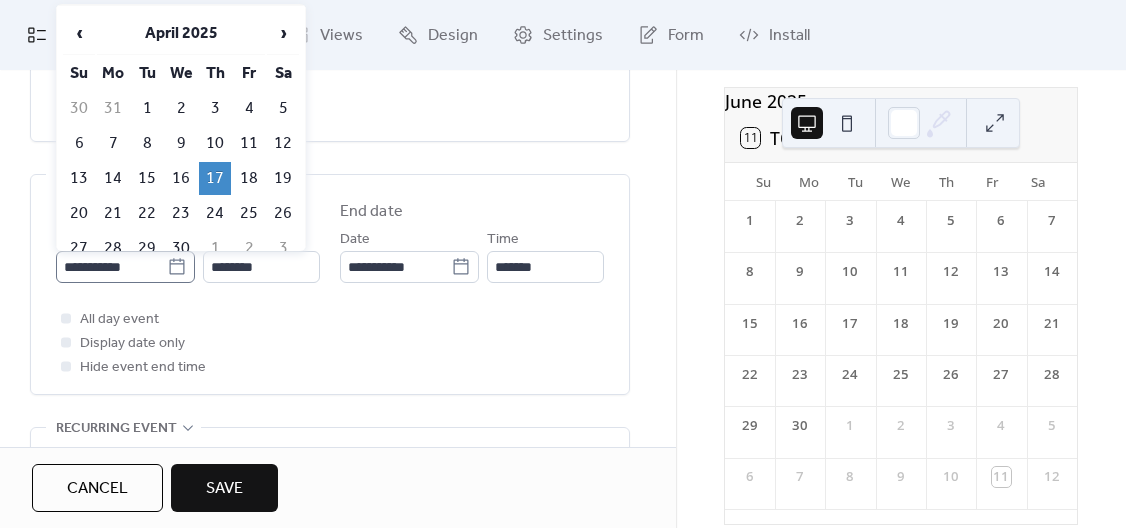 click 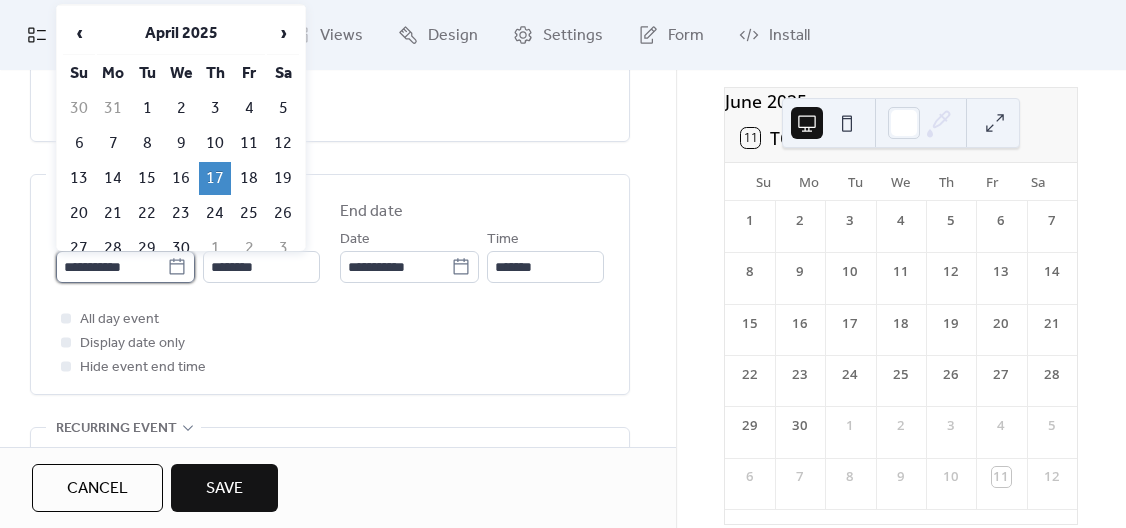 click on "**********" at bounding box center [111, 267] 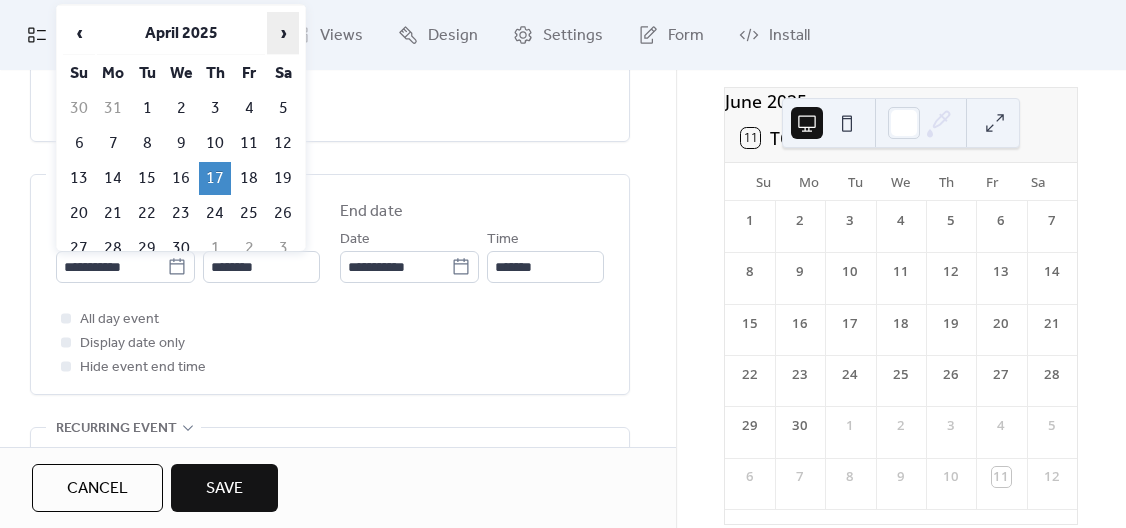 click on "›" at bounding box center (283, 33) 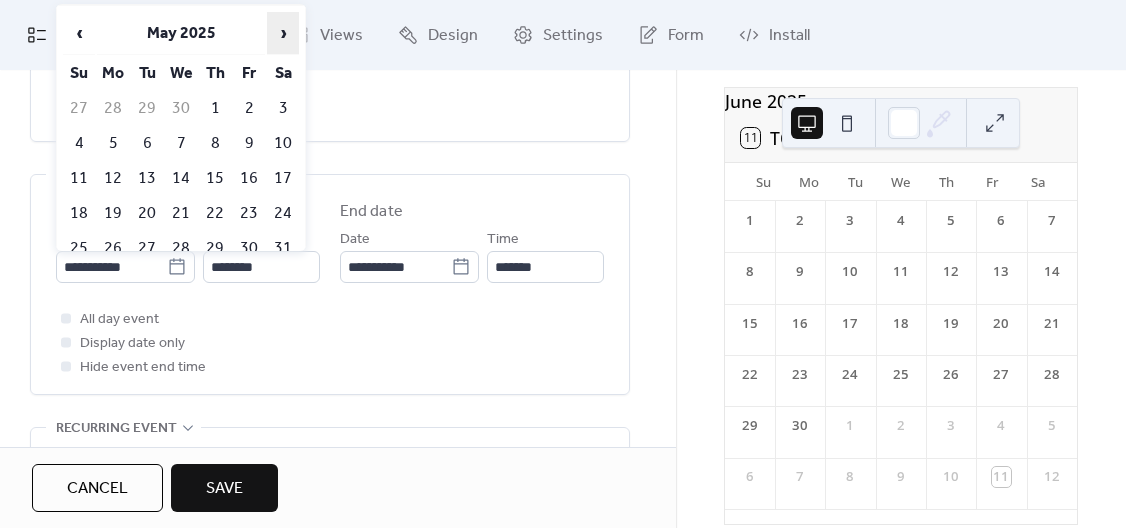 click on "›" at bounding box center [283, 33] 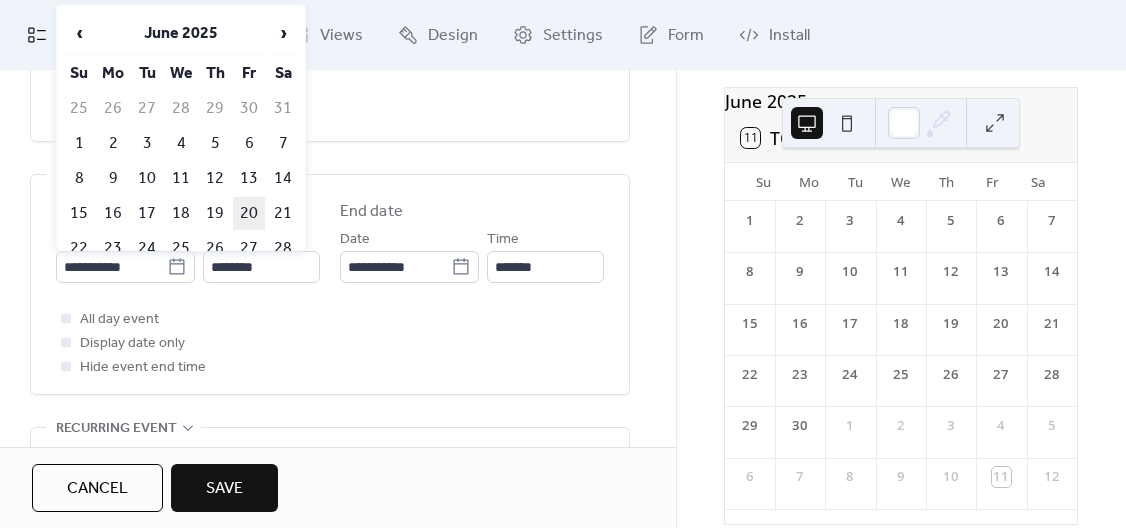 click on "20" at bounding box center [249, 213] 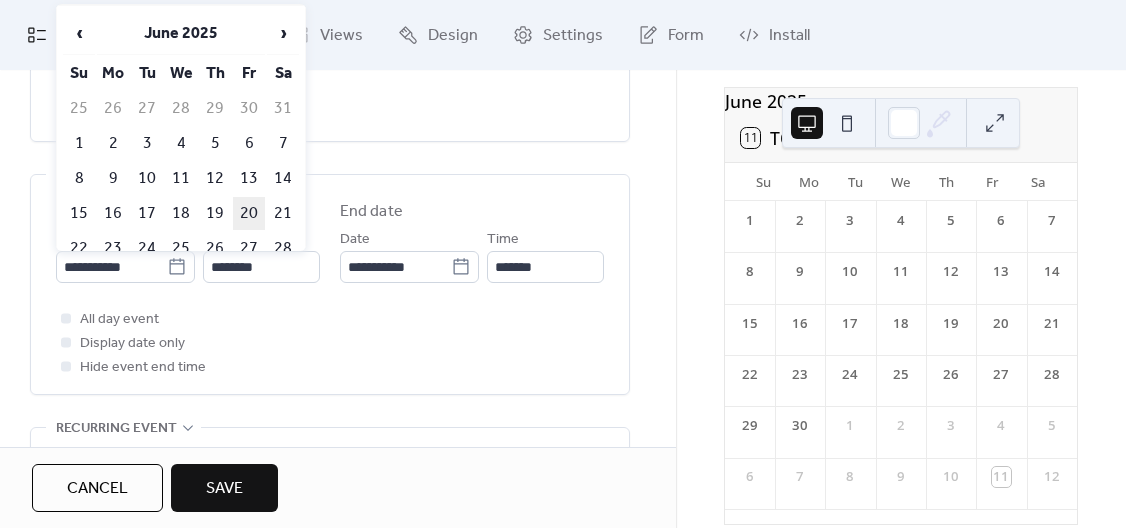 type on "**********" 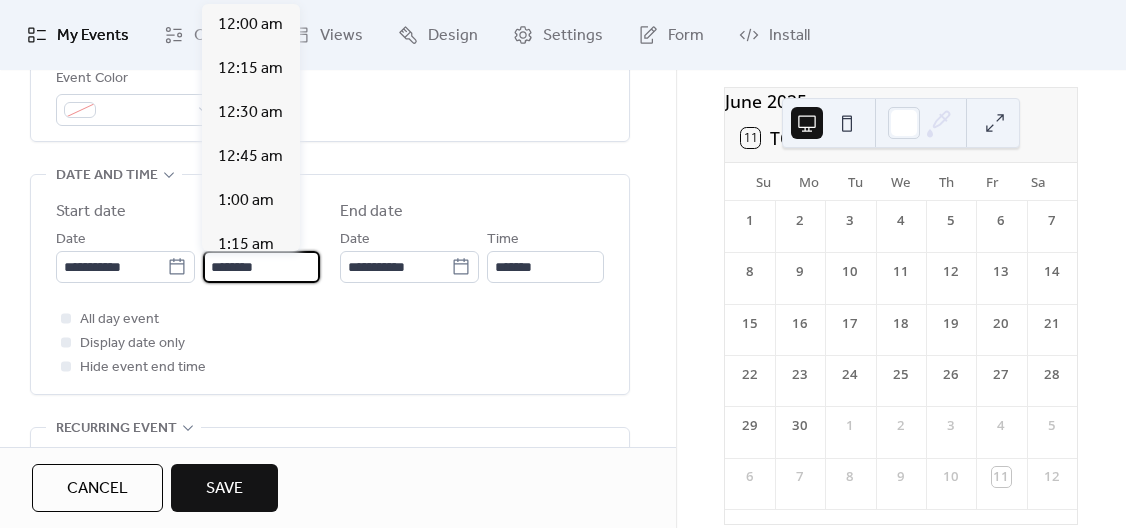 scroll, scrollTop: 2244, scrollLeft: 0, axis: vertical 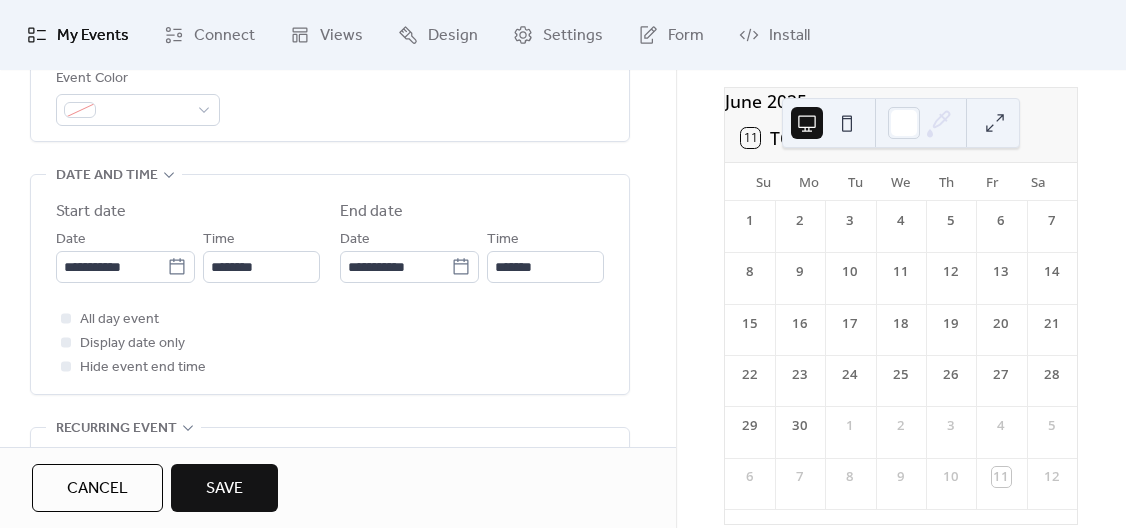 drag, startPoint x: 236, startPoint y: 264, endPoint x: 530, endPoint y: 315, distance: 298.3907 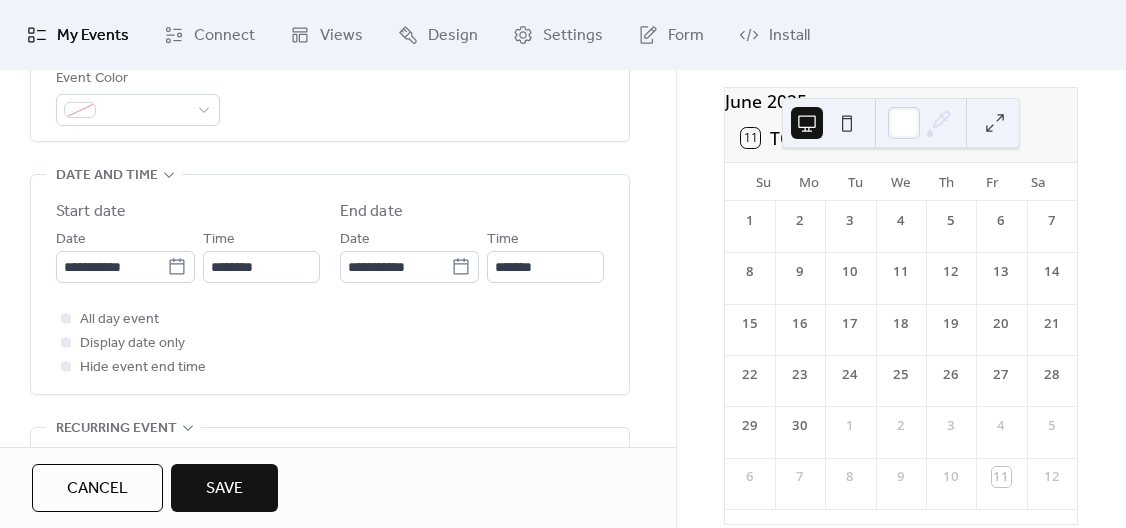 click on "All day event Display date only Hide event end time" at bounding box center [330, 343] 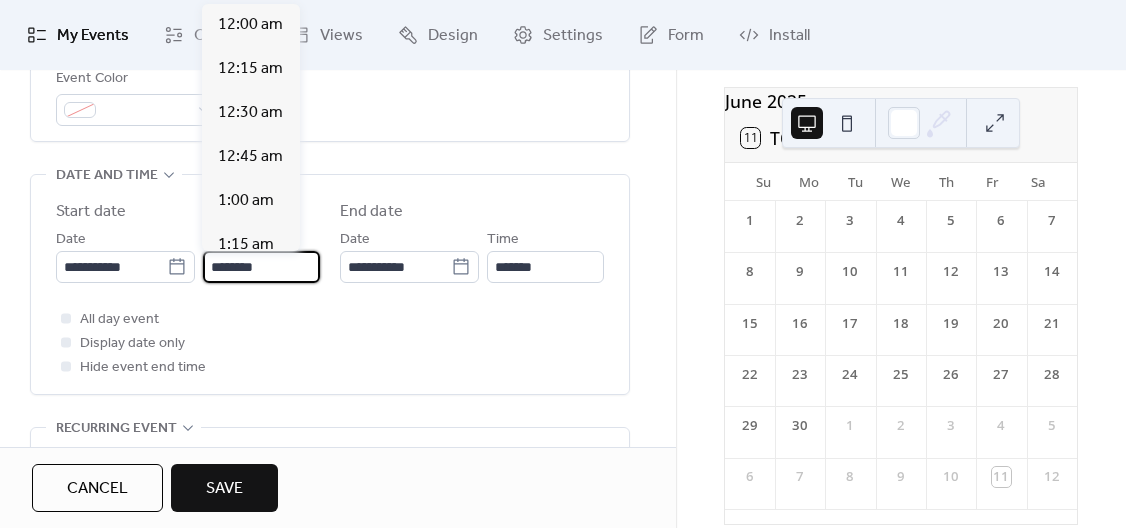 click on "********" at bounding box center (261, 267) 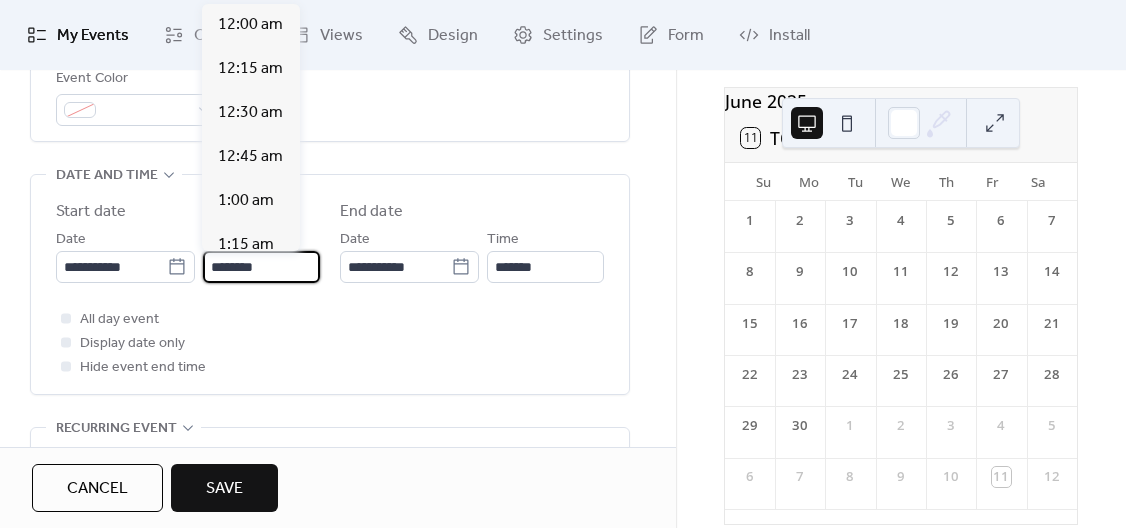 scroll, scrollTop: 2244, scrollLeft: 0, axis: vertical 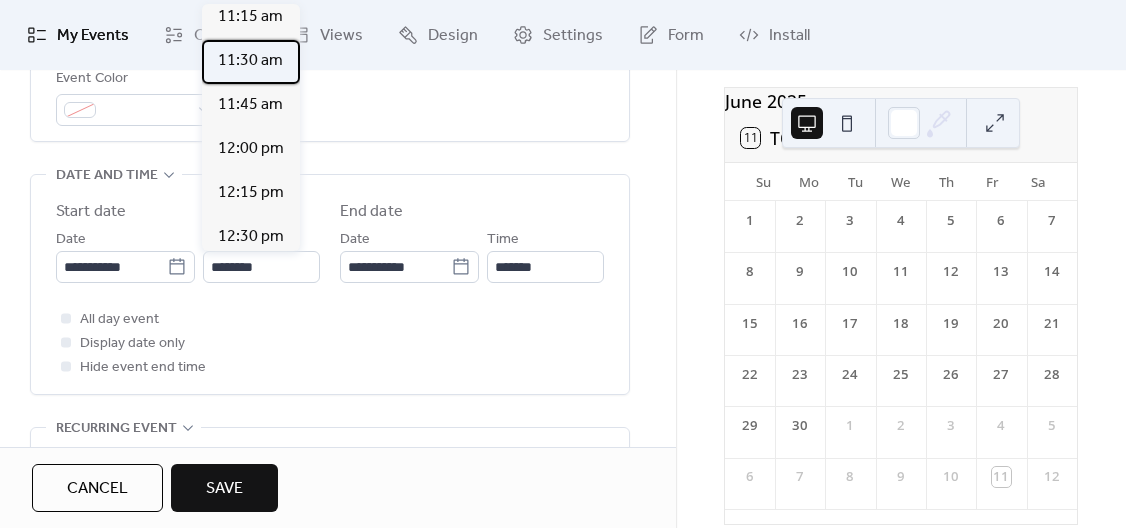 click on "11:30 am" at bounding box center (250, 61) 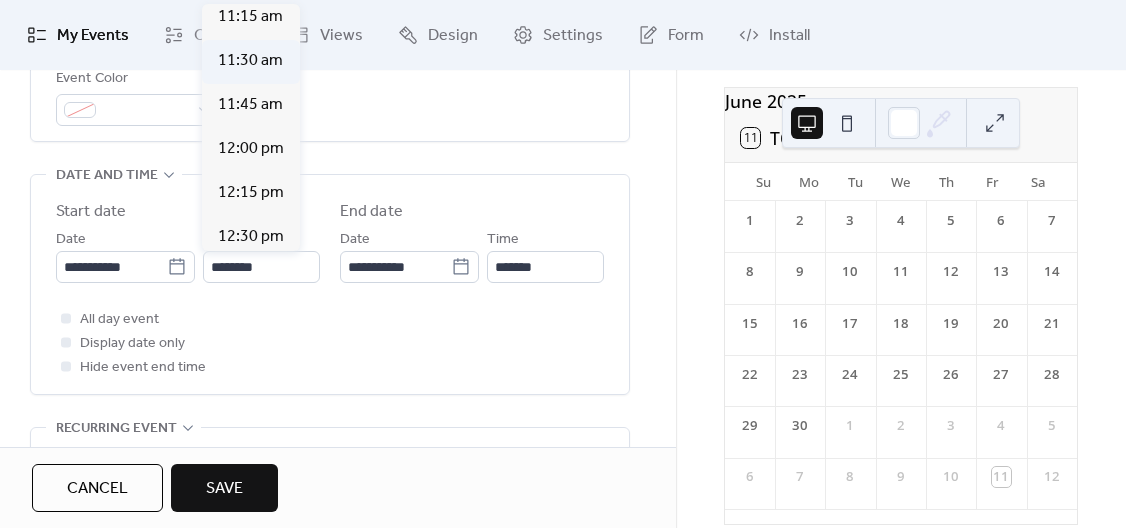 type on "********" 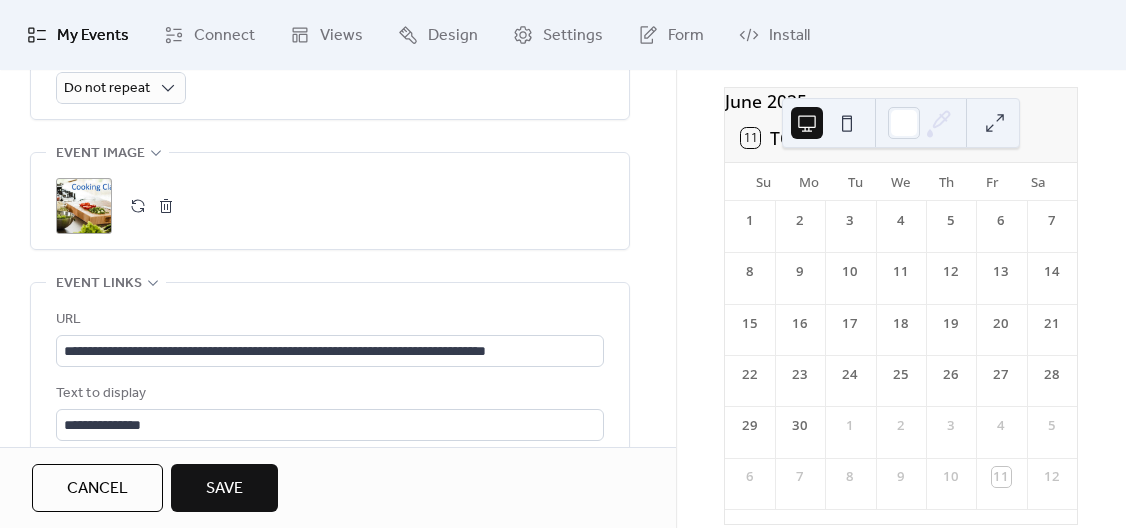 scroll, scrollTop: 973, scrollLeft: 0, axis: vertical 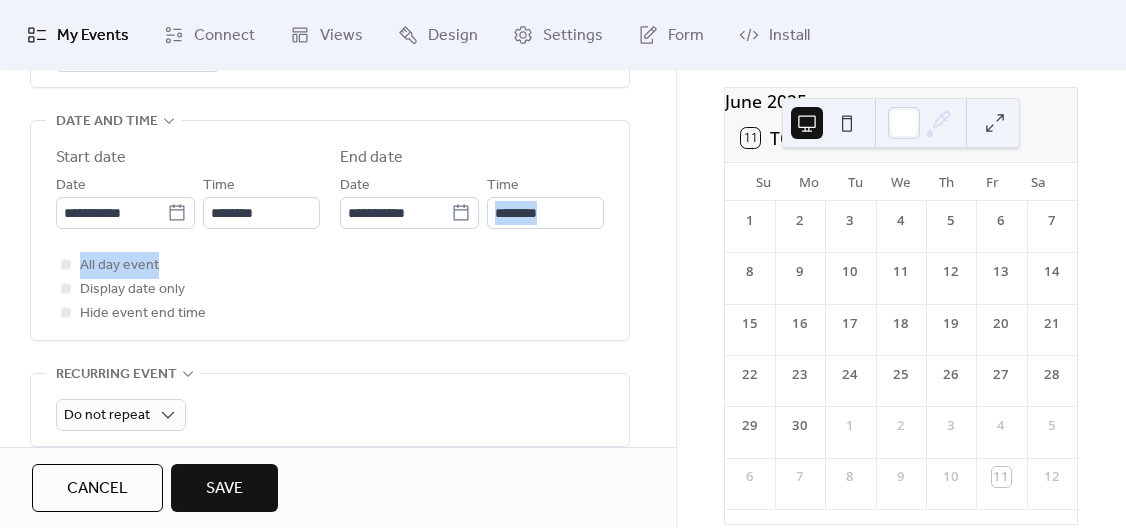 drag, startPoint x: 669, startPoint y: 251, endPoint x: 669, endPoint y: 217, distance: 34 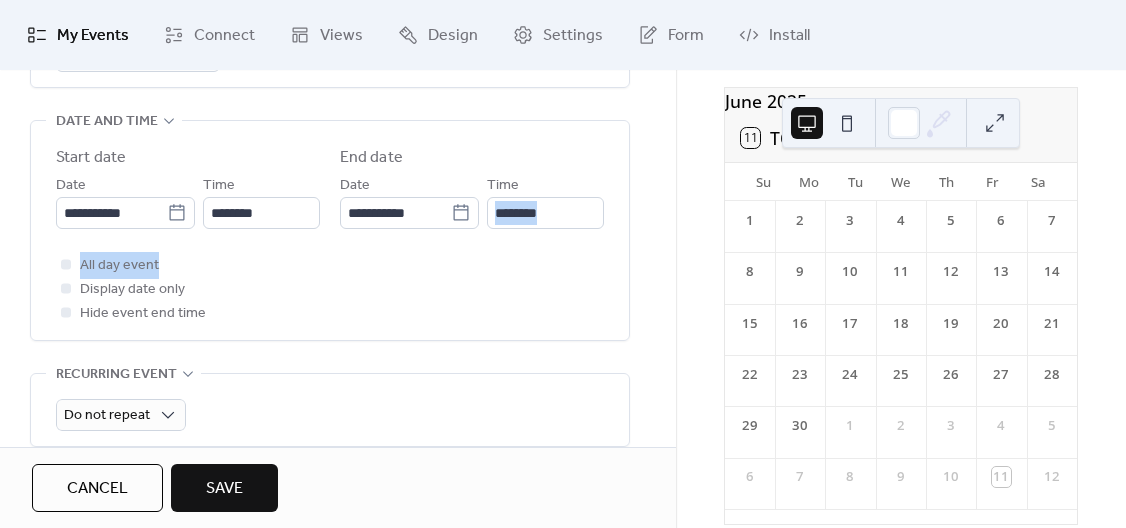 click on "**********" at bounding box center [338, 346] 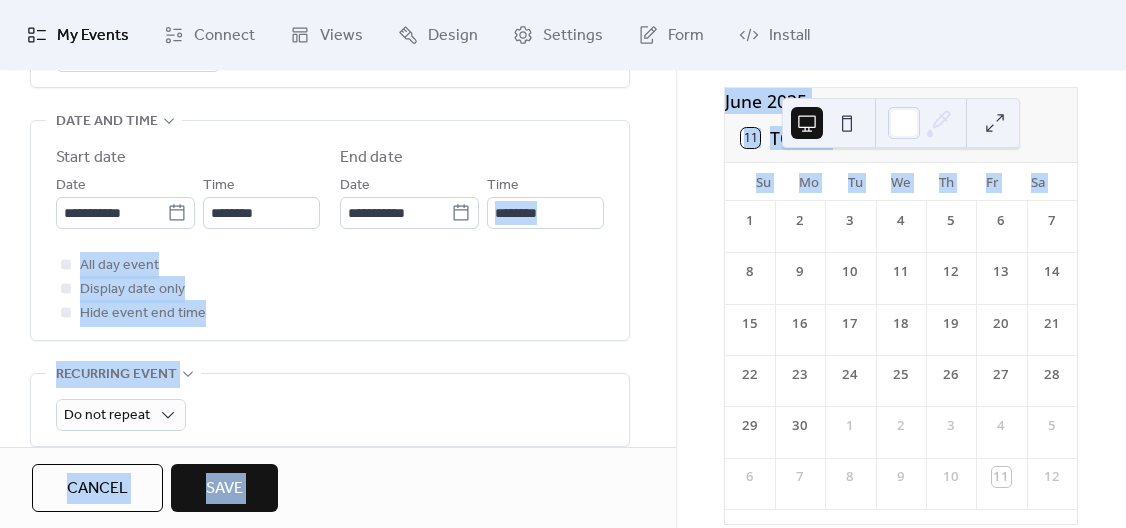 drag, startPoint x: 676, startPoint y: 240, endPoint x: 671, endPoint y: 214, distance: 26.476404 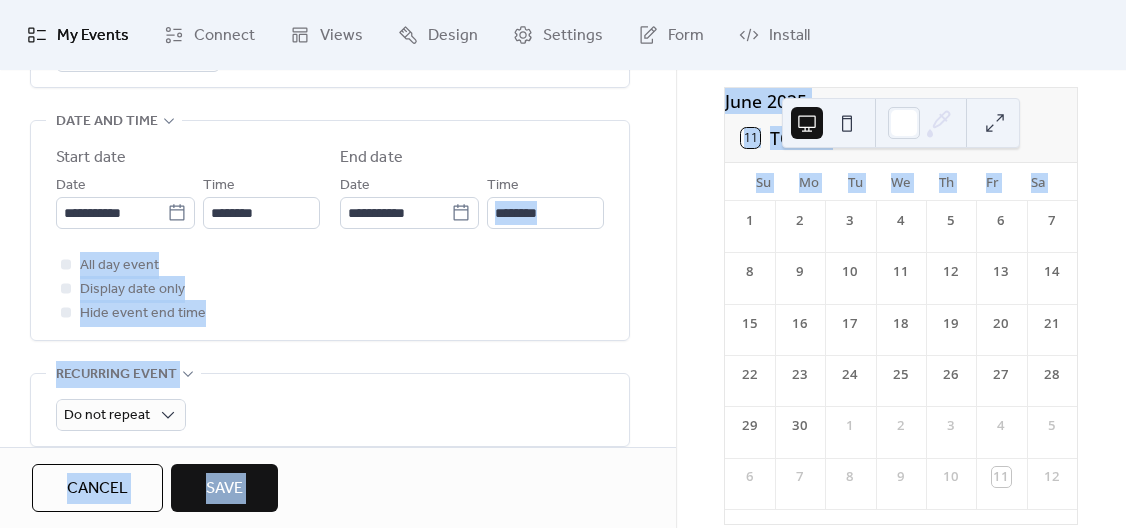 click on "**********" at bounding box center [563, 264] 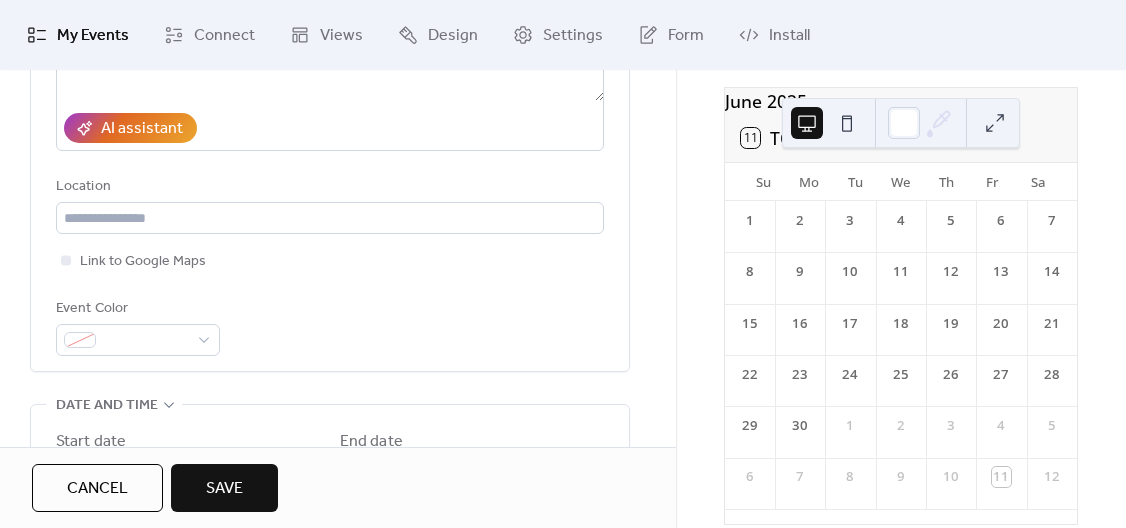 scroll, scrollTop: 344, scrollLeft: 0, axis: vertical 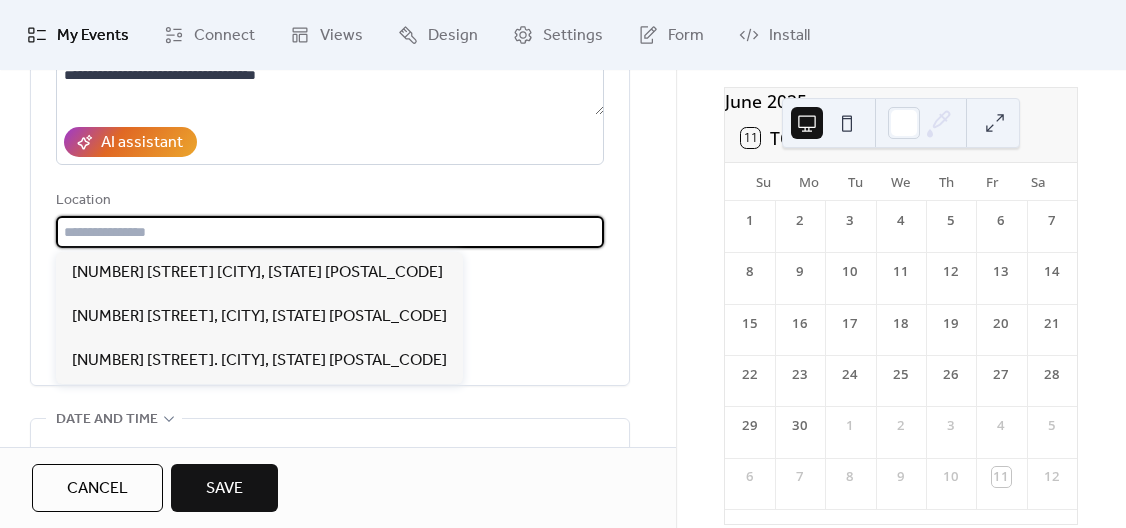 click at bounding box center (330, 232) 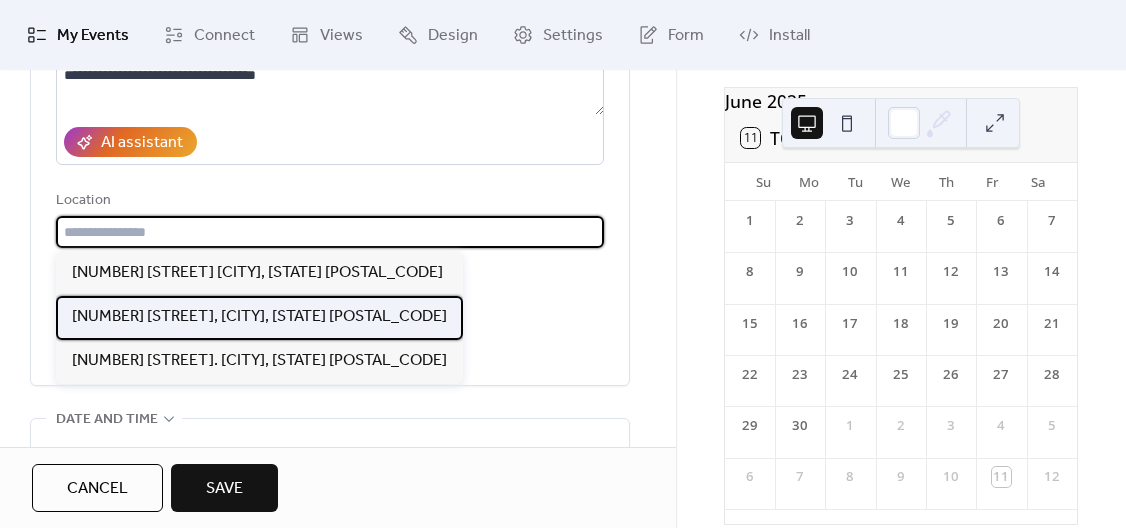 click on "[NUMBER] [STREET], [CITY], [STATE] [POSTAL_CODE]" at bounding box center (259, 317) 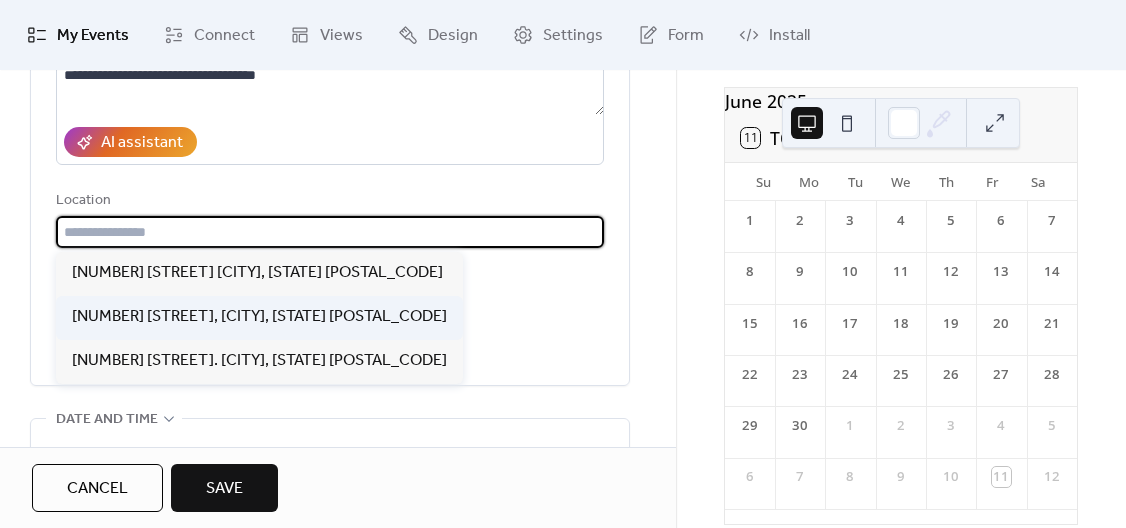 type on "**********" 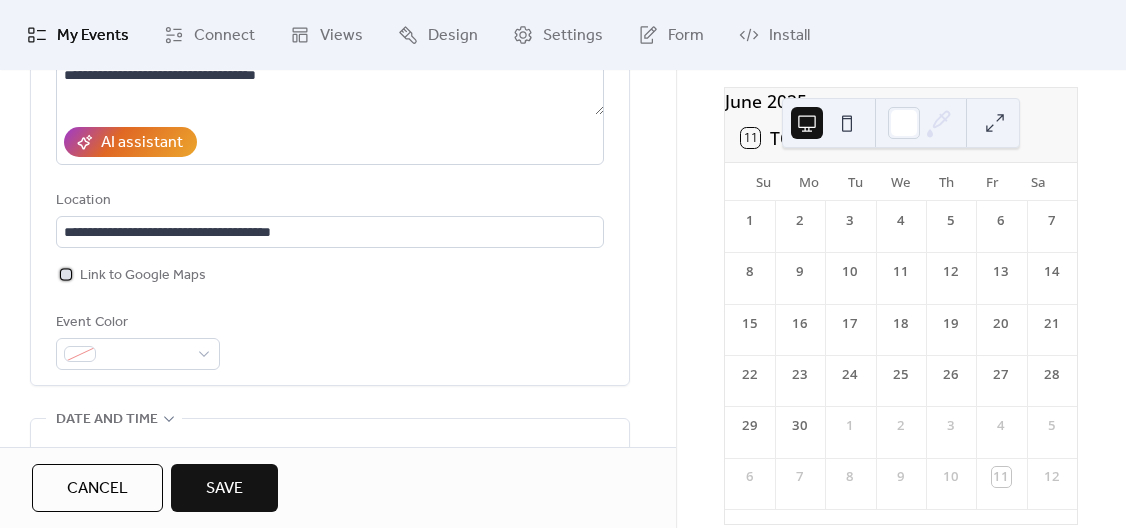 click on "Link to Google Maps" at bounding box center (143, 276) 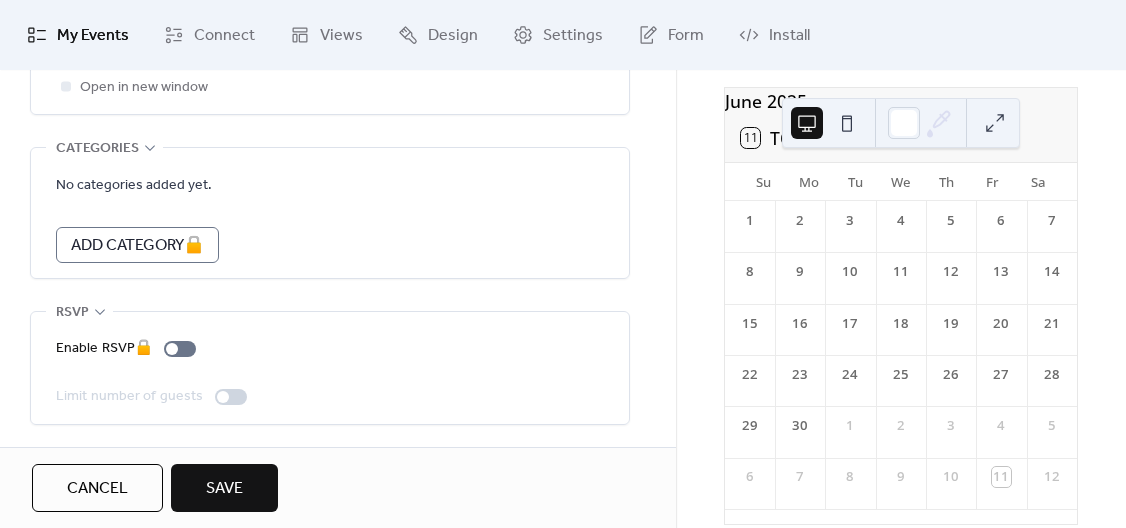 scroll, scrollTop: 1354, scrollLeft: 0, axis: vertical 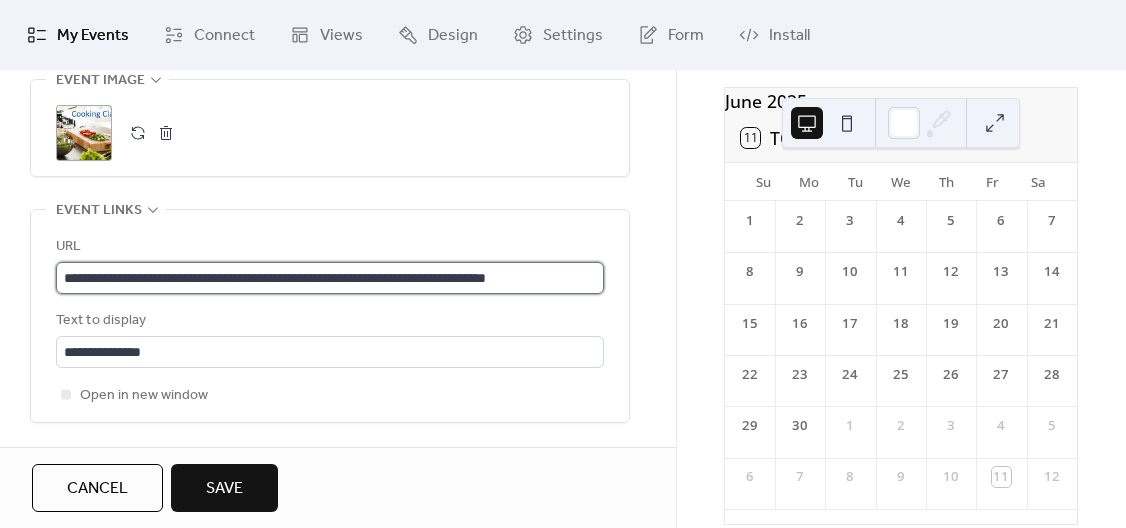 click on "**********" at bounding box center (330, 278) 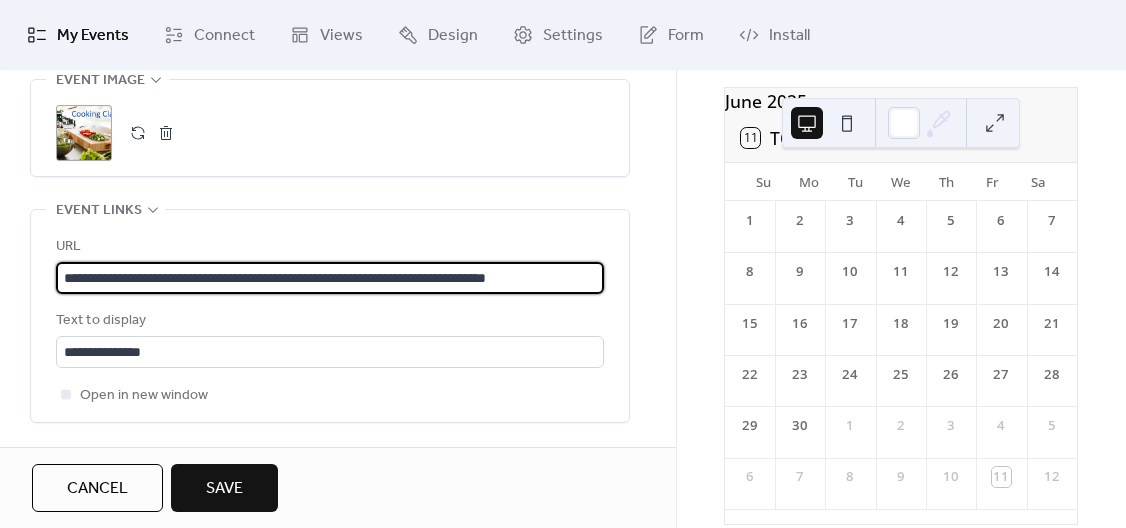 click on "**********" at bounding box center (330, 278) 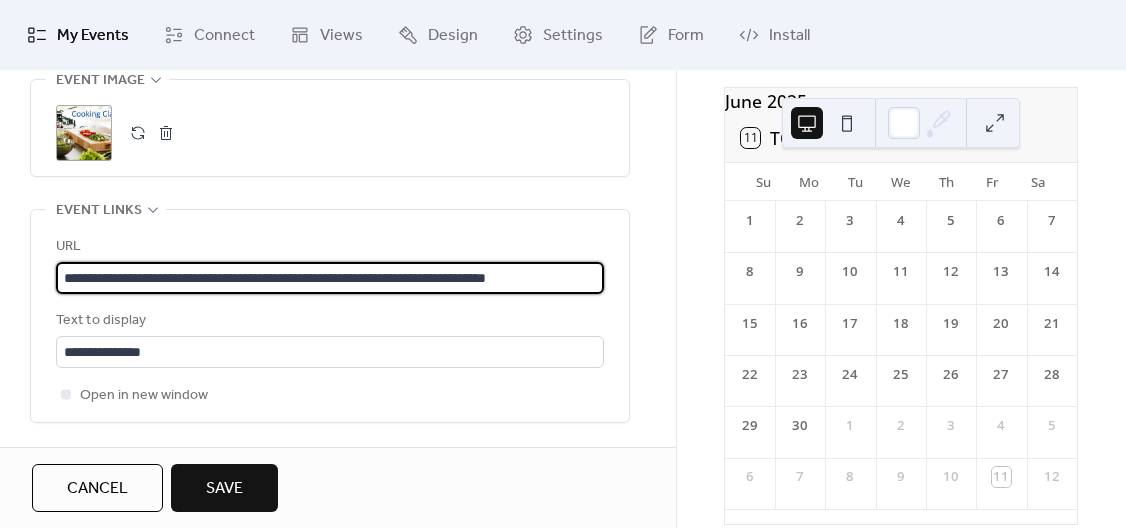 paste on "**********" 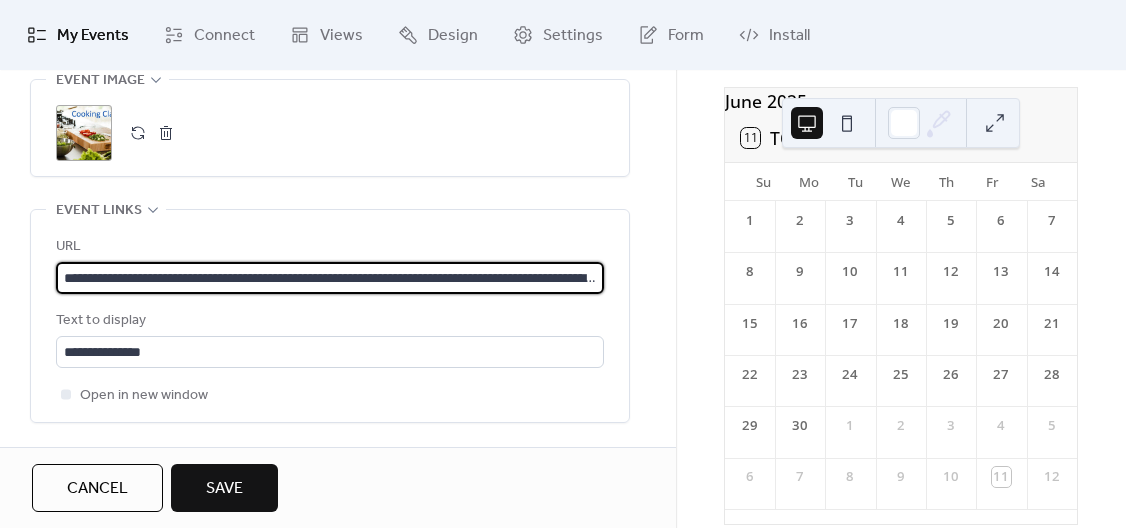 scroll, scrollTop: 0, scrollLeft: 914, axis: horizontal 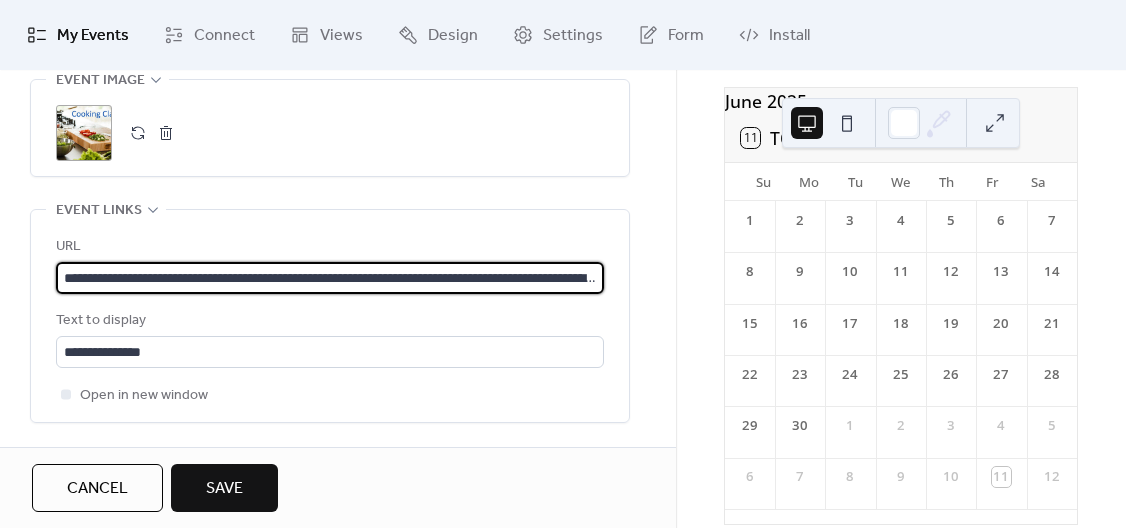 type on "**********" 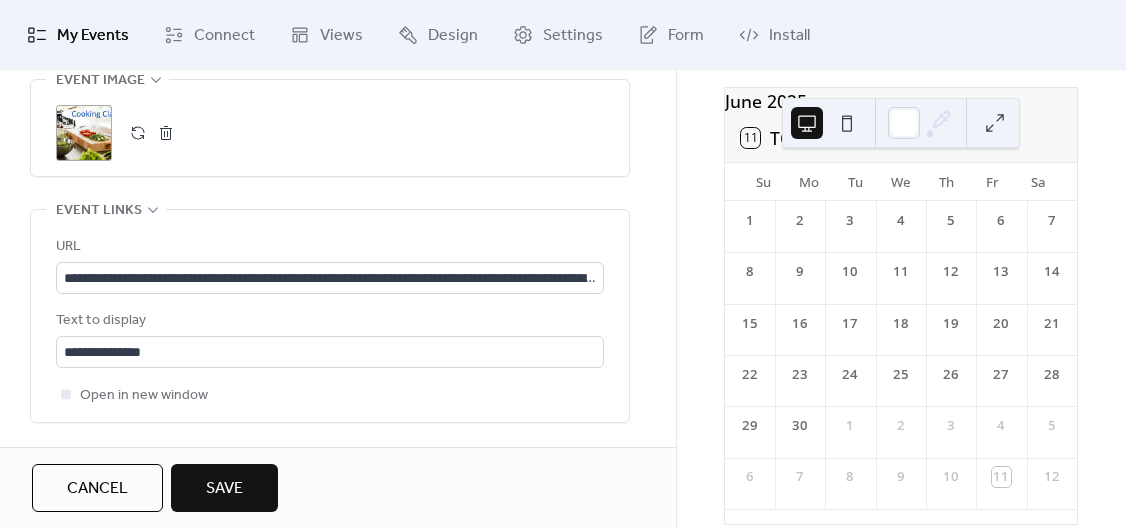 click on "**********" at bounding box center (338, -54) 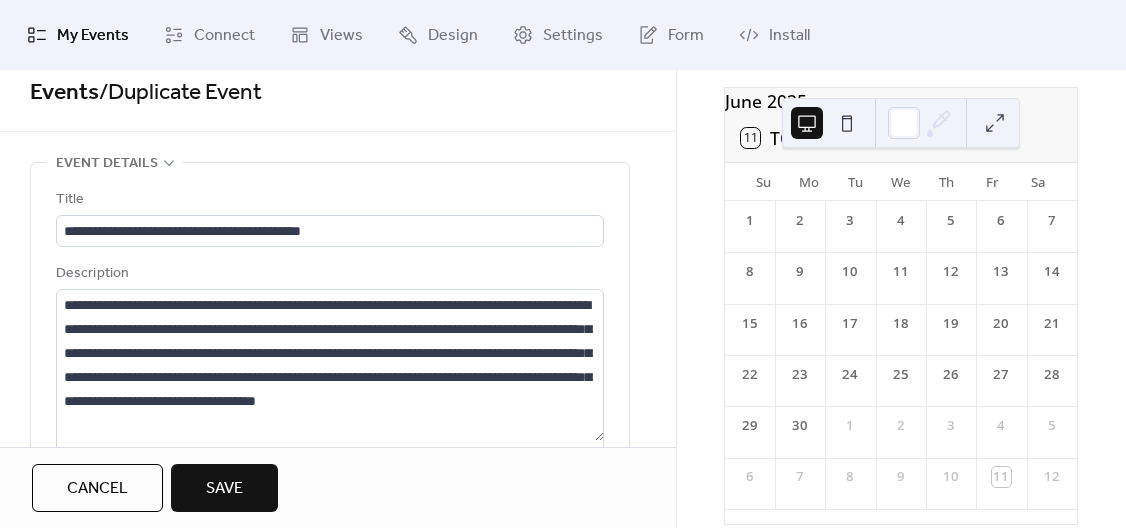 scroll, scrollTop: 0, scrollLeft: 0, axis: both 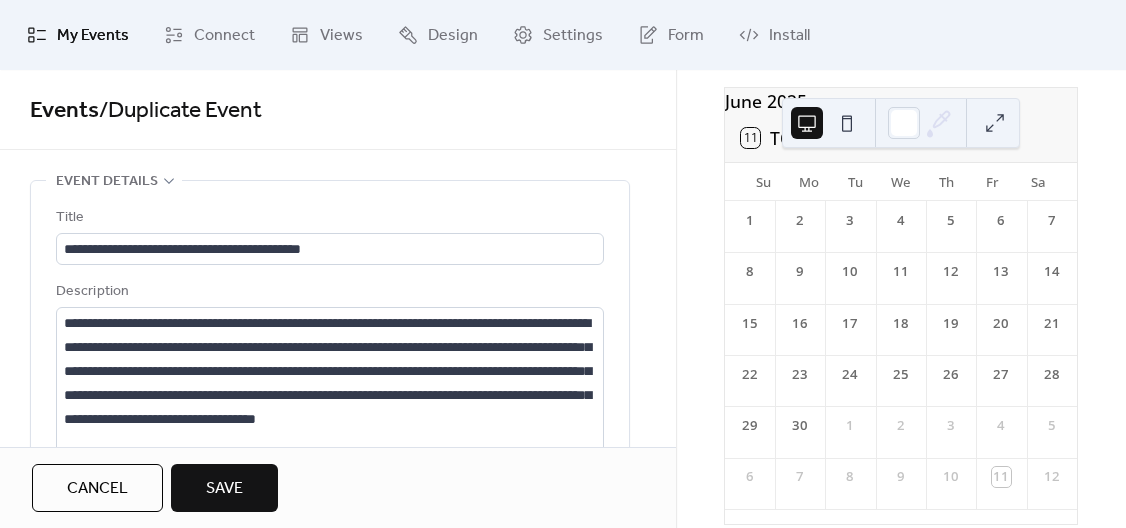 click on "Save" at bounding box center (224, 488) 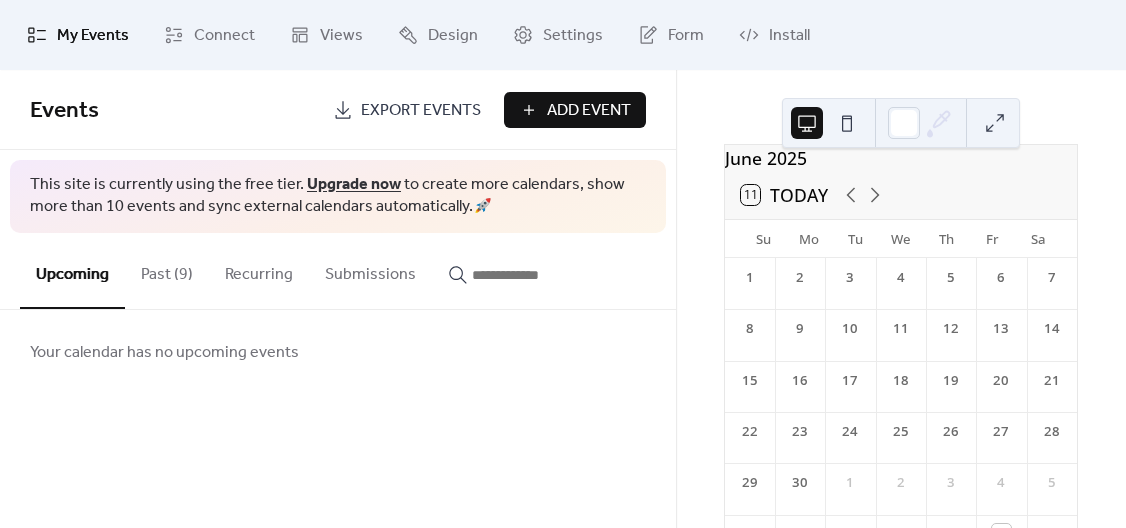 scroll, scrollTop: 35, scrollLeft: 0, axis: vertical 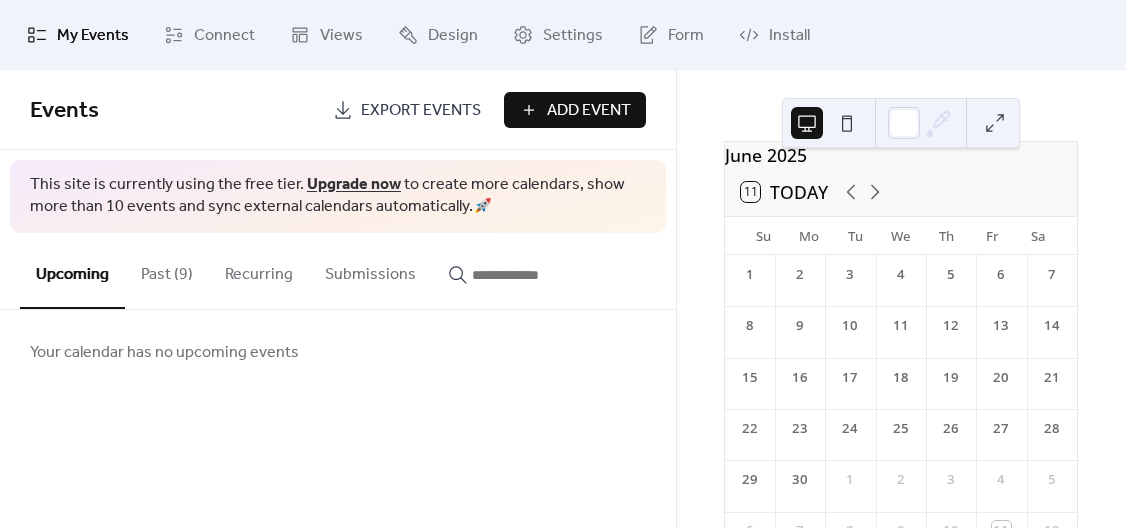 click on "20" at bounding box center (1002, 378) 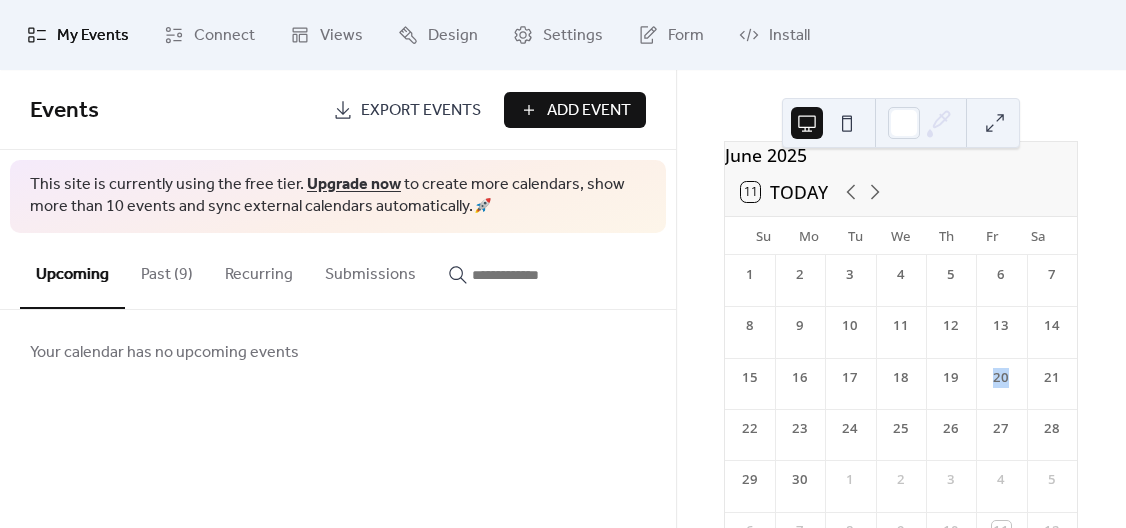 click on "20" at bounding box center [1002, 378] 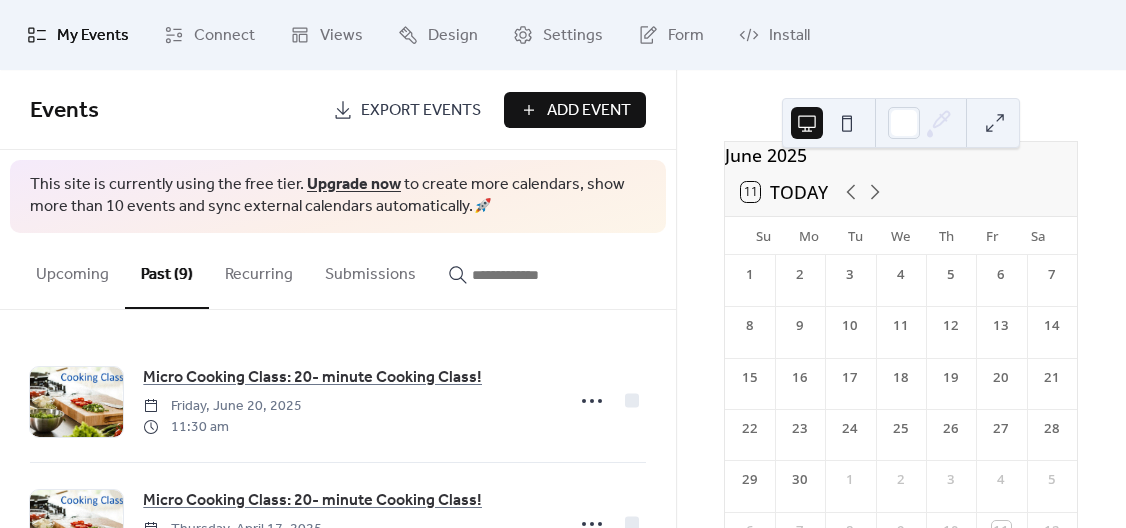 click on "[MONTH] [YEAR] 11 Today Su Mo Tu We Th Fr Sa 1 2 3 4 5 6 7 8 9 10 11 12 13 14 15 16 17 18 19 20 21 22 23 24 25 26 27 28 29 30 1 2 3 4 5 6 7 8 9 10 11 12" at bounding box center (901, 299) 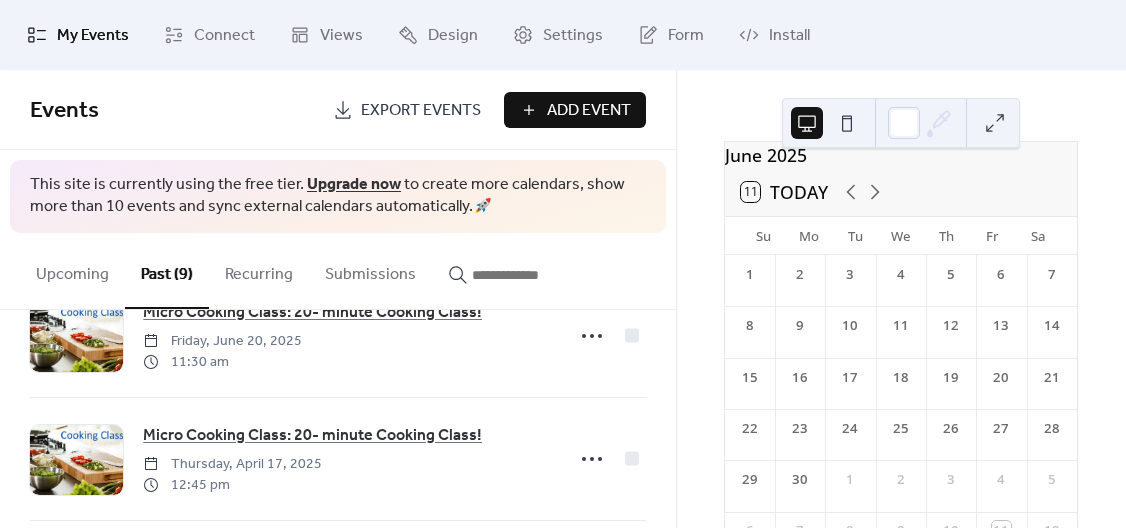 scroll, scrollTop: 16, scrollLeft: 0, axis: vertical 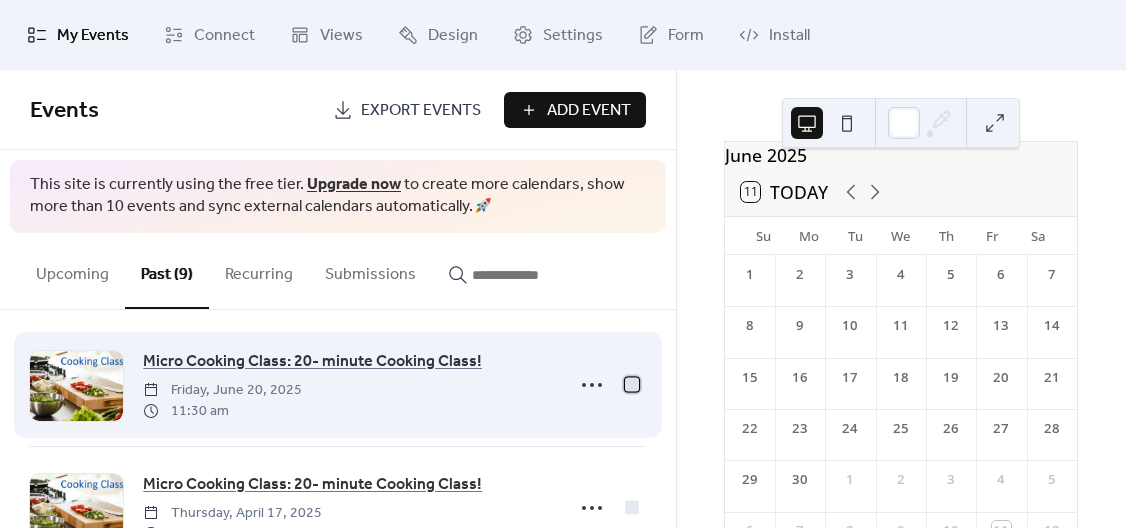 click at bounding box center [632, 384] 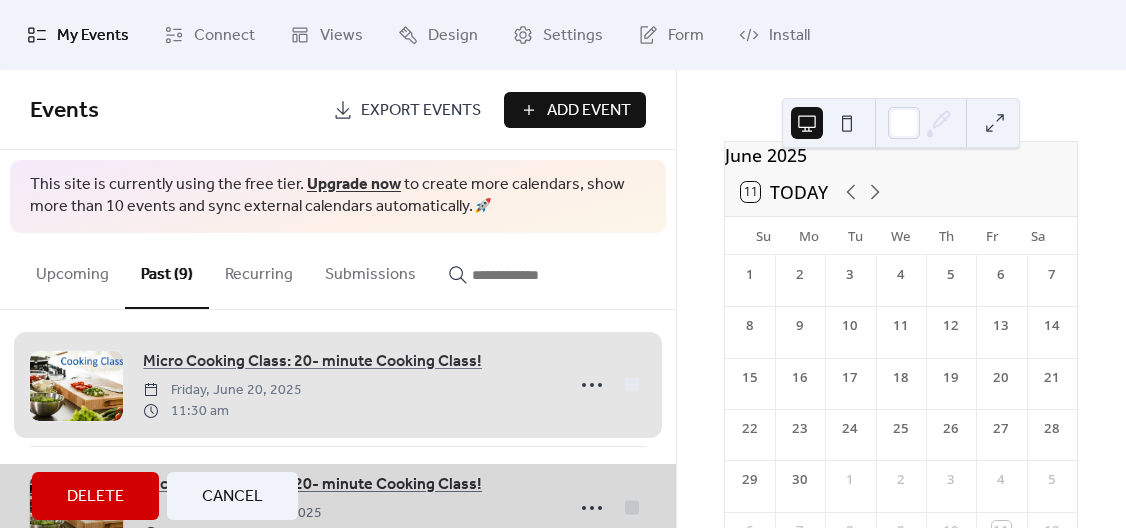 click on "Cancel" at bounding box center (232, 496) 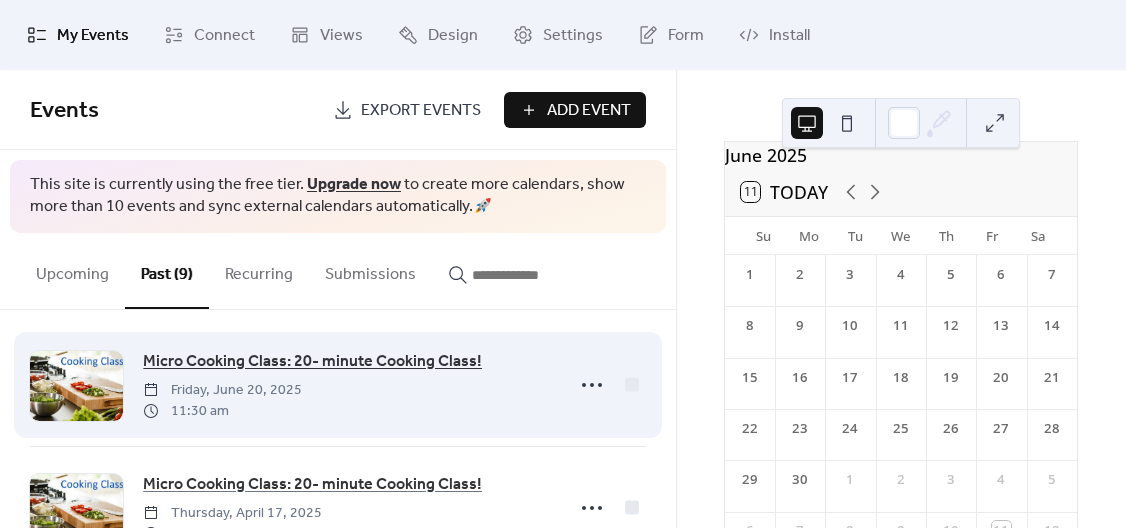 click on "Micro Cooking Class: 20- minute Cooking Class!" at bounding box center (312, 362) 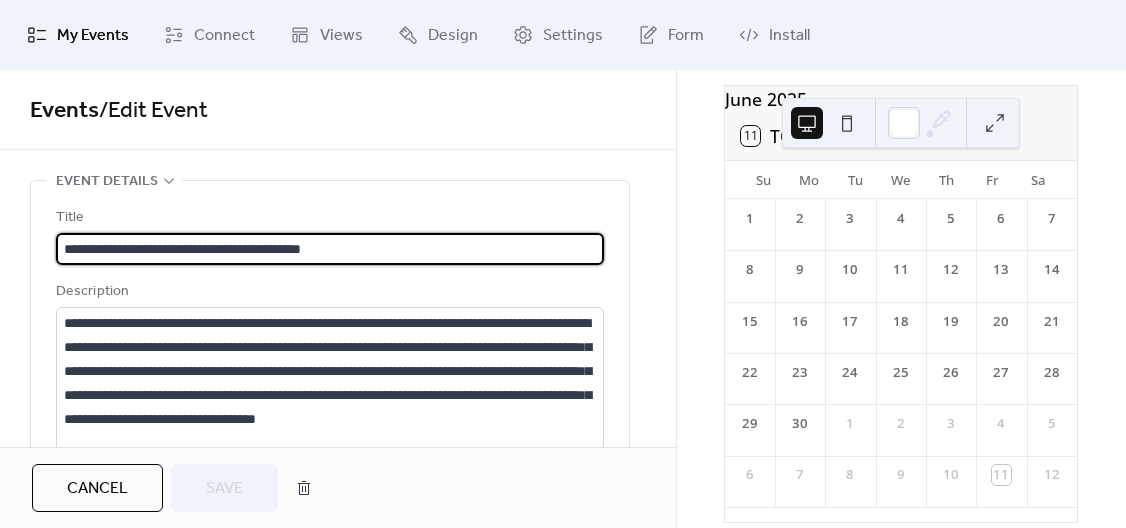 scroll, scrollTop: 84, scrollLeft: 0, axis: vertical 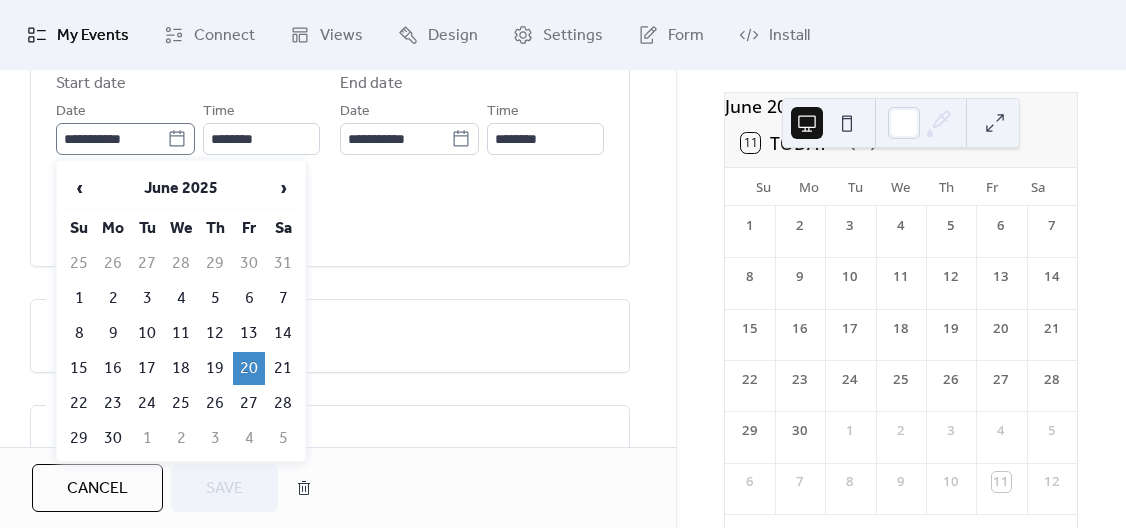 click 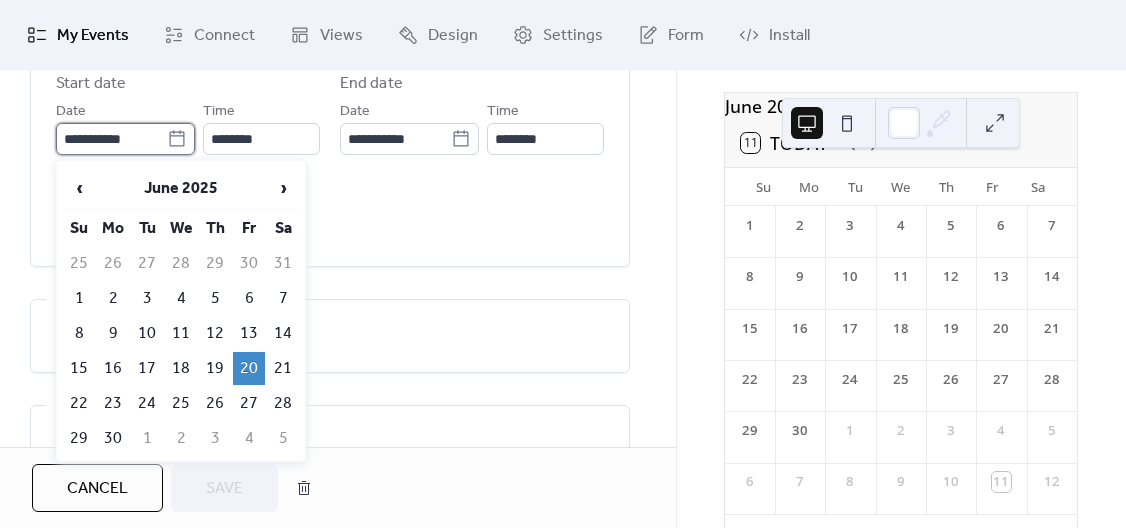 click on "**********" at bounding box center (111, 139) 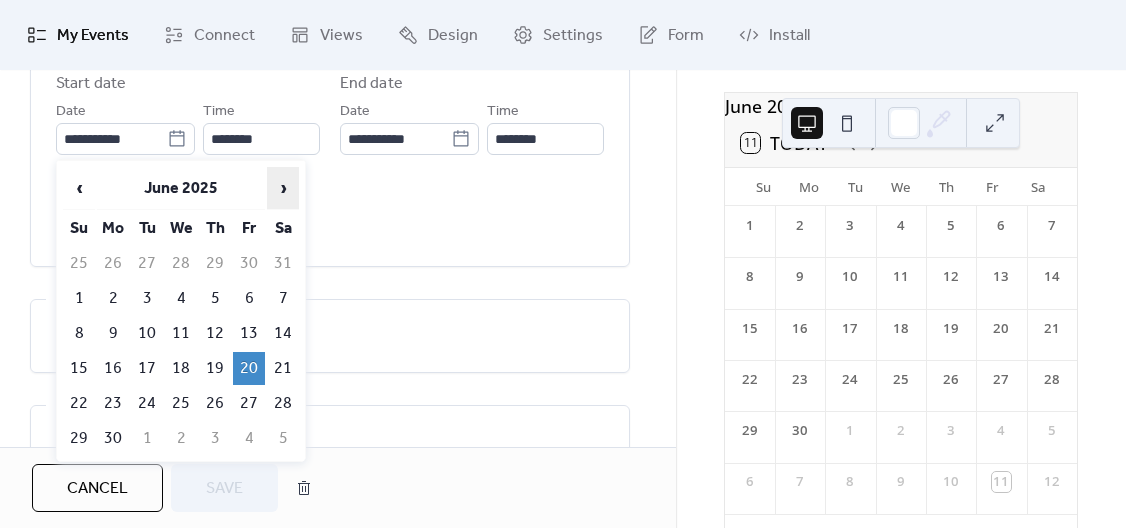 click on "›" at bounding box center (283, 188) 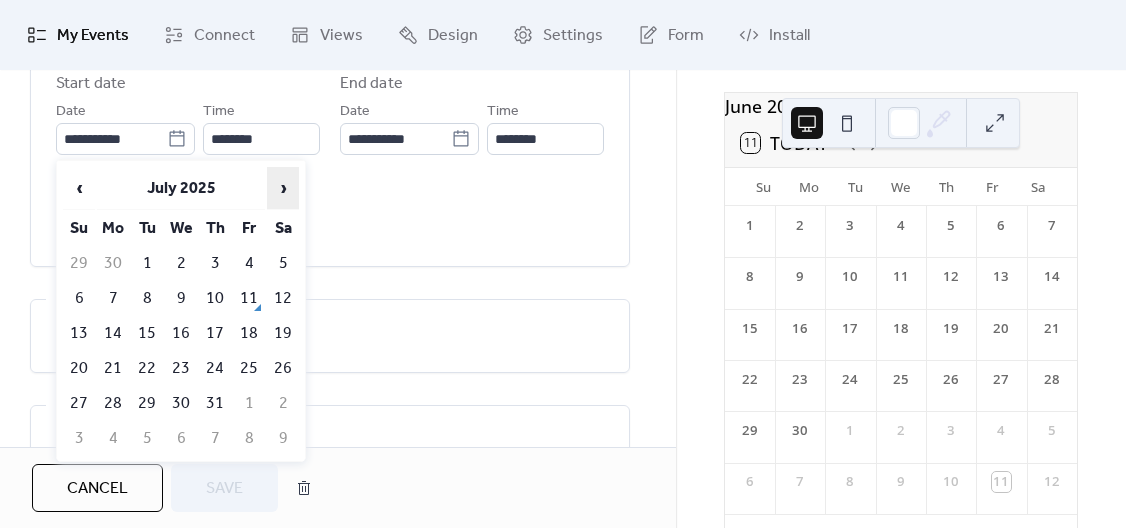 click on "›" at bounding box center (283, 188) 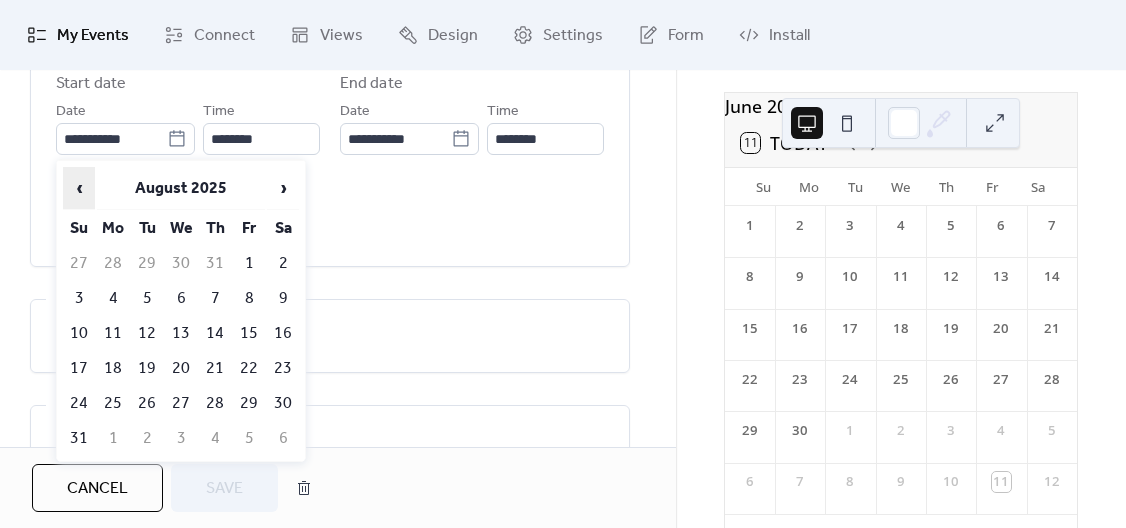 click on "‹" at bounding box center (79, 188) 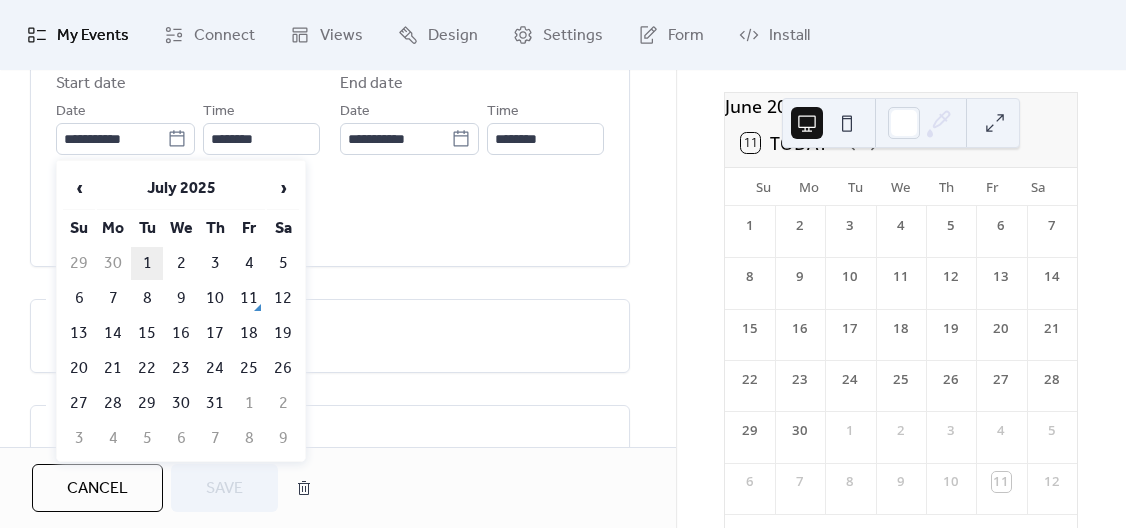 click on "1" at bounding box center (147, 263) 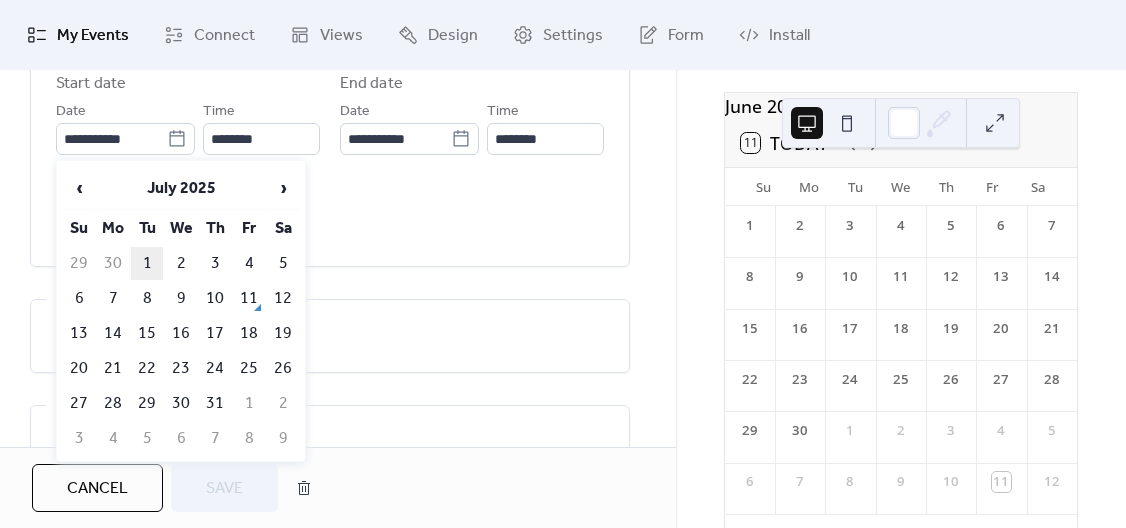 type on "**********" 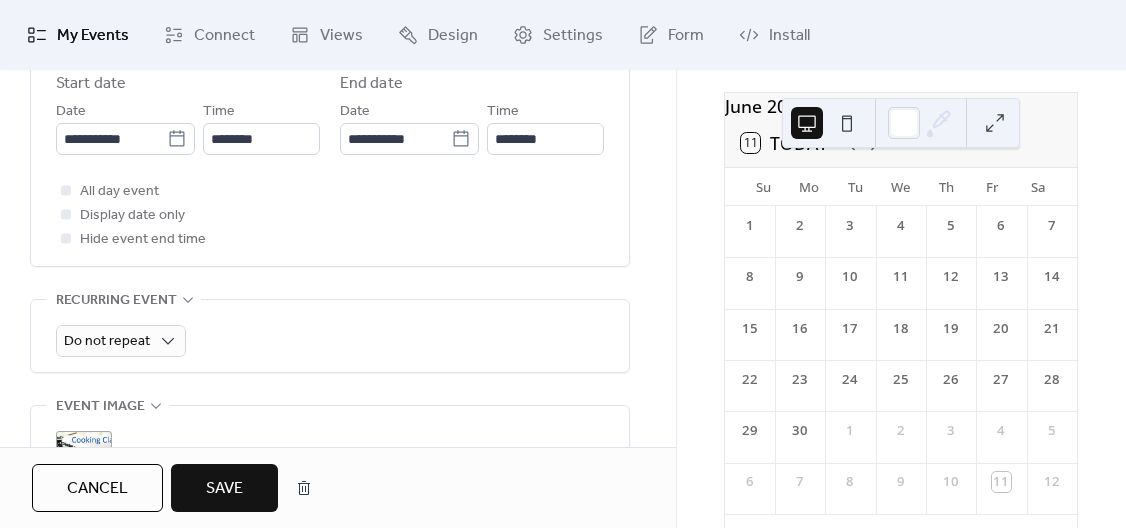 click on "Save" at bounding box center (224, 488) 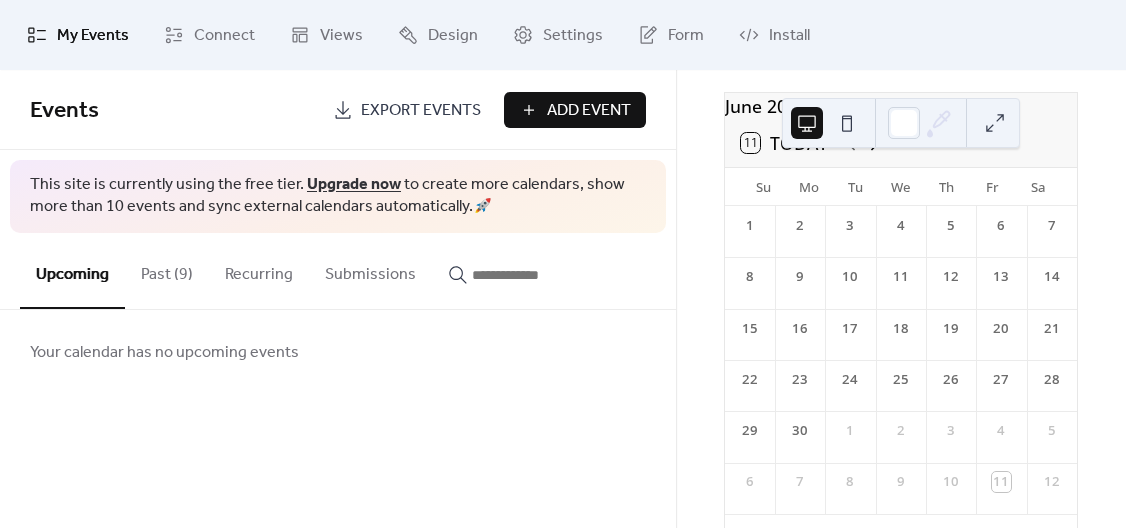 click 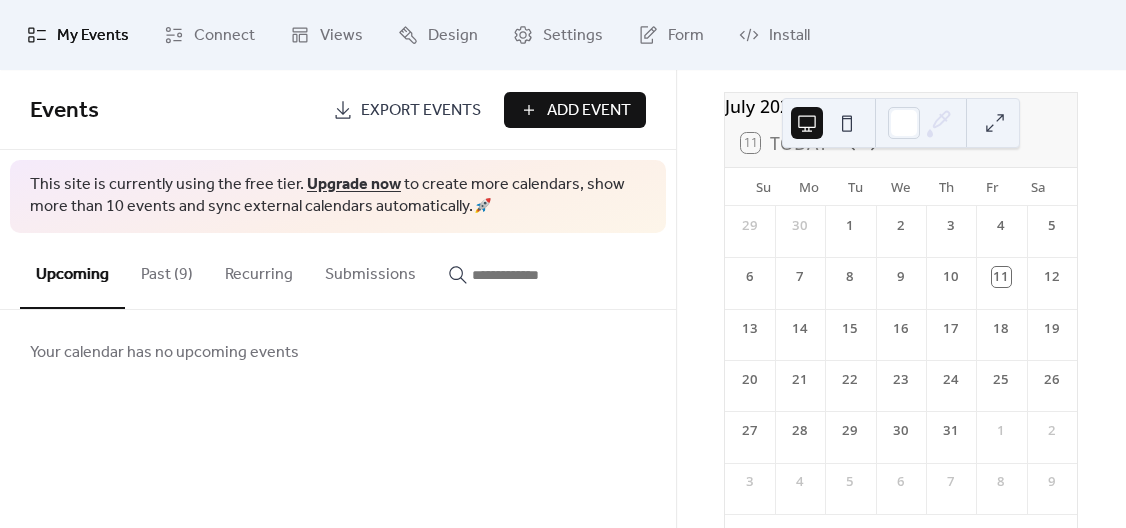 click on "Past  (9)" at bounding box center (167, 270) 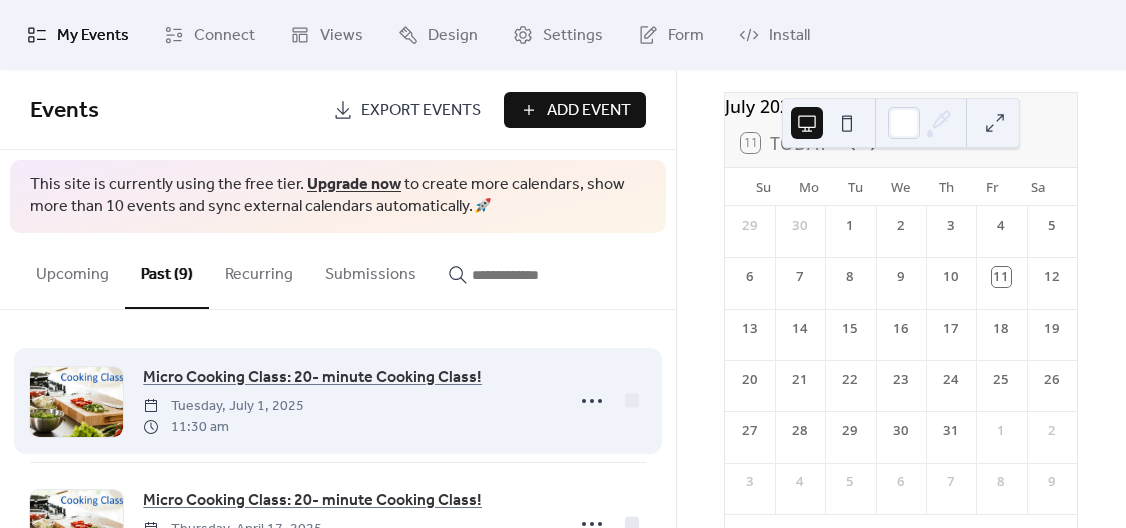 click on "Micro Cooking Class: 20- minute Cooking Class!  [DAY_OF_WEEK], [MONTH] [DAY], [YEAR] [TIME] am" at bounding box center (347, 401) 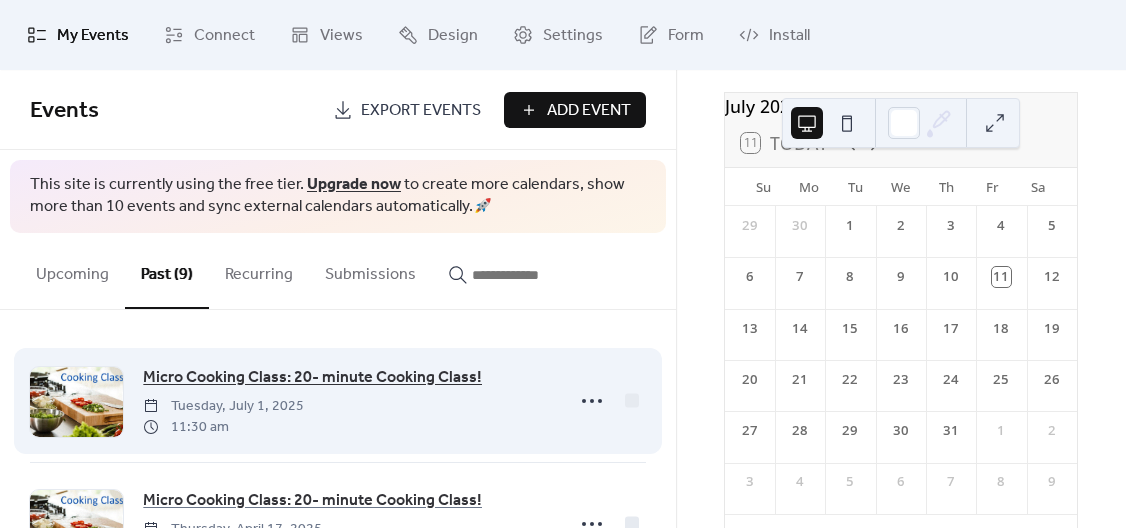 click on "Micro Cooking Class: 20- minute Cooking Class!" at bounding box center (312, 378) 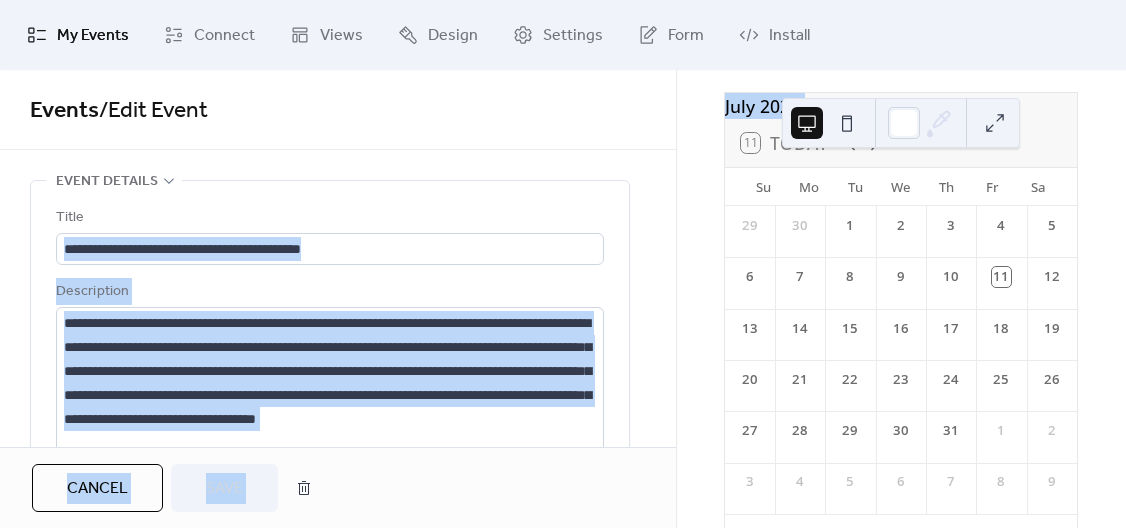 drag, startPoint x: 676, startPoint y: 136, endPoint x: 672, endPoint y: 195, distance: 59.135437 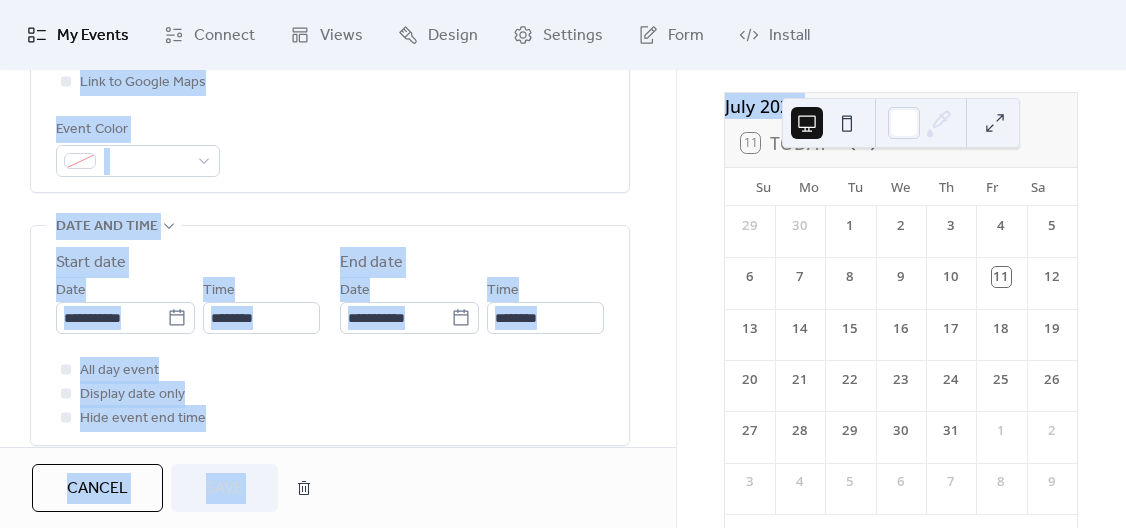 scroll, scrollTop: 556, scrollLeft: 0, axis: vertical 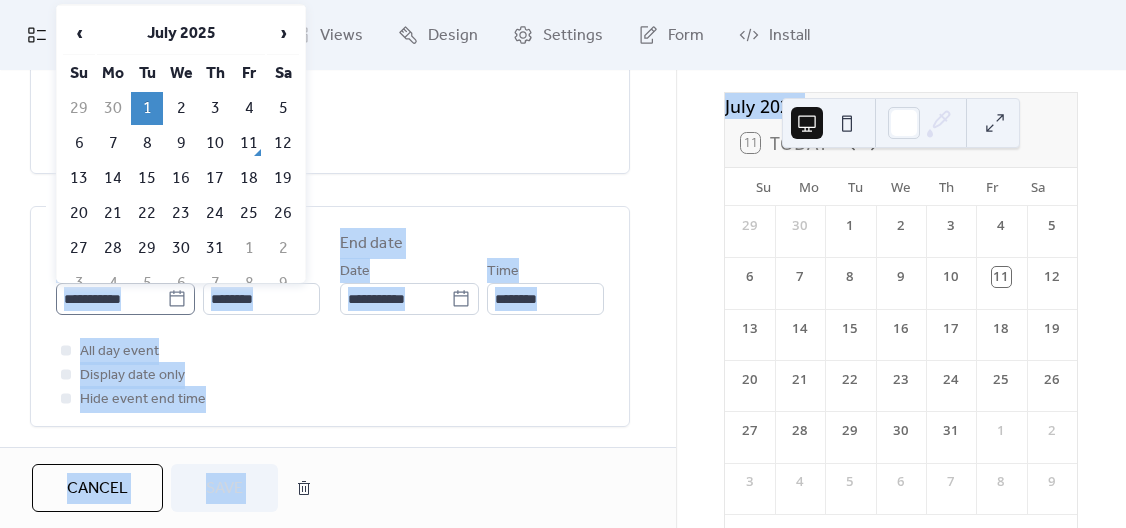 click 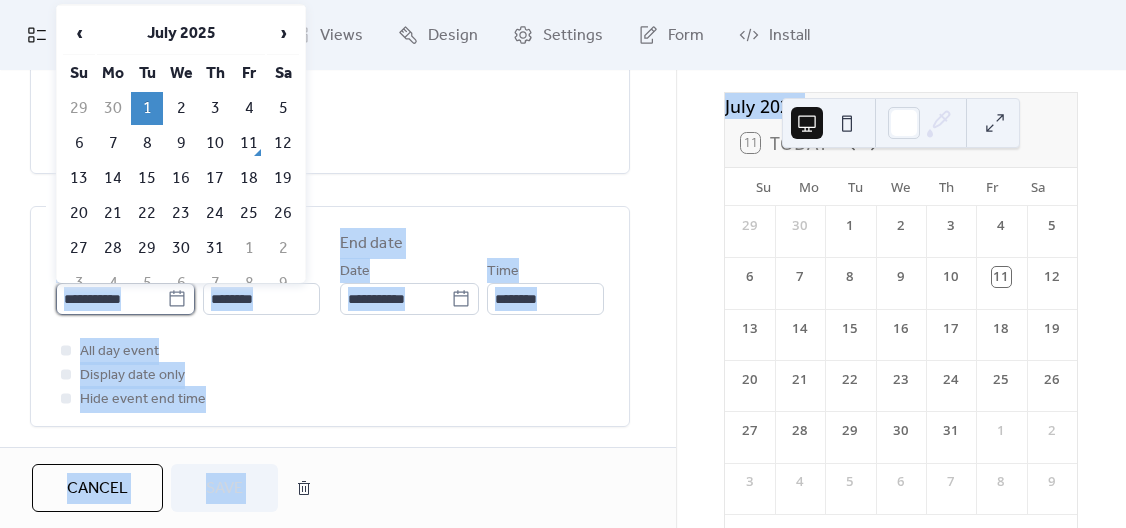 click on "**********" at bounding box center [111, 299] 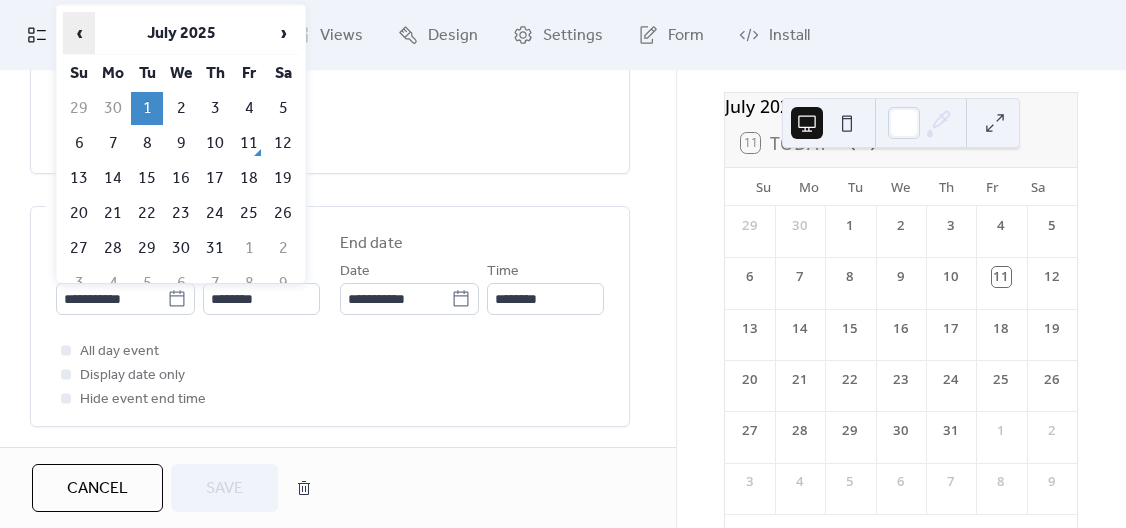 click on "‹" at bounding box center (79, 33) 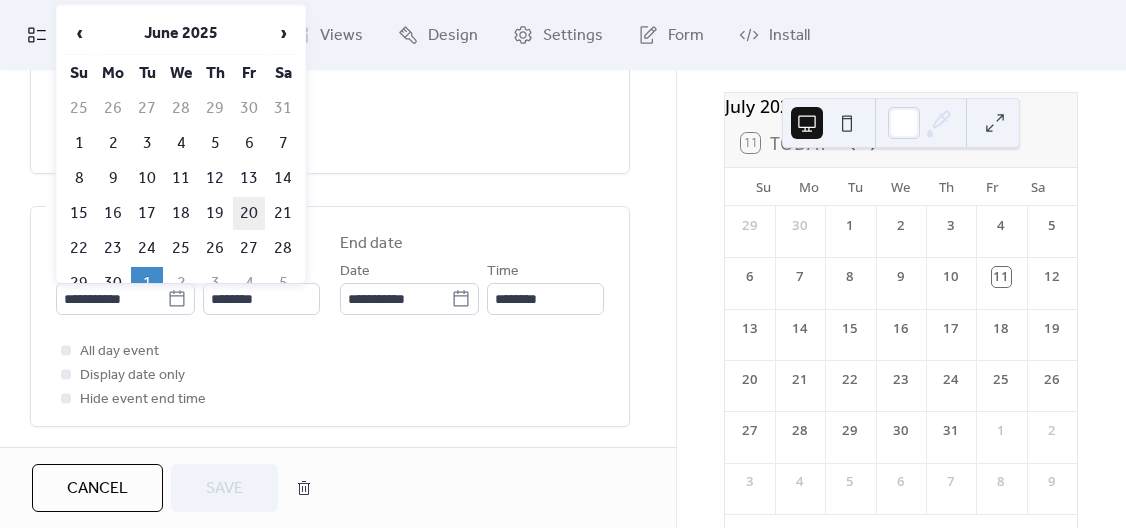 click on "20" at bounding box center (249, 213) 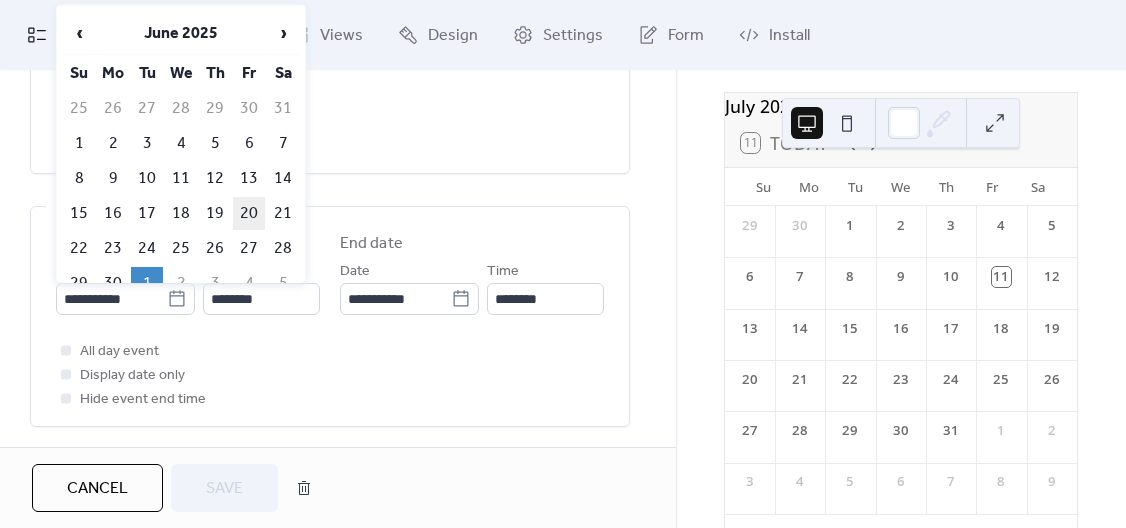 type on "**********" 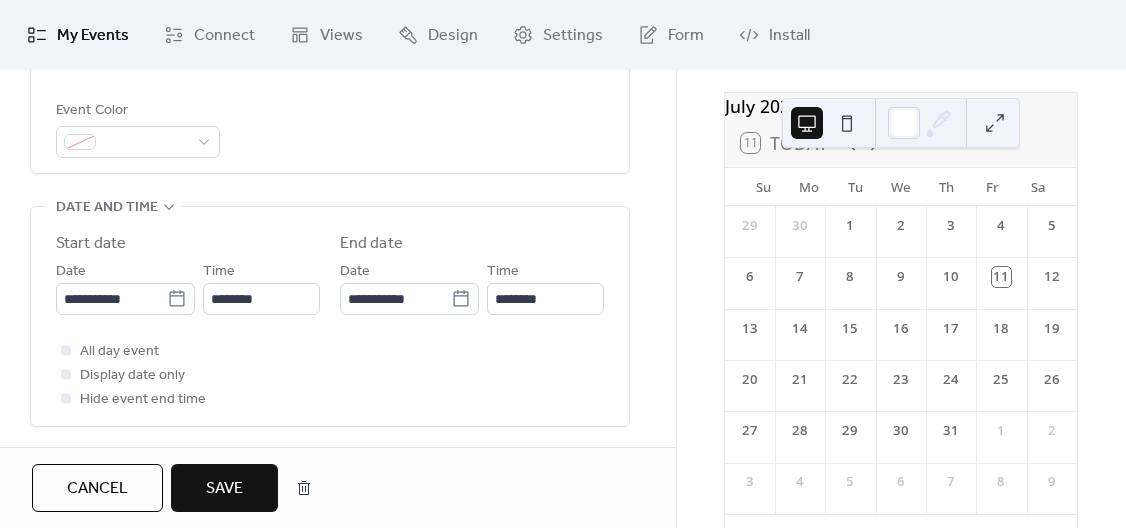 click on "Save" at bounding box center (224, 489) 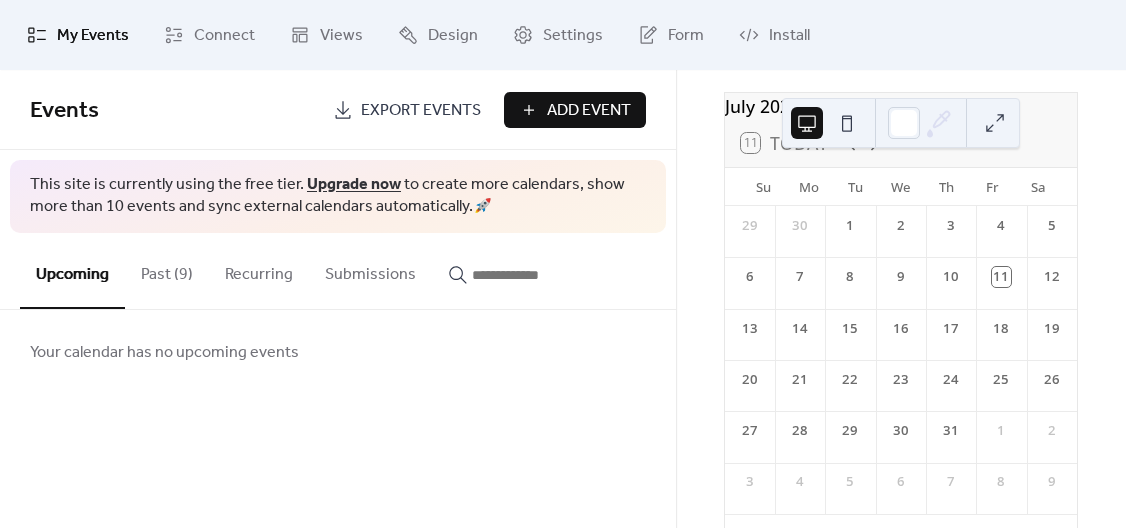 click on "Past  (9)" at bounding box center (167, 270) 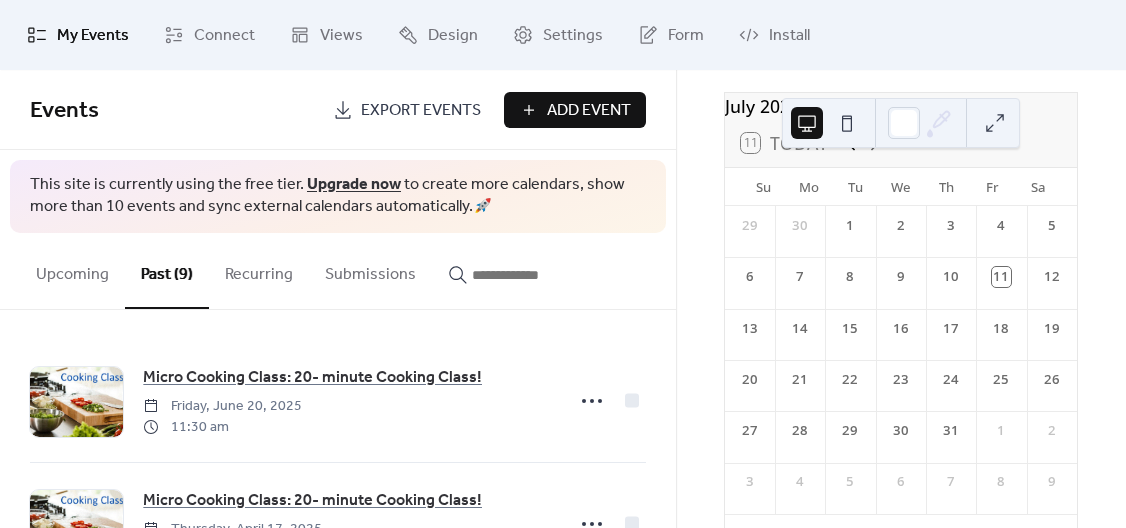 click 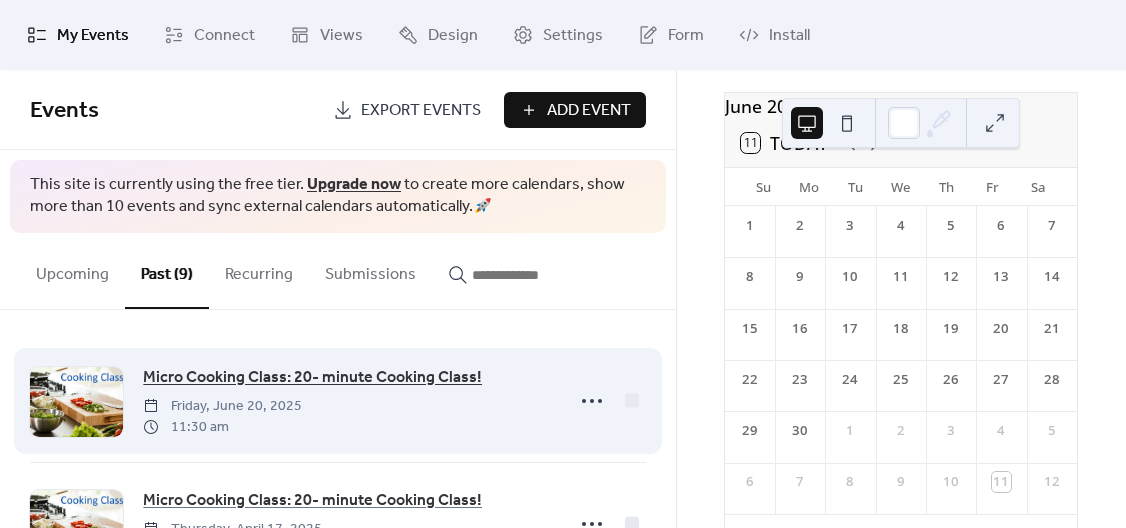 click on "Micro Cooking Class: 20- minute Cooking Class!" at bounding box center [312, 378] 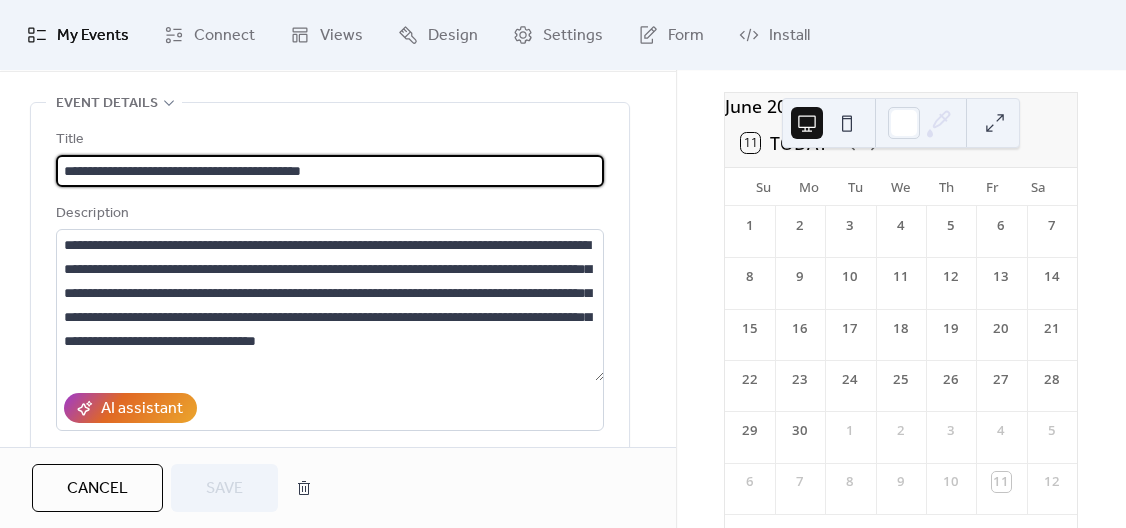 scroll, scrollTop: 0, scrollLeft: 0, axis: both 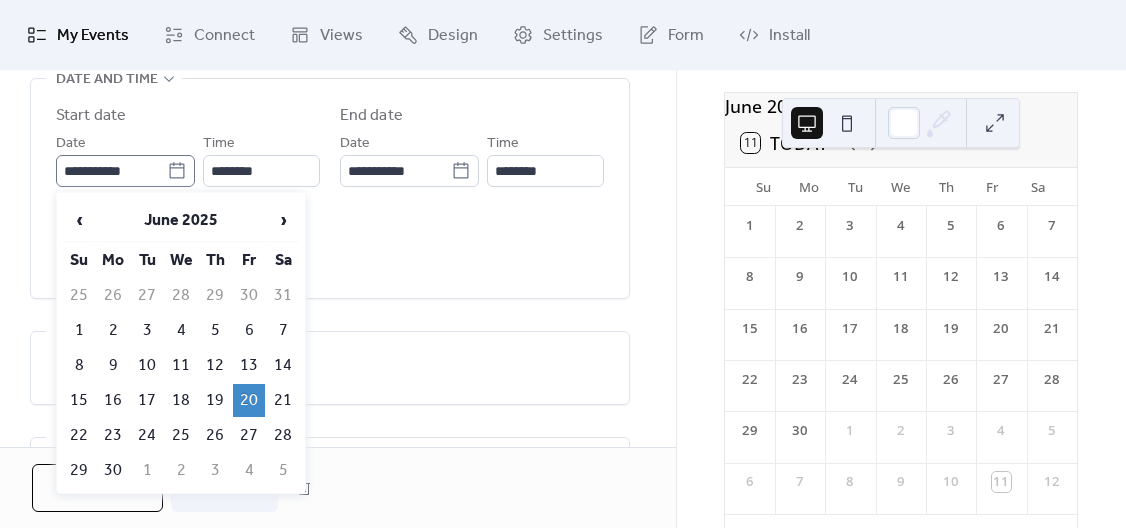 click 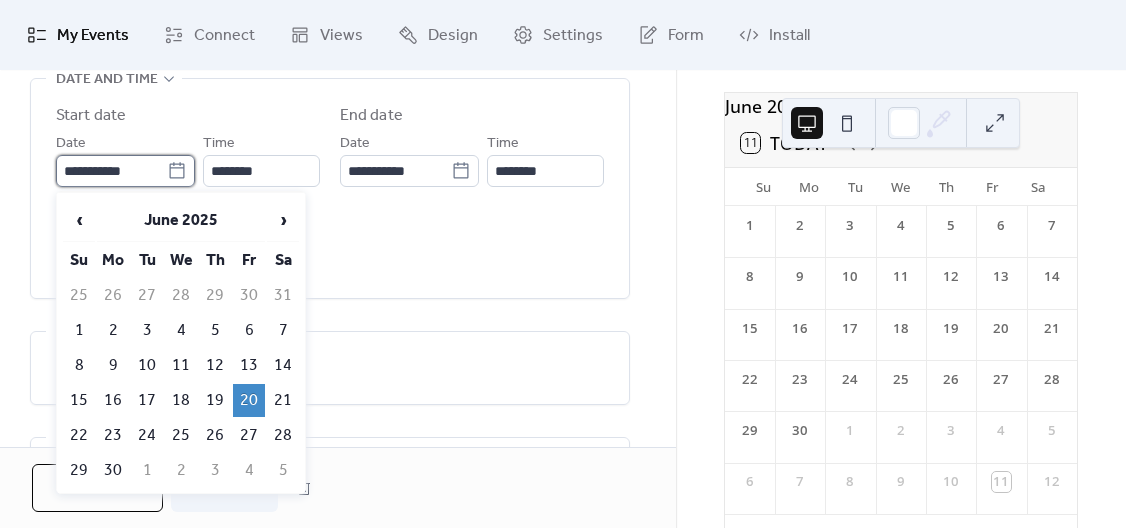 click on "**********" at bounding box center (111, 171) 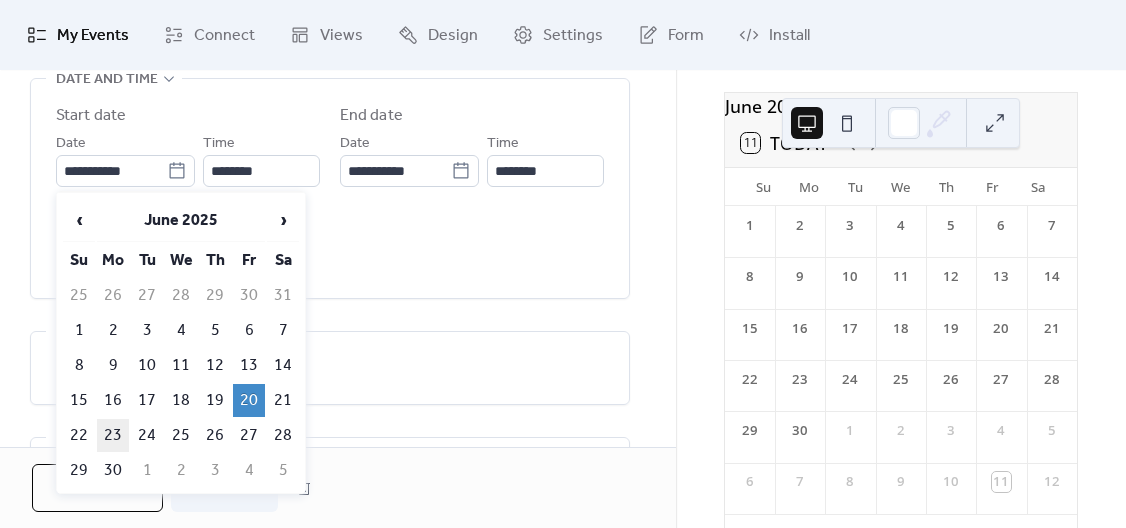 click on "23" at bounding box center [113, 435] 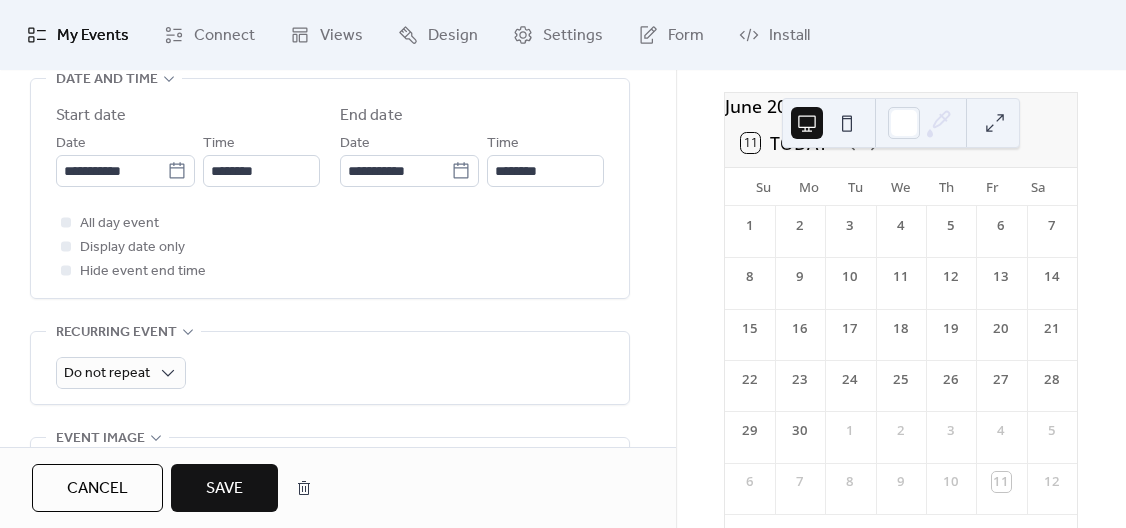 drag, startPoint x: 234, startPoint y: 479, endPoint x: 665, endPoint y: 314, distance: 461.50406 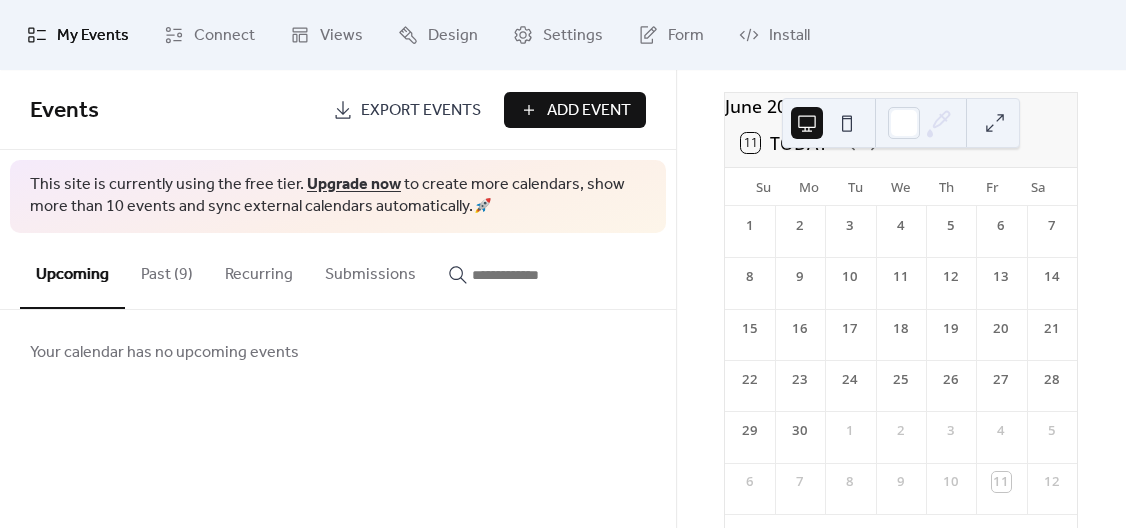 click on "Past  (9)" at bounding box center (167, 270) 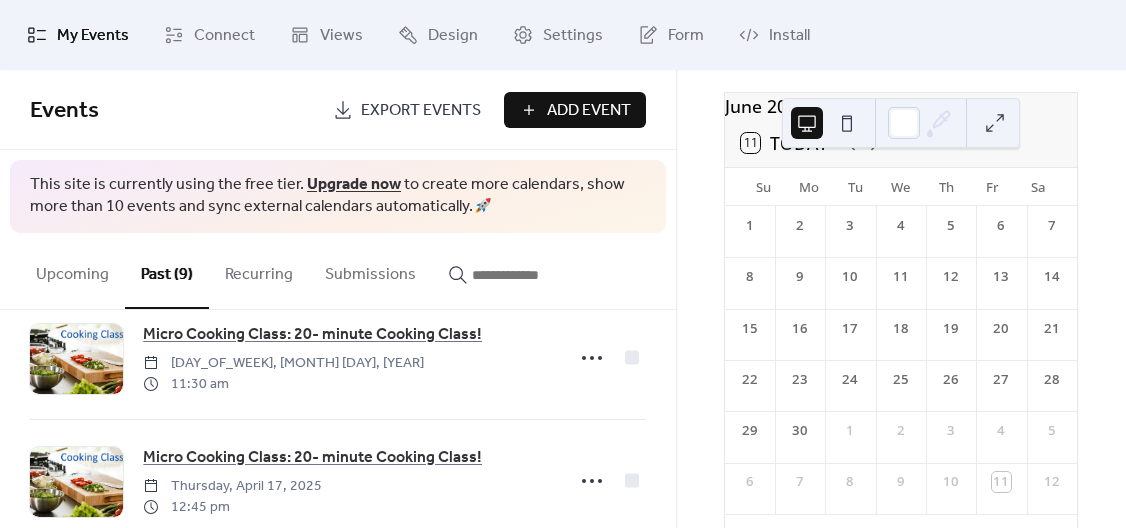 scroll, scrollTop: 32, scrollLeft: 0, axis: vertical 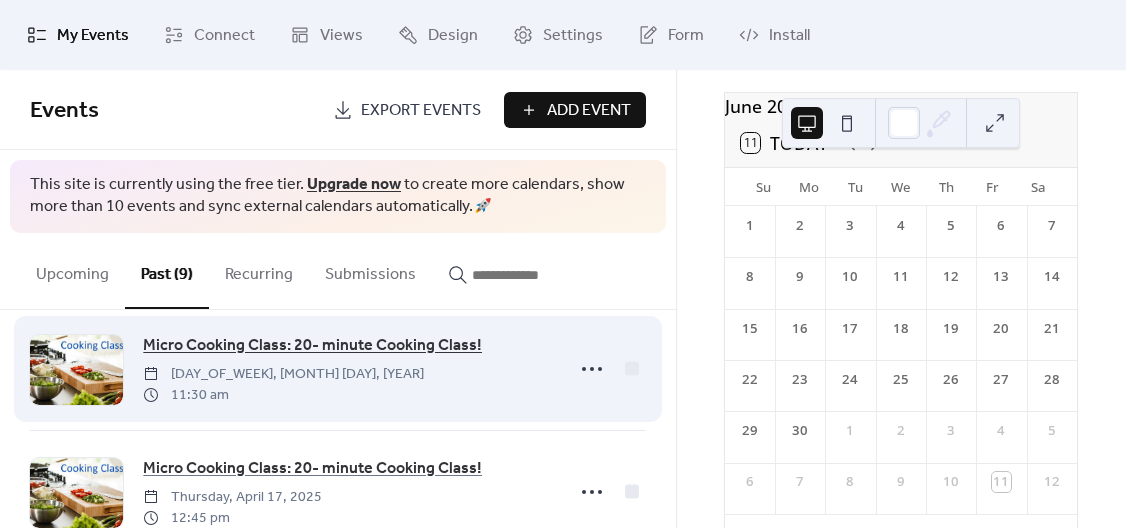 click on "Micro Cooking Class: 20- minute Cooking Class!" at bounding box center [312, 346] 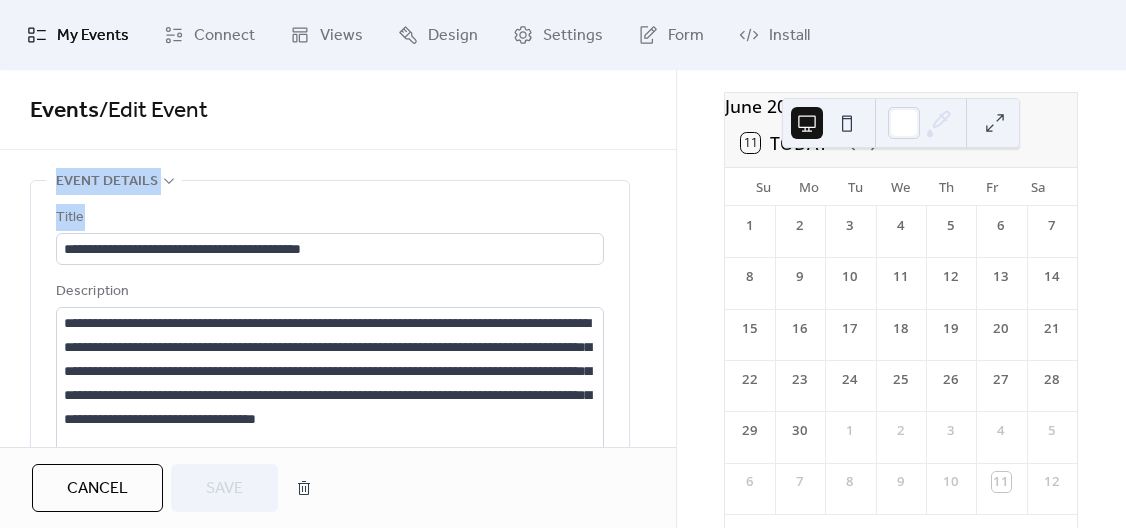 drag, startPoint x: 668, startPoint y: 124, endPoint x: 669, endPoint y: 166, distance: 42.0119 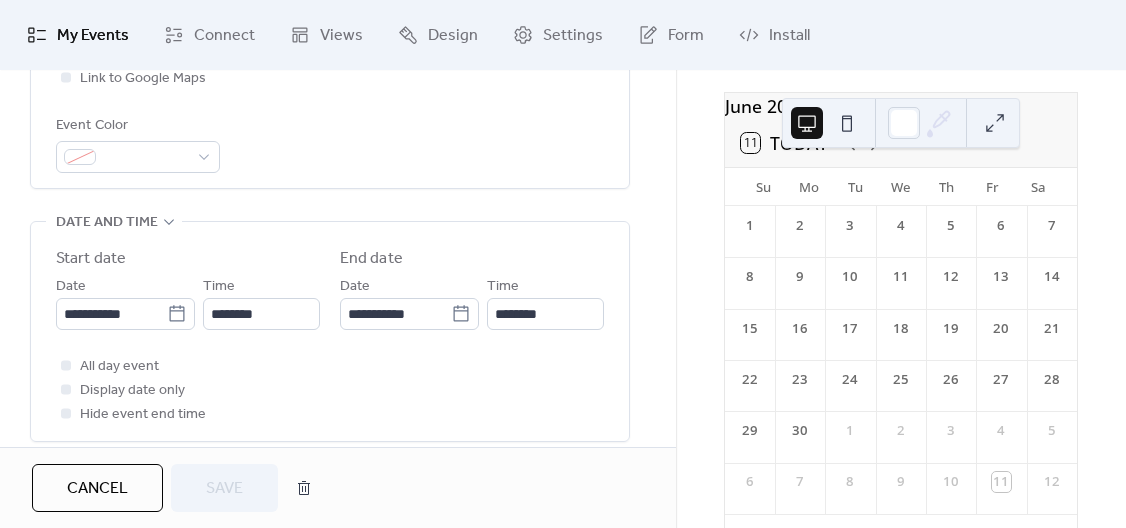 scroll, scrollTop: 551, scrollLeft: 0, axis: vertical 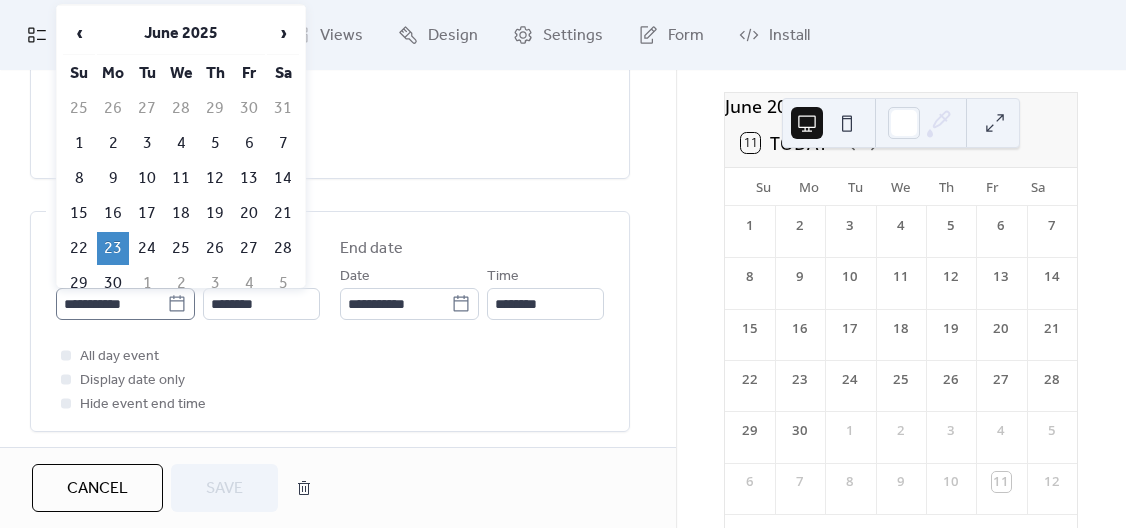 click 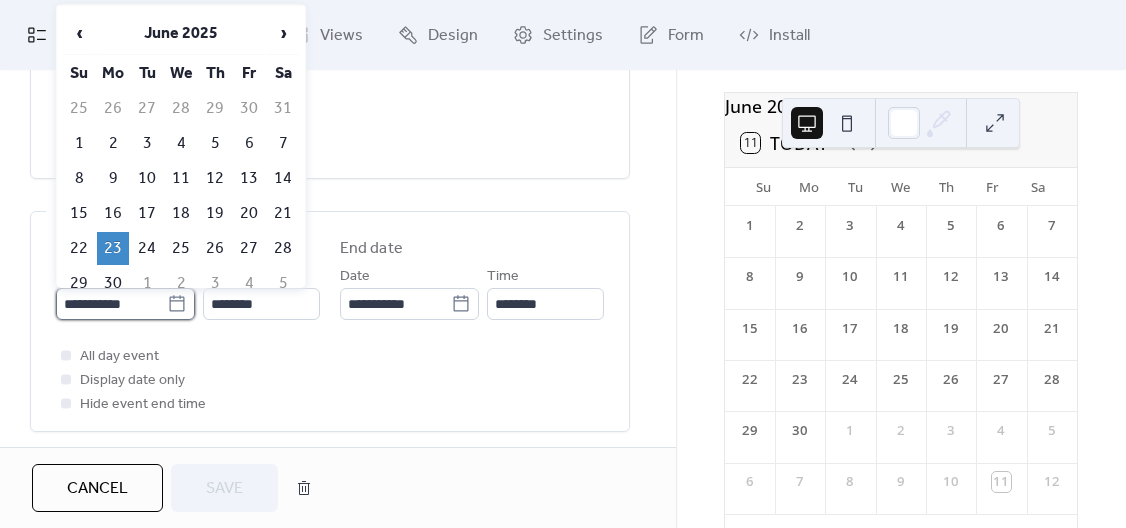 click on "**********" at bounding box center (111, 304) 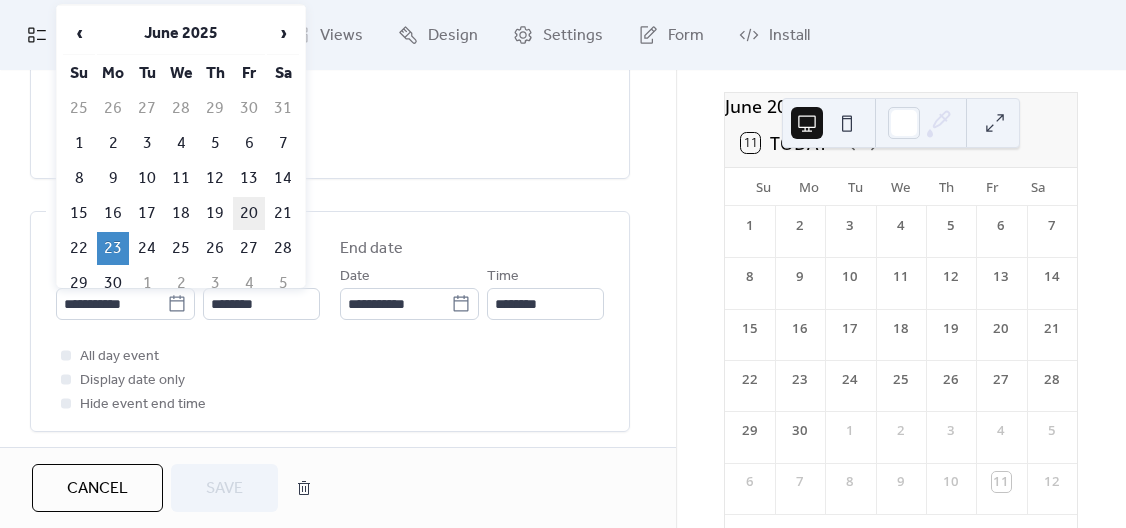 click on "20" at bounding box center (249, 213) 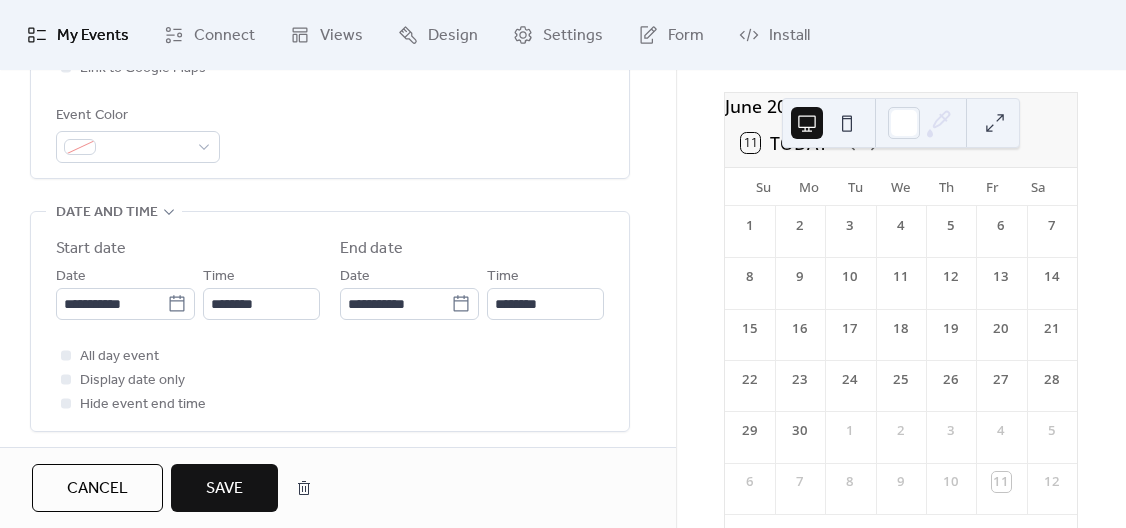 click on "Save" at bounding box center [224, 489] 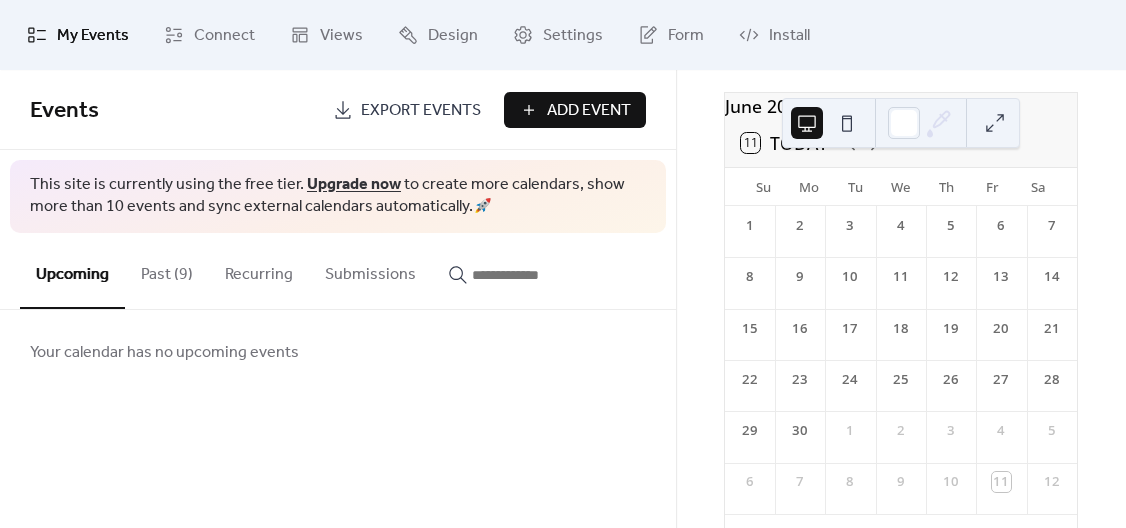 click on "Past  (9)" at bounding box center (167, 270) 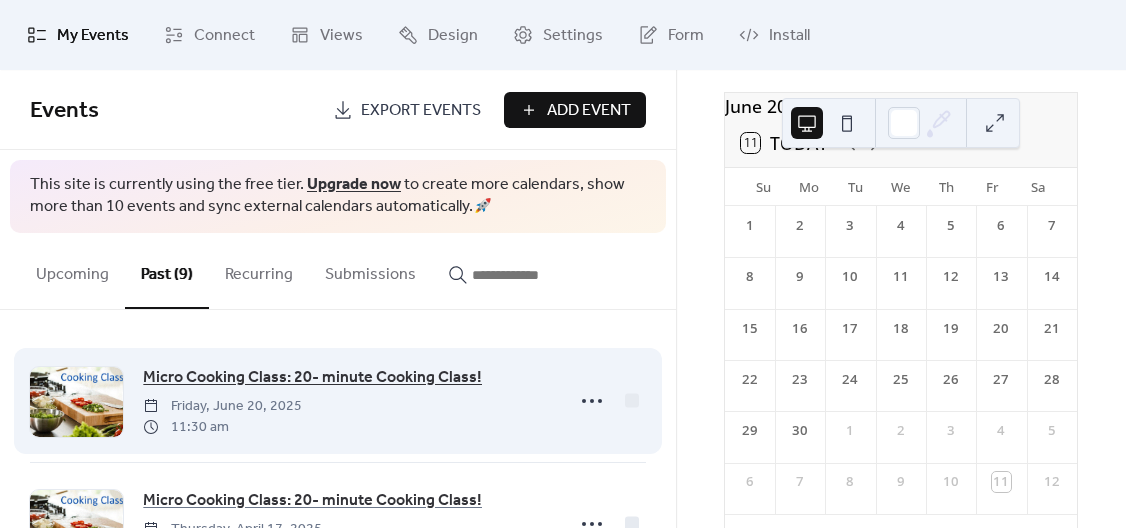 click on "Micro Cooking Class: 20- minute Cooking Class!" at bounding box center [312, 378] 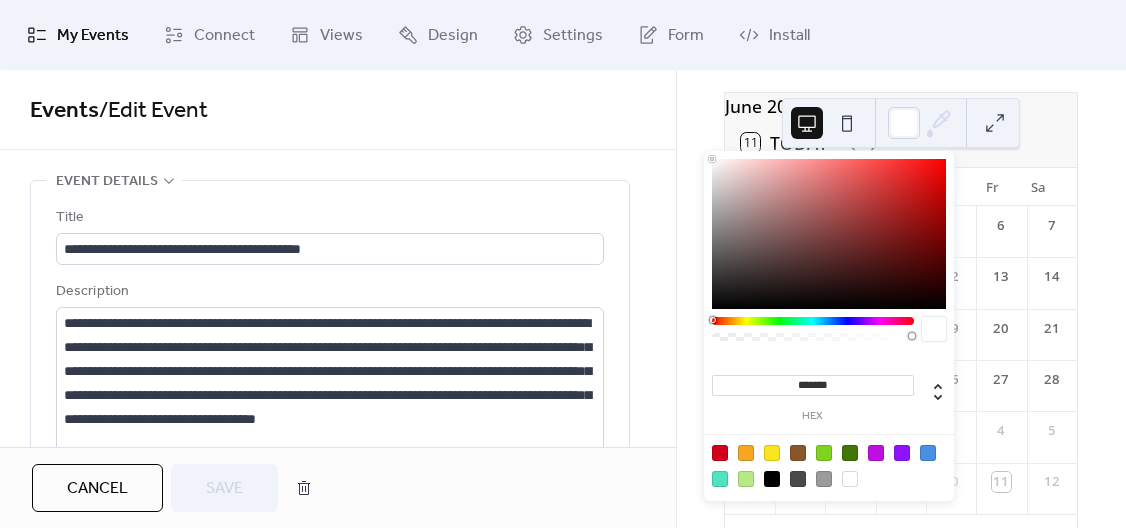 click 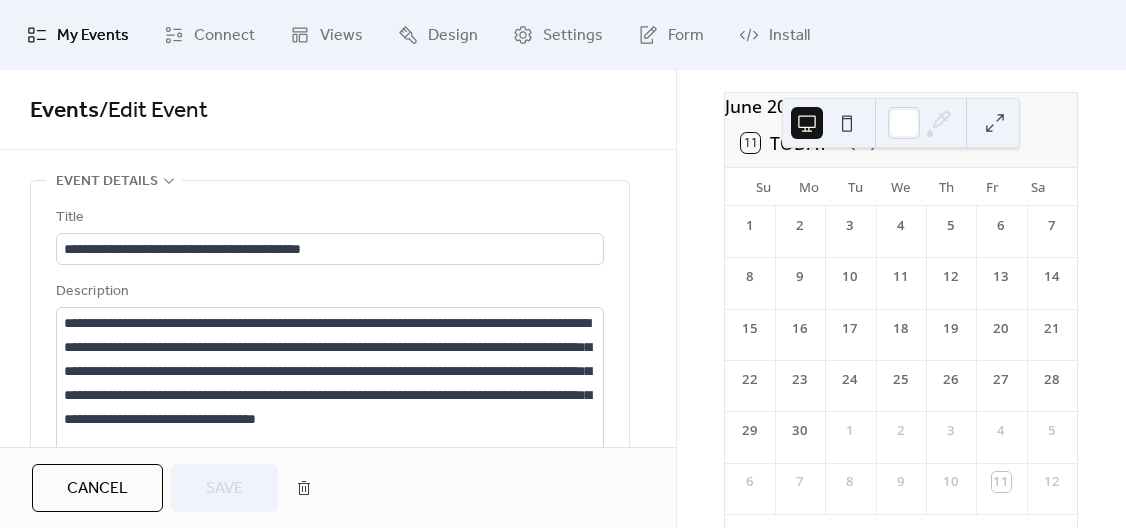 click 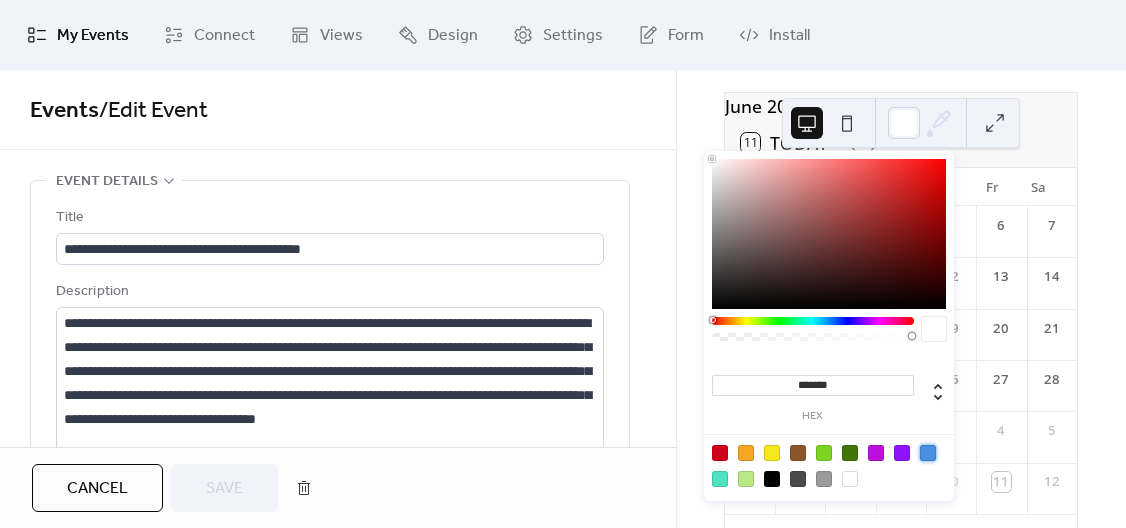 click at bounding box center [928, 453] 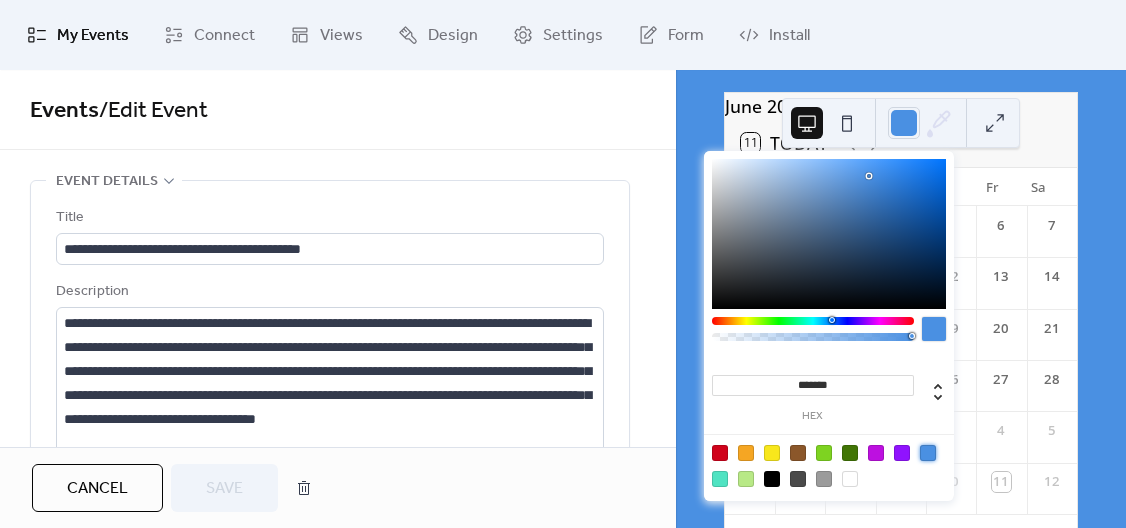 type on "*******" 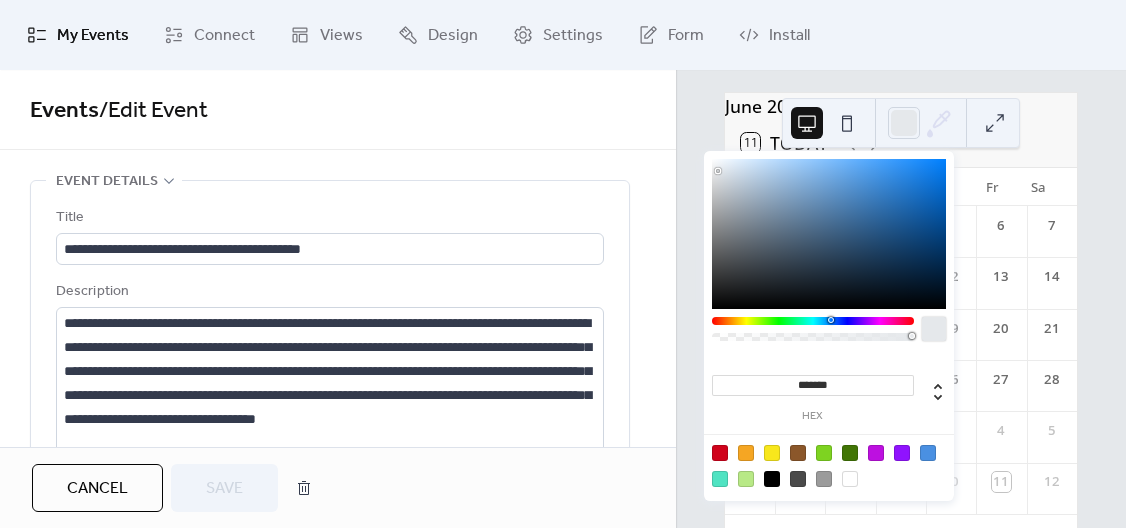 click at bounding box center (829, 234) 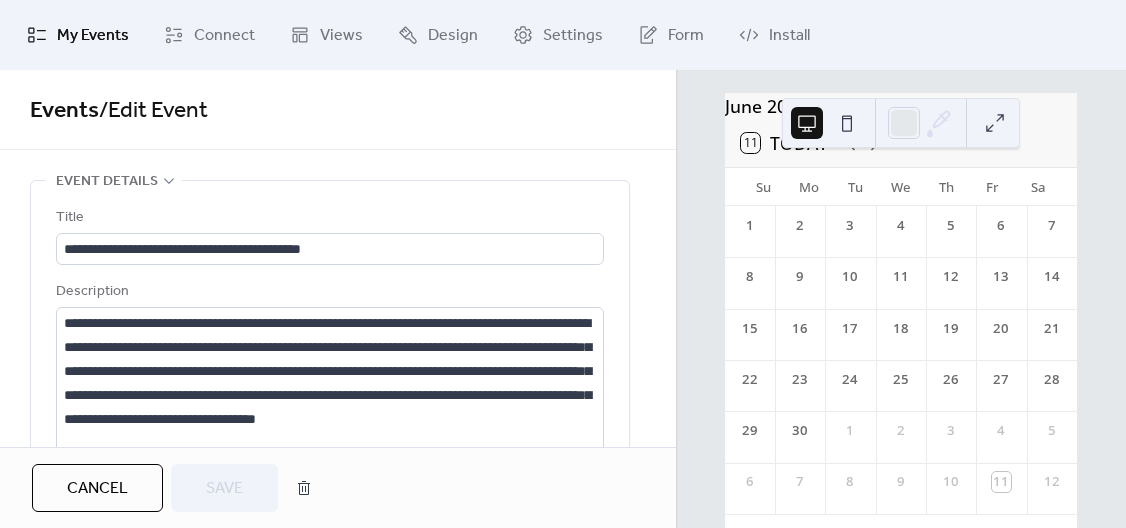 click on "**********" at bounding box center (338, 258) 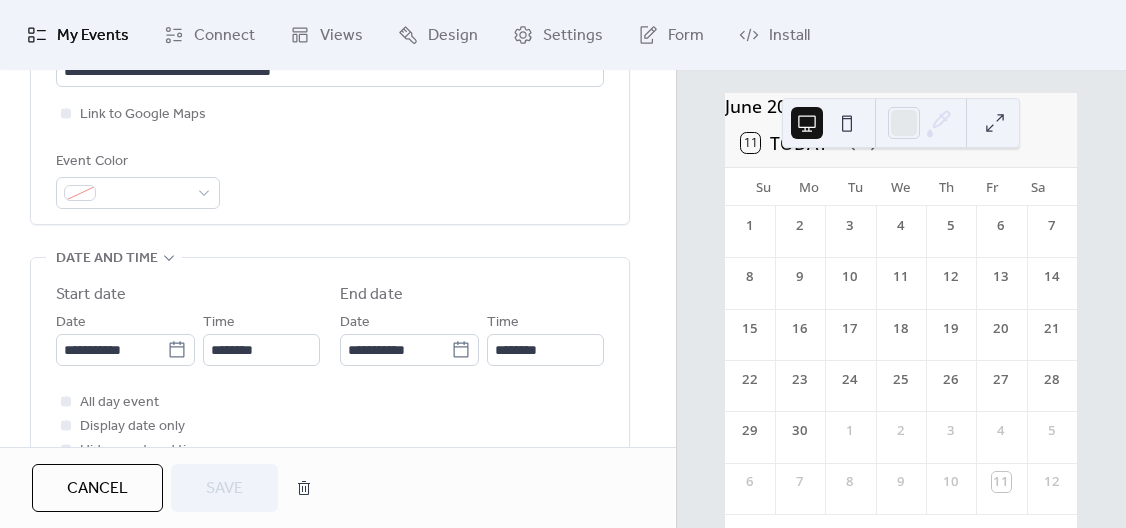 scroll, scrollTop: 500, scrollLeft: 0, axis: vertical 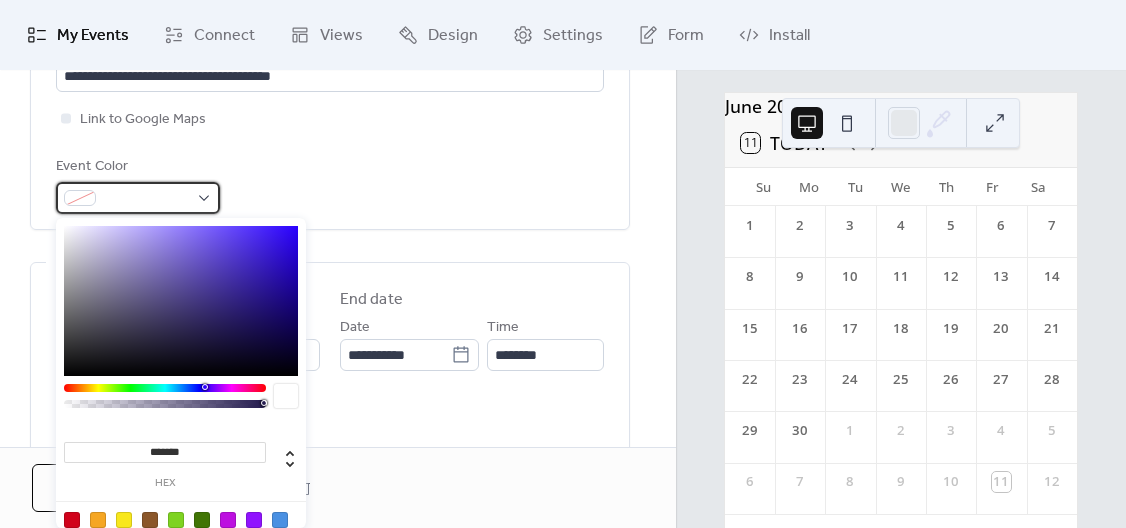 click at bounding box center (146, 199) 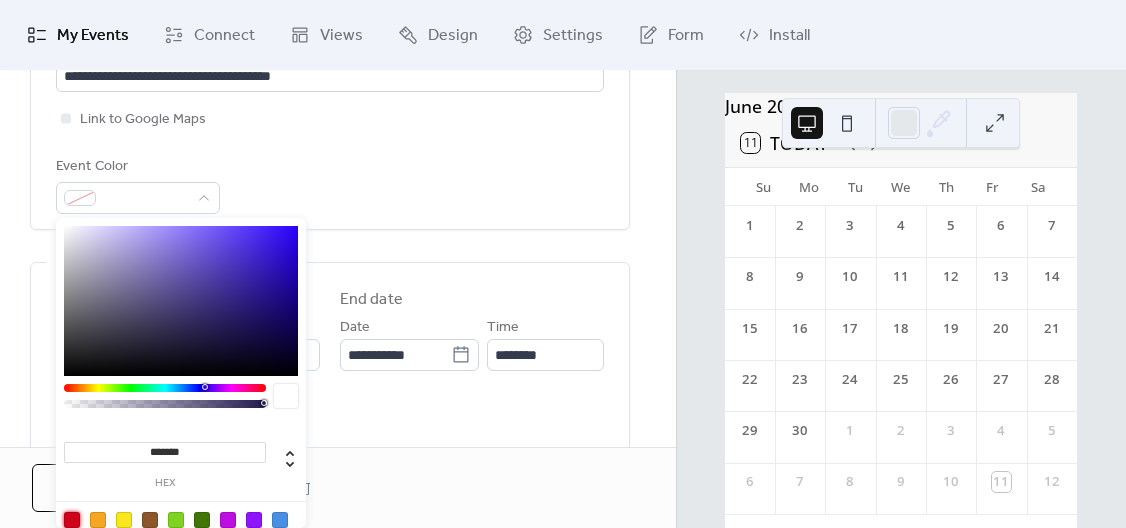 click at bounding box center (72, 520) 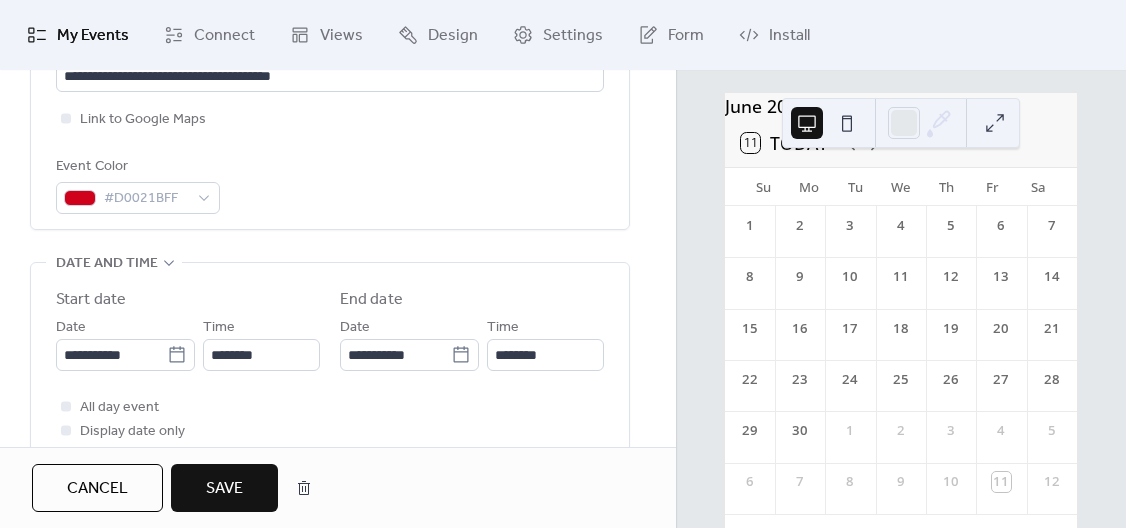 click on "[MONTH] [YEAR] 11 Today Su Mo Tu We Th Fr Sa 1 2 3 4 5 6 7 8 9 10 11 12 13 14 15 16 17 18 19 20 21 22 23 24 25 26 27 28 29 30 1 2 3 4 5 6 7 8 9 10 11 12" at bounding box center (901, 299) 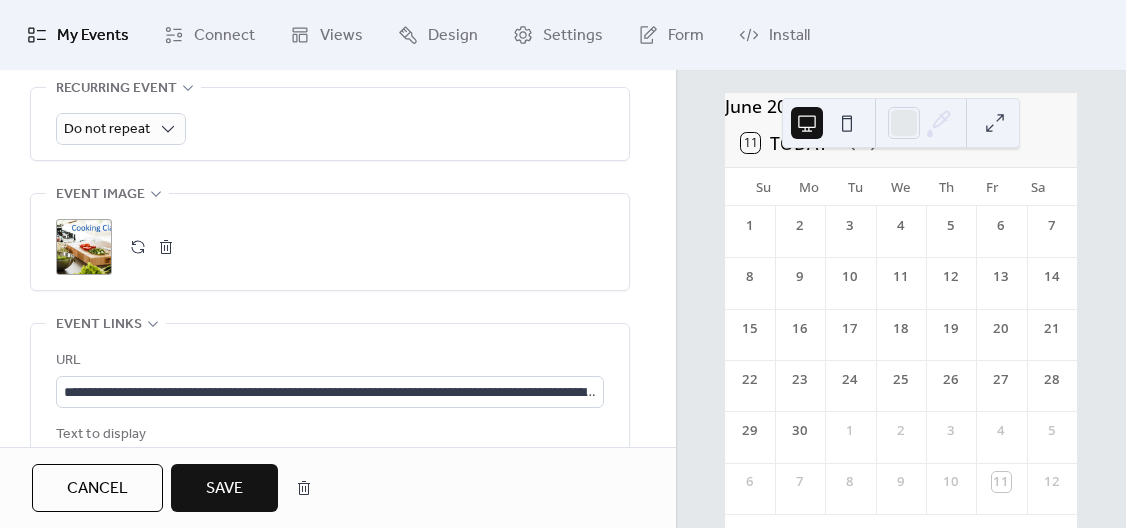 scroll, scrollTop: 941, scrollLeft: 0, axis: vertical 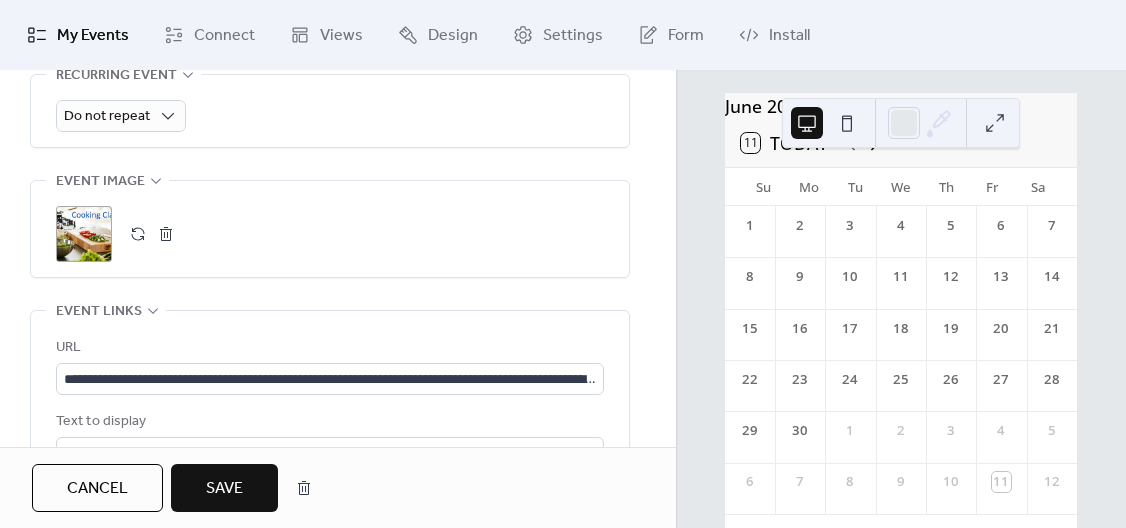 click 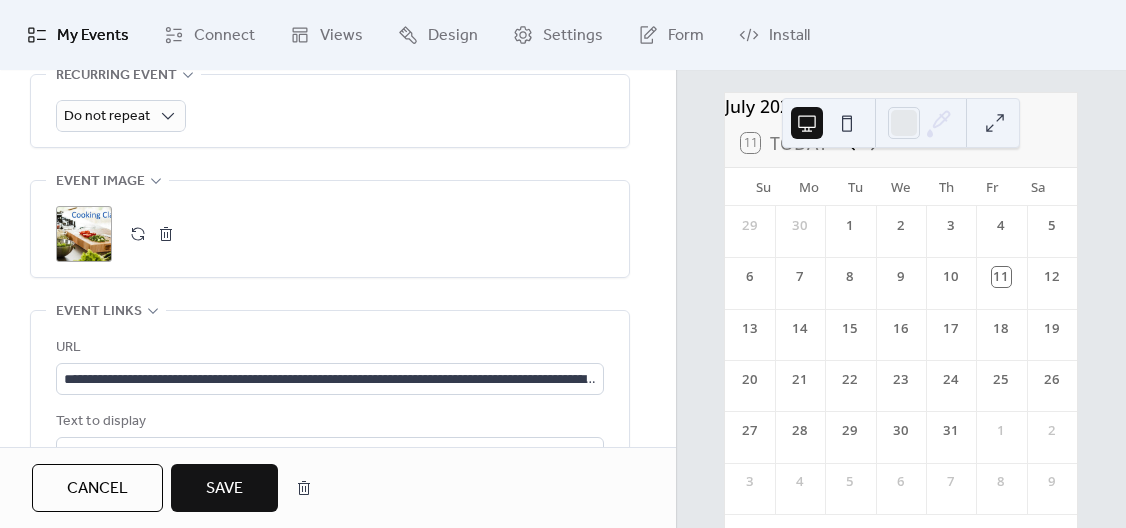 click 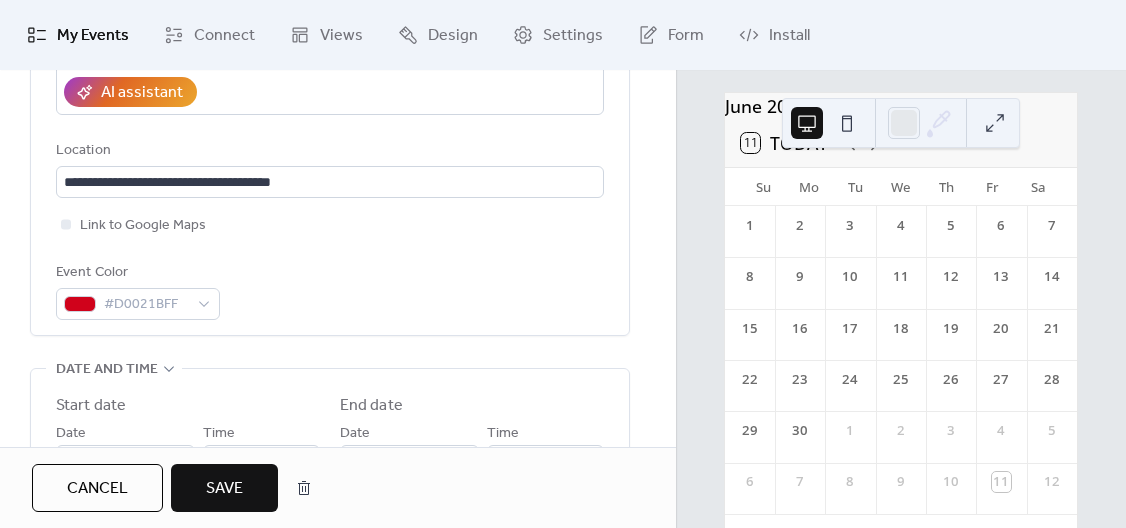 scroll, scrollTop: 386, scrollLeft: 0, axis: vertical 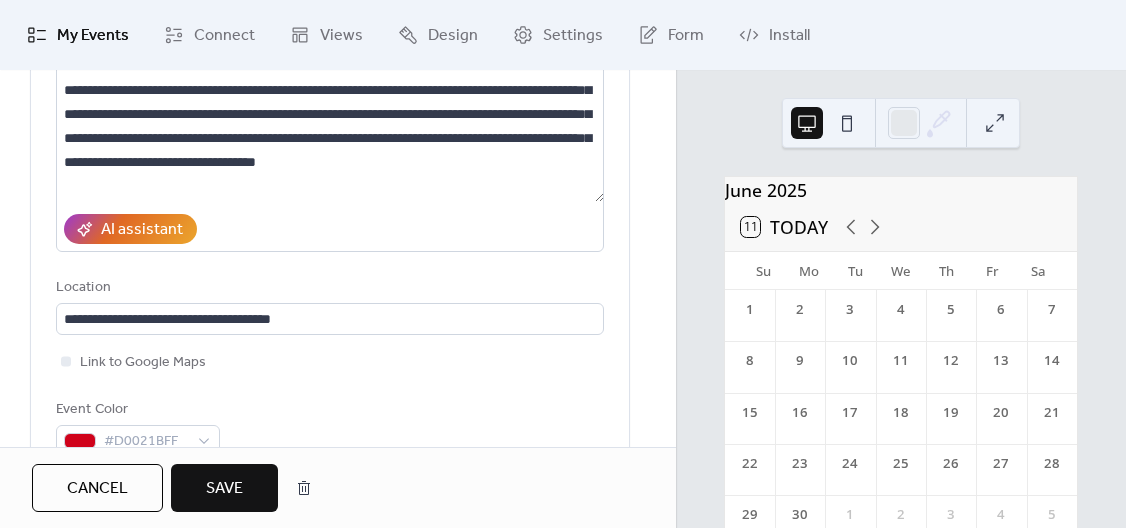 click on "Save" at bounding box center [224, 489] 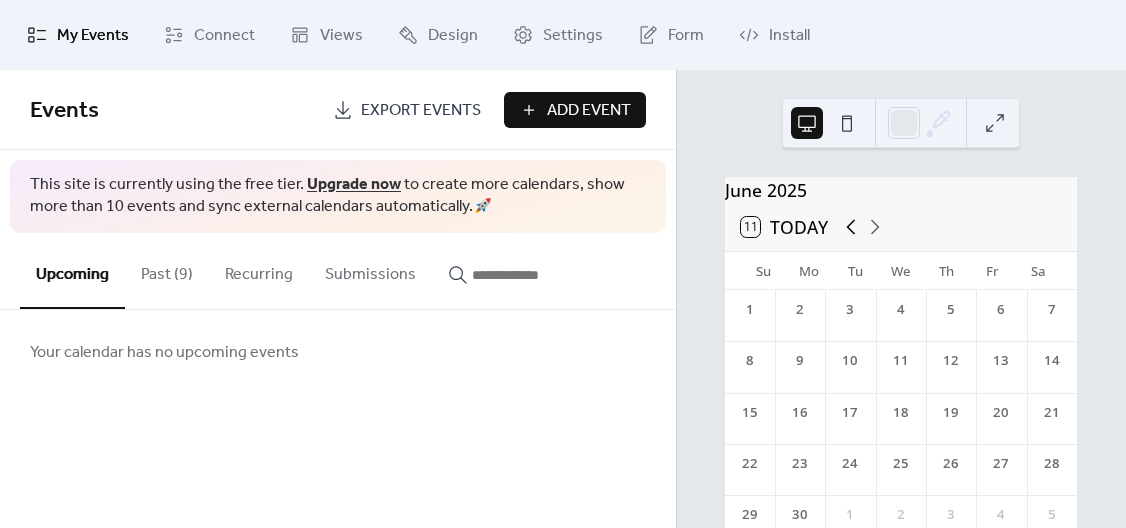 click 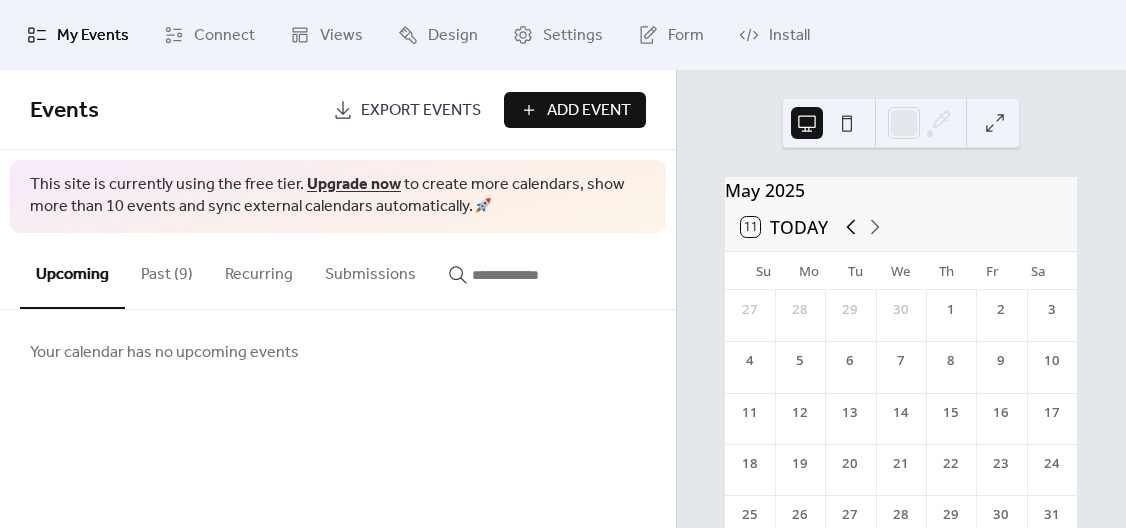 click 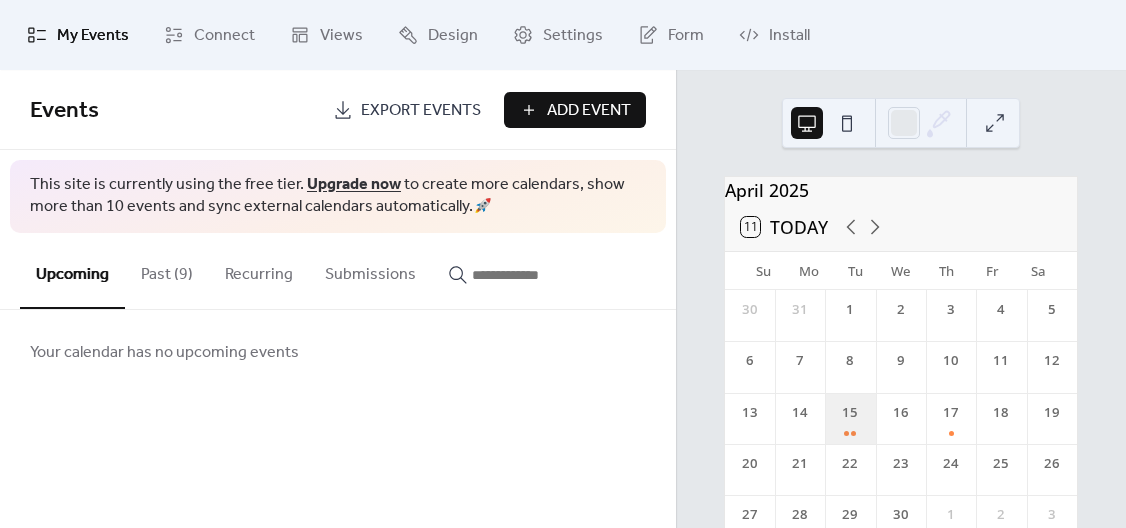 click on "15" at bounding box center [850, 418] 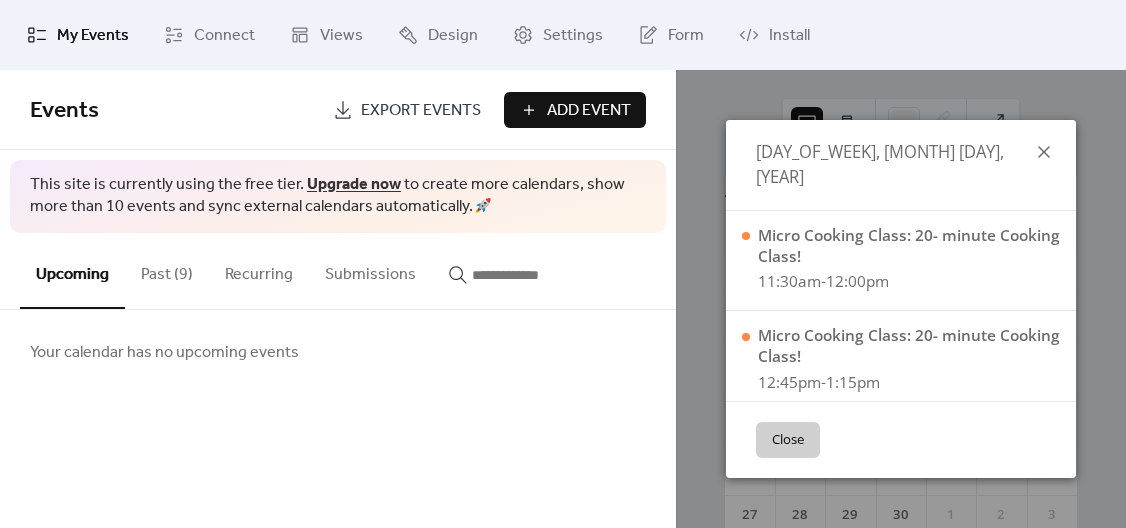 click 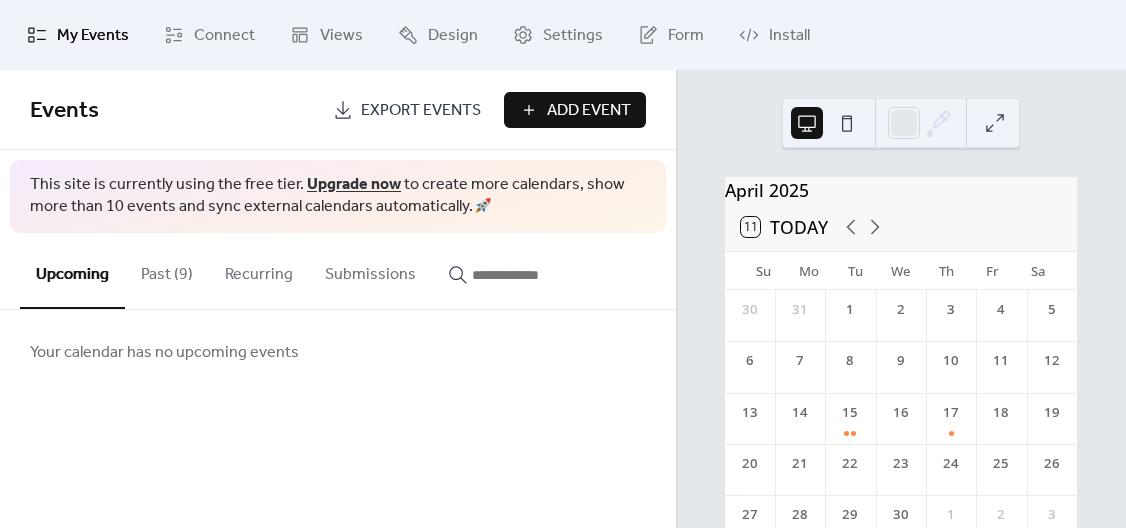 click on "Past  (9)" at bounding box center [167, 270] 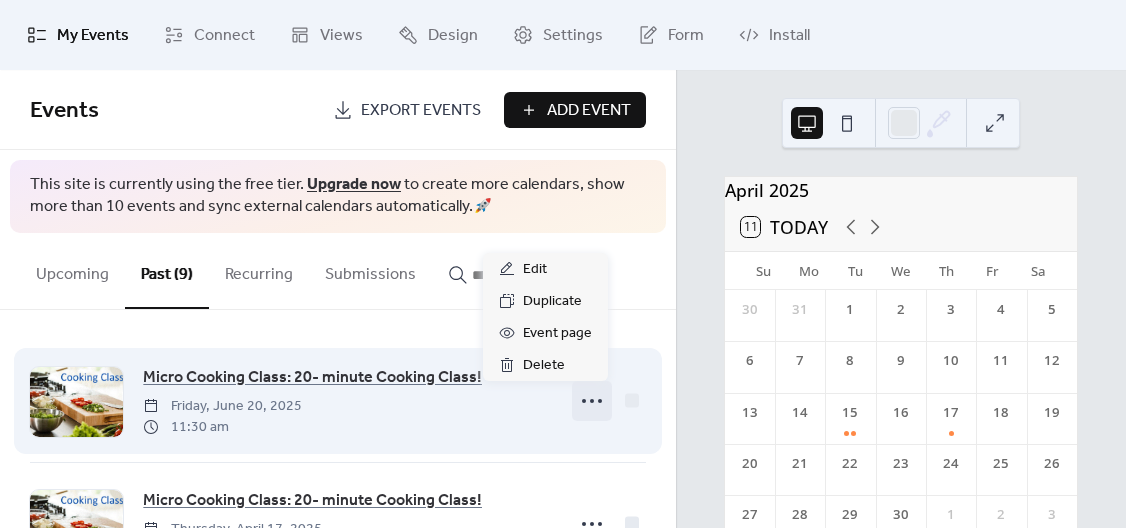 click 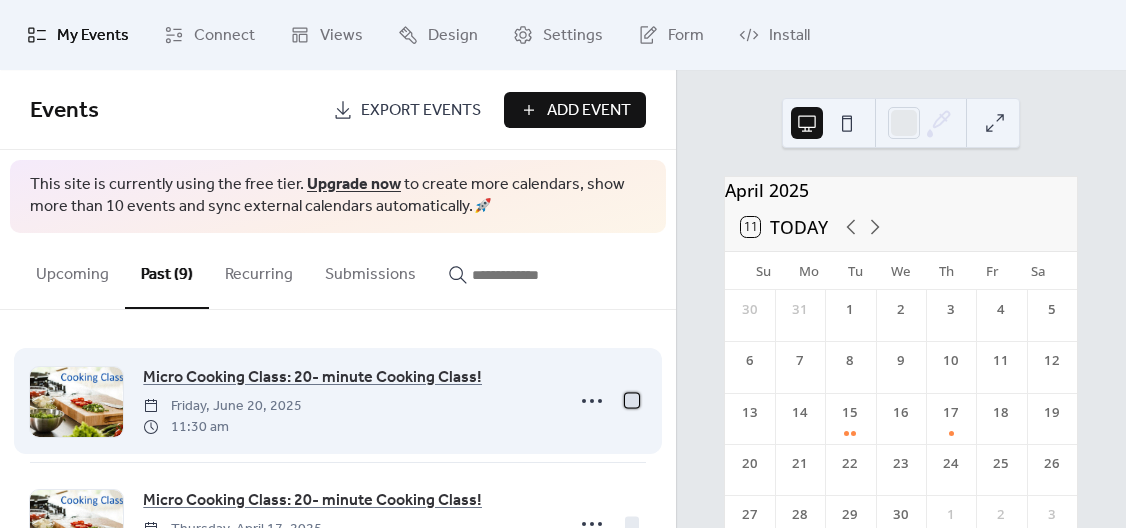 click at bounding box center (632, 400) 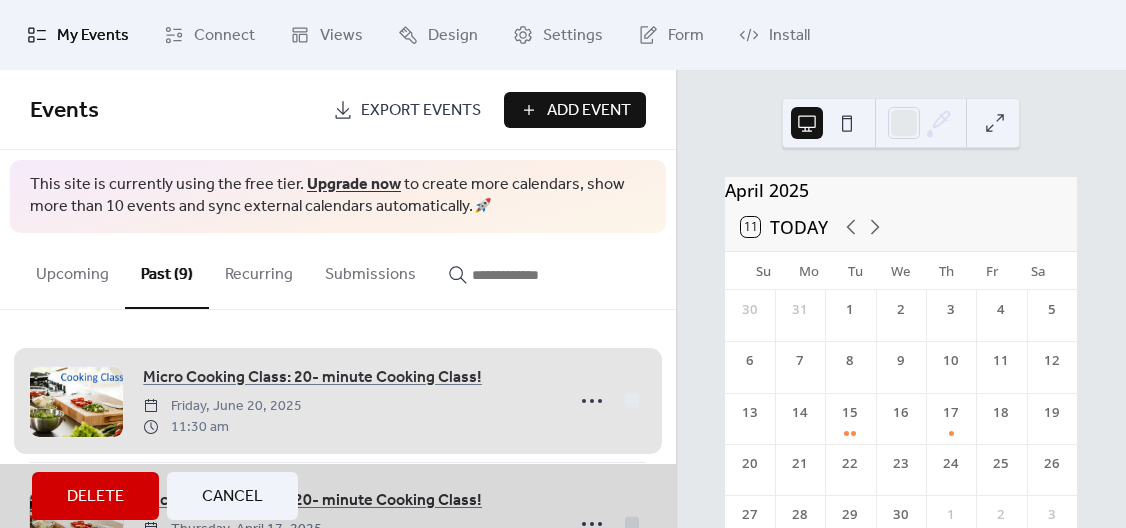 click on "Micro Cooking Class: 20- minute Cooking Class!  [DAY_OF_WEEK], [MONTH] [DAY], [YEAR] [TIME] am" at bounding box center [338, 401] 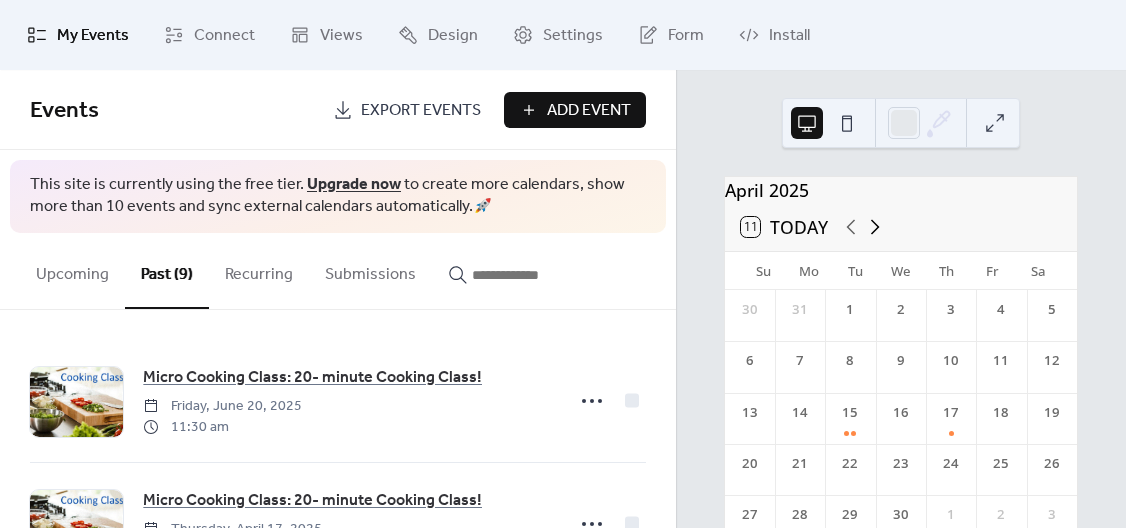 click 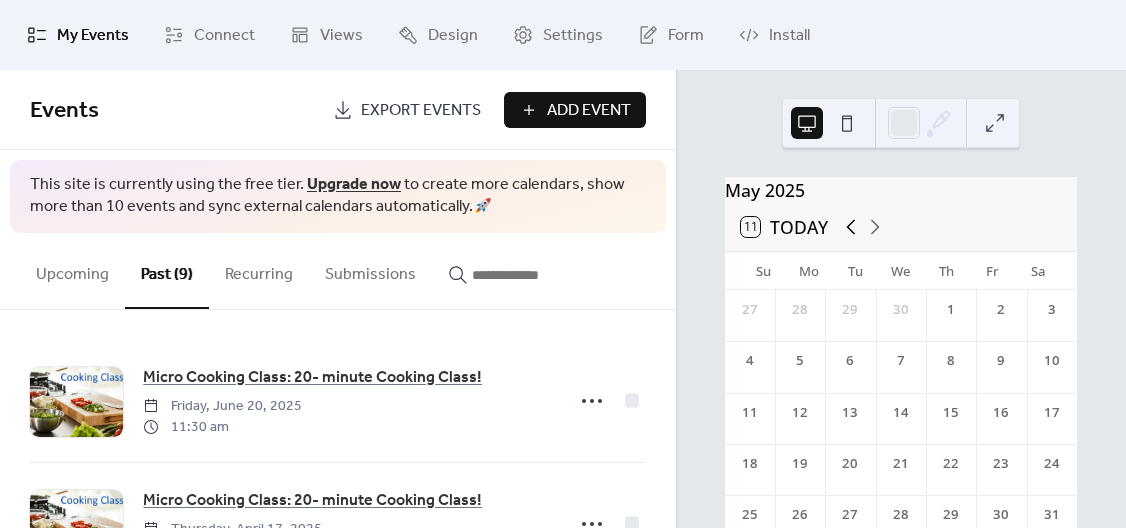 click 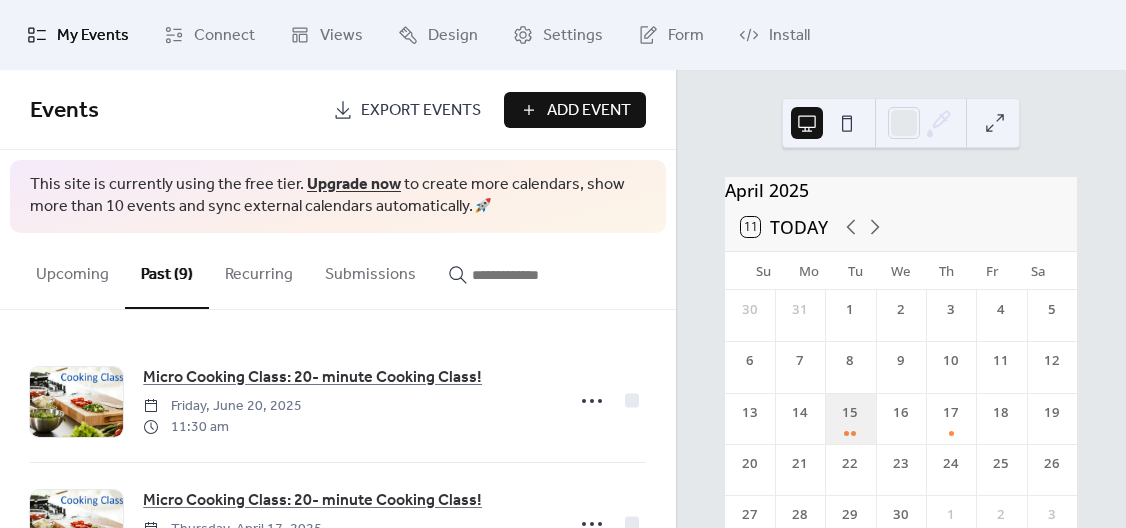 click on "15" at bounding box center (850, 418) 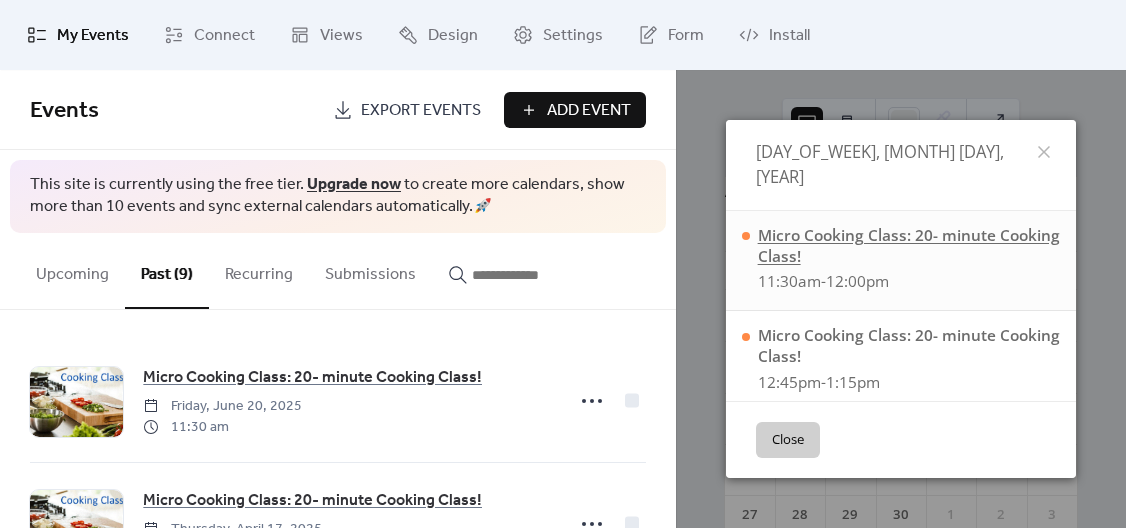 click on "Micro Cooking Class: 20- minute Cooking Class!" at bounding box center (909, 246) 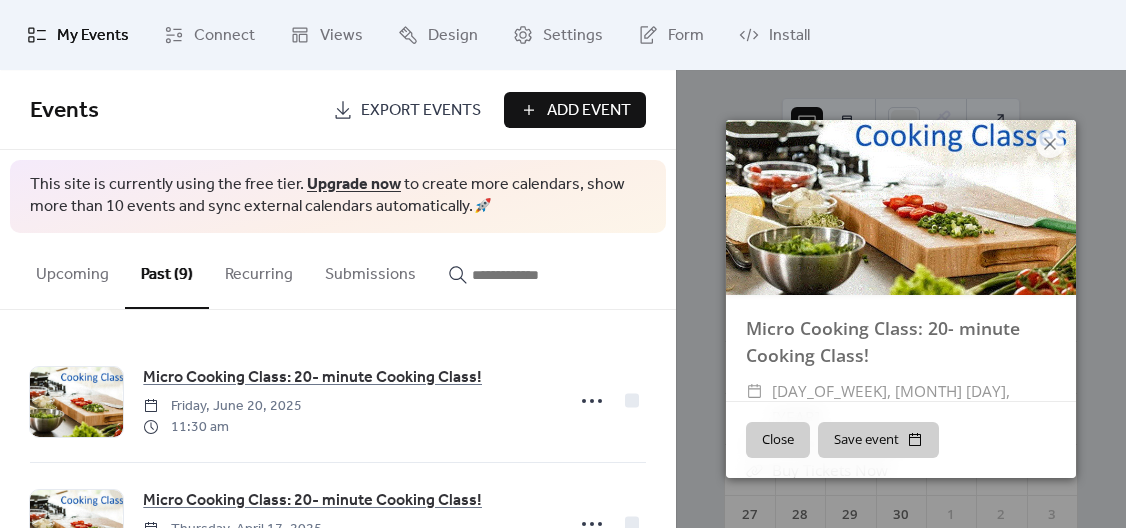 click on "Close" at bounding box center [778, 440] 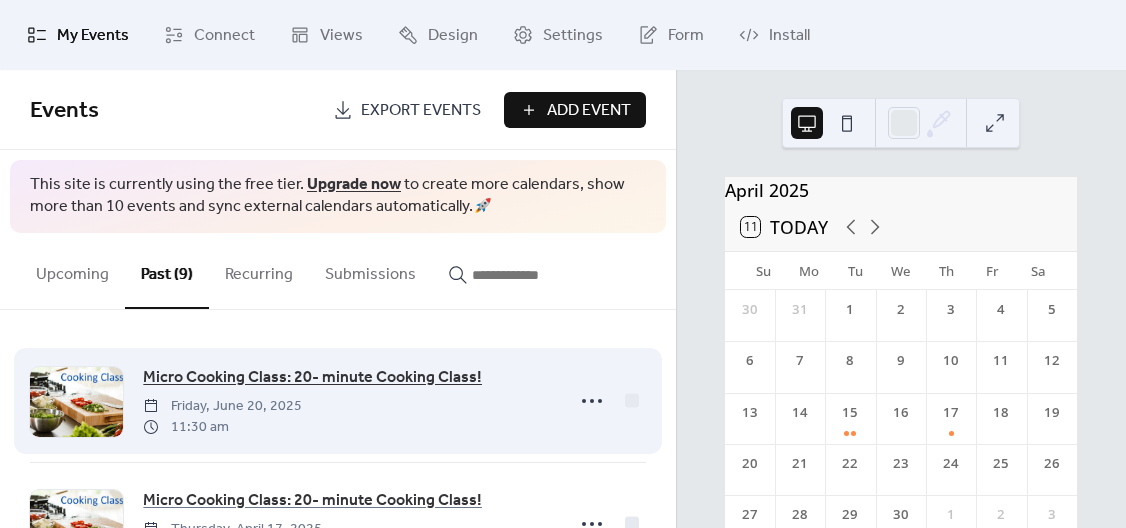click on "Micro Cooking Class: 20- minute Cooking Class!" at bounding box center (312, 378) 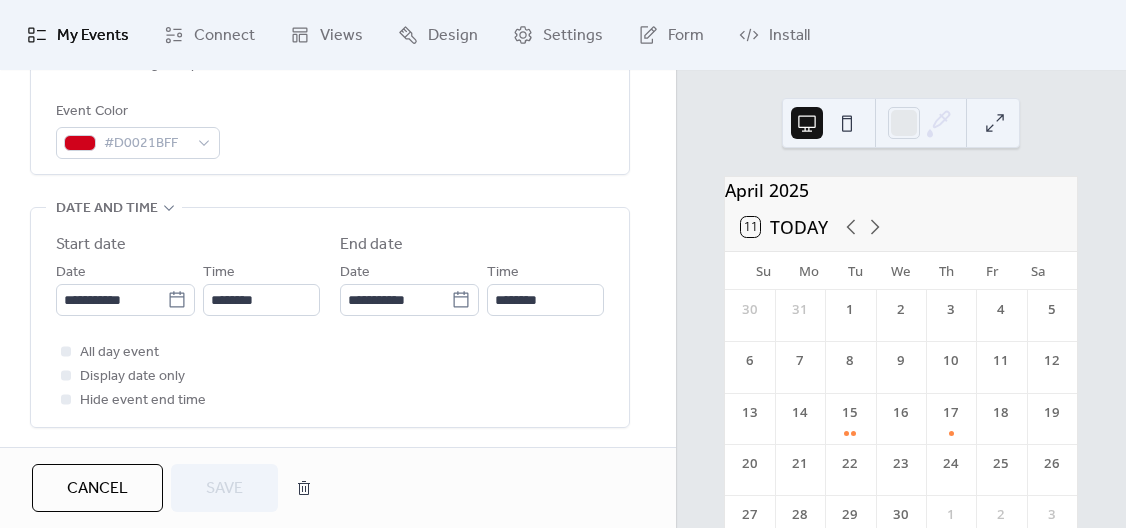 scroll, scrollTop: 523, scrollLeft: 0, axis: vertical 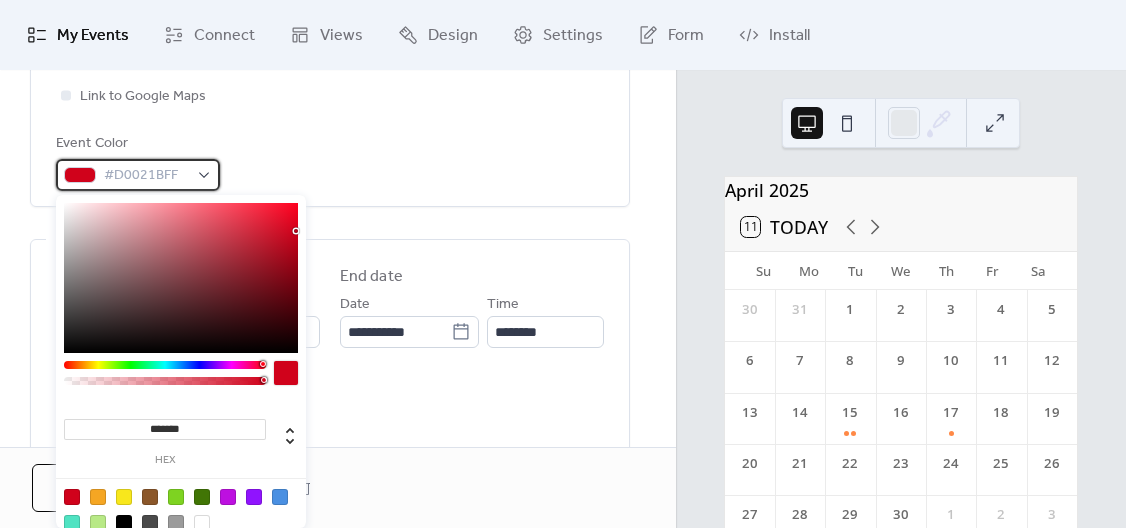 click on "#D0021BFF" at bounding box center [138, 175] 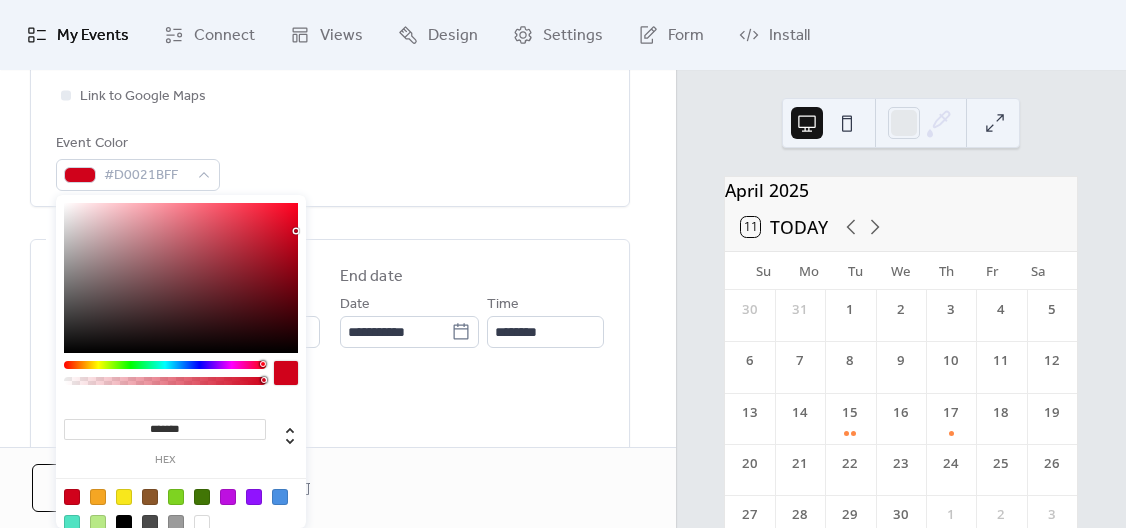click on "**********" at bounding box center [330, 454] 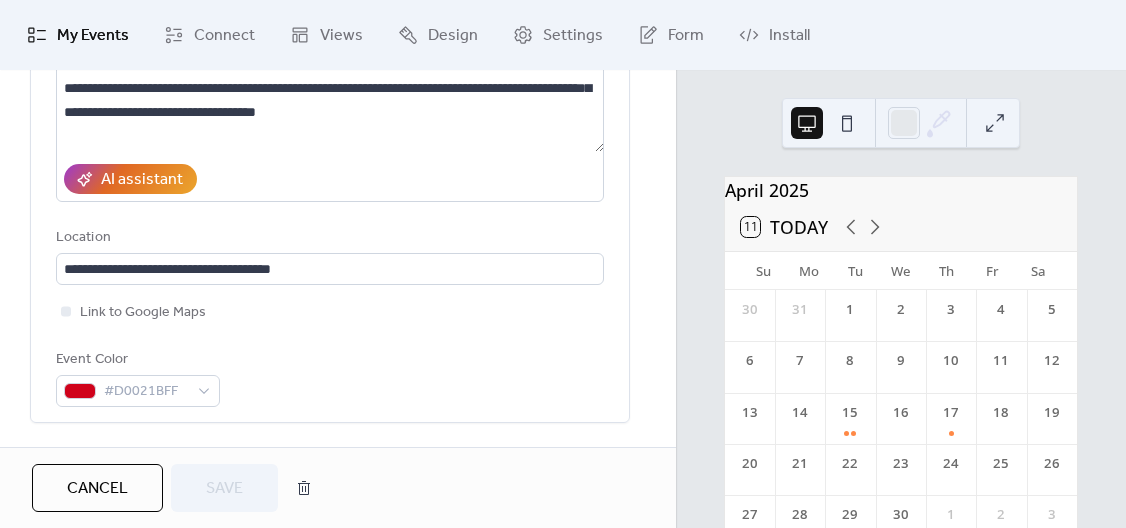 scroll, scrollTop: 326, scrollLeft: 0, axis: vertical 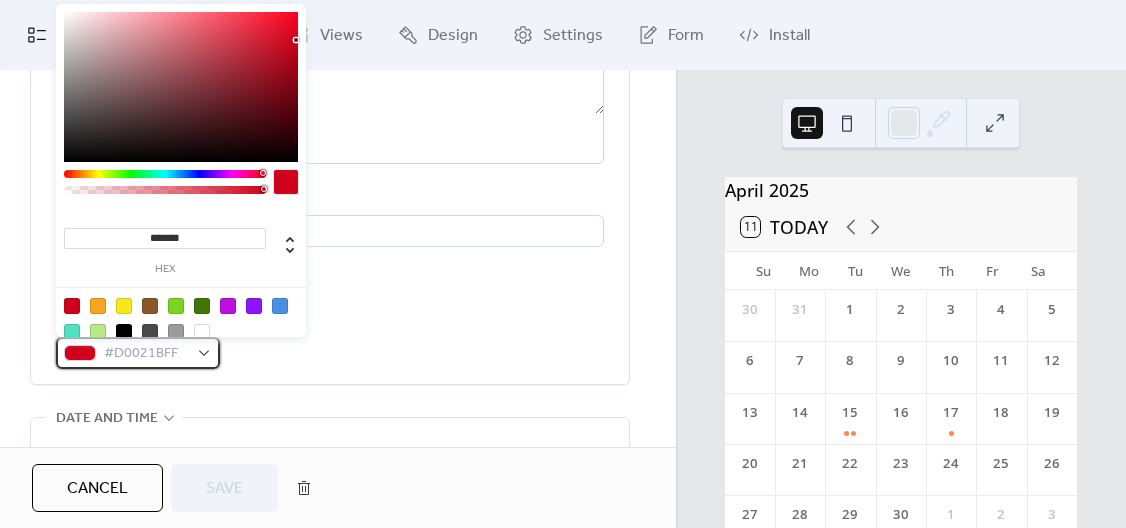 click on "#D0021BFF" at bounding box center (138, 353) 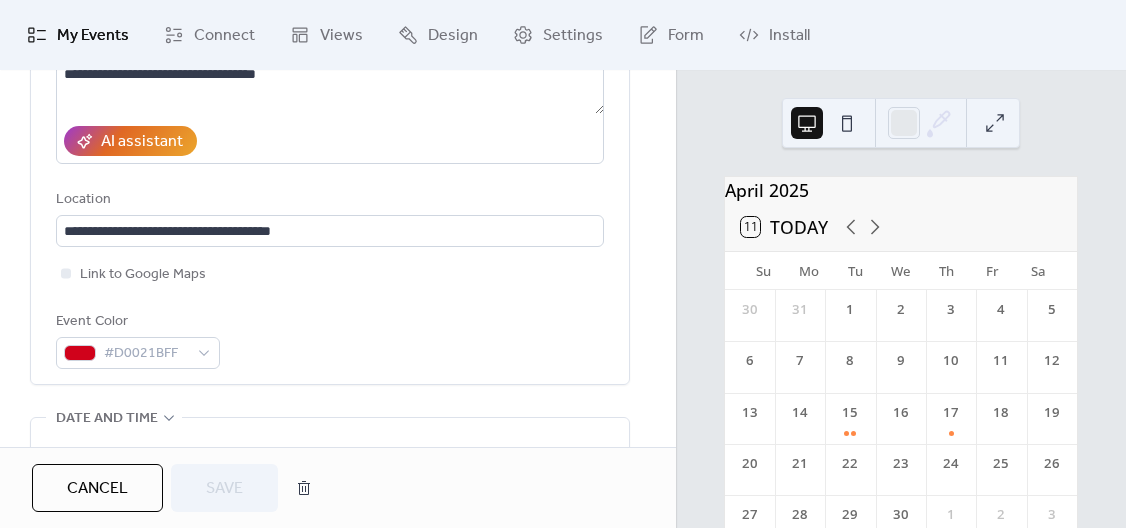 click on "April [YEAR] 11 Today Su Mo Tu We Th Fr Sa 30 31 1 2 3 4 5 6 7 8 9 10 11 12 13 14 15 16 17 18 19 20 21 22 23 24 25 26 27 28 29 30 1 2 3 4 5 6 7 8 9 10" at bounding box center (901, 395) 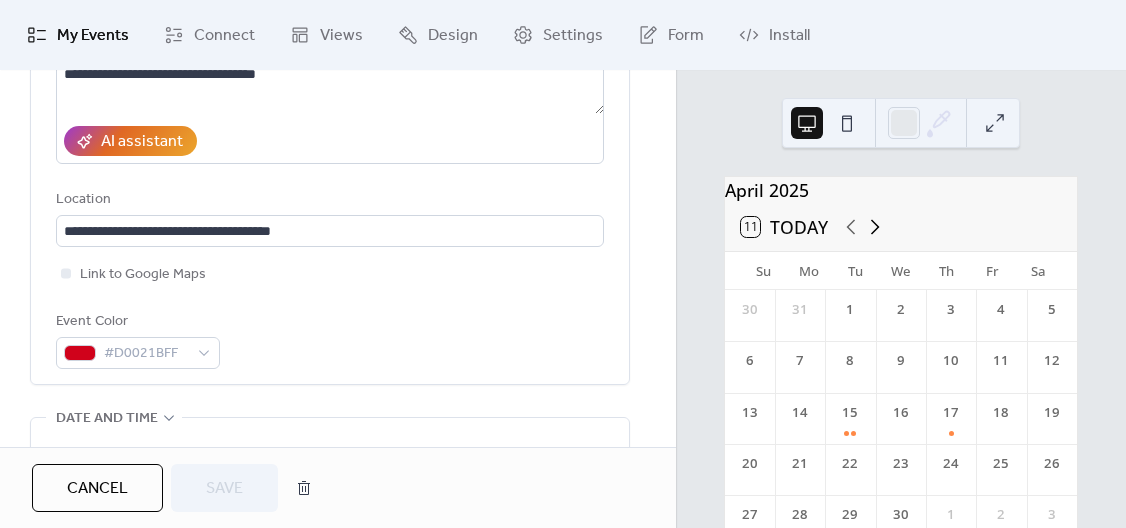 click 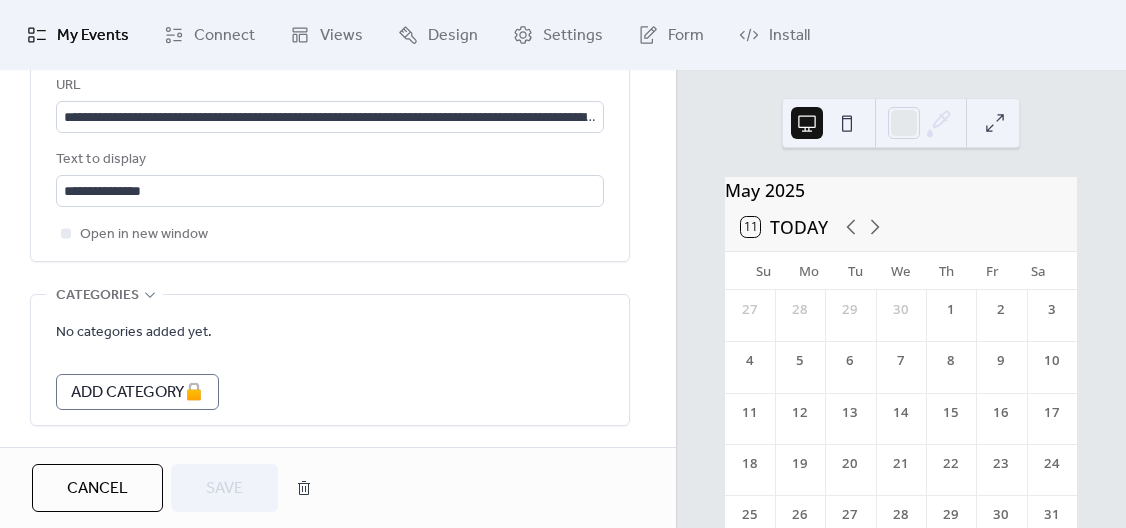 scroll, scrollTop: 1354, scrollLeft: 0, axis: vertical 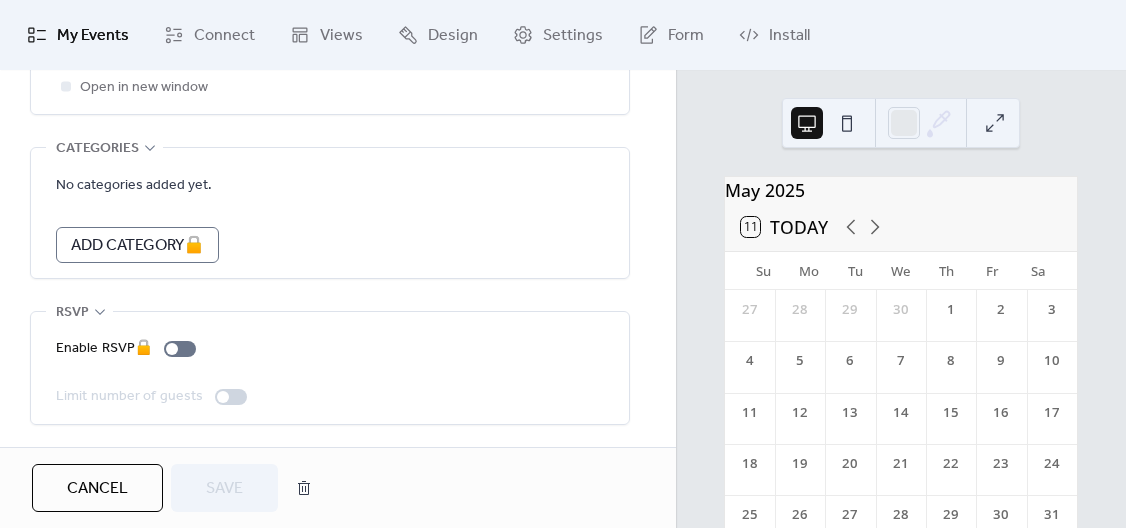 click on "Cancel" at bounding box center (97, 488) 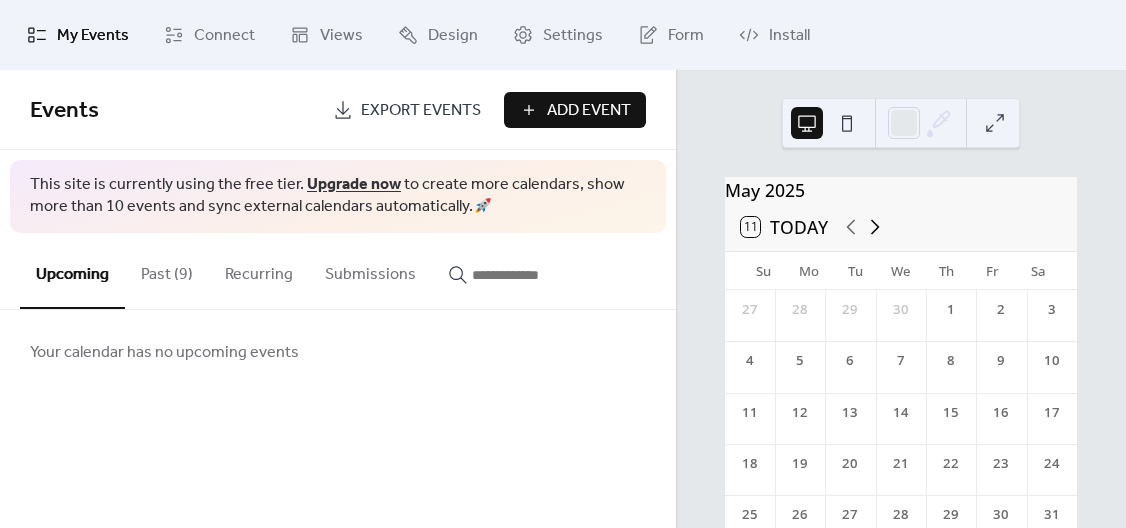 click 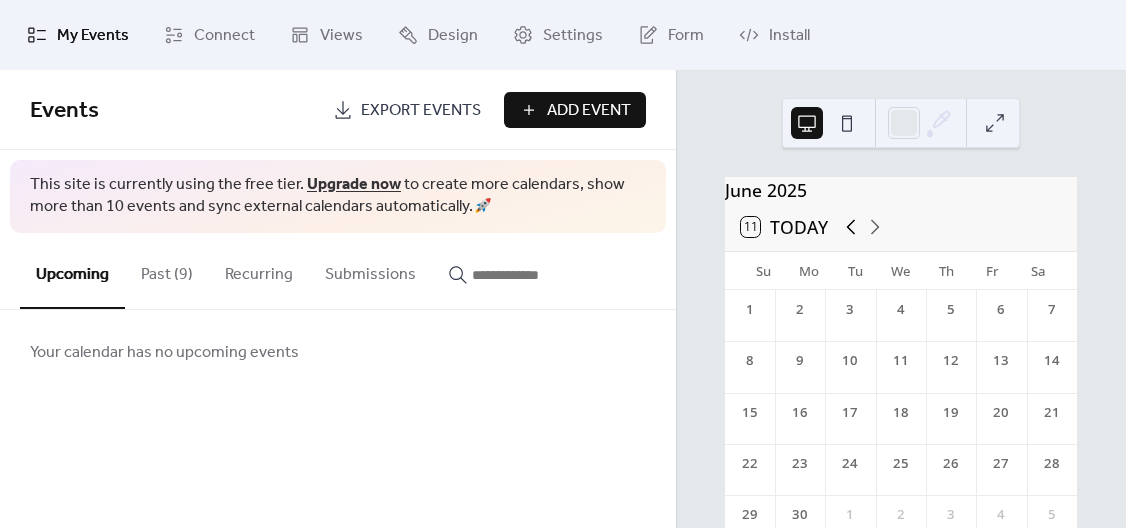 click 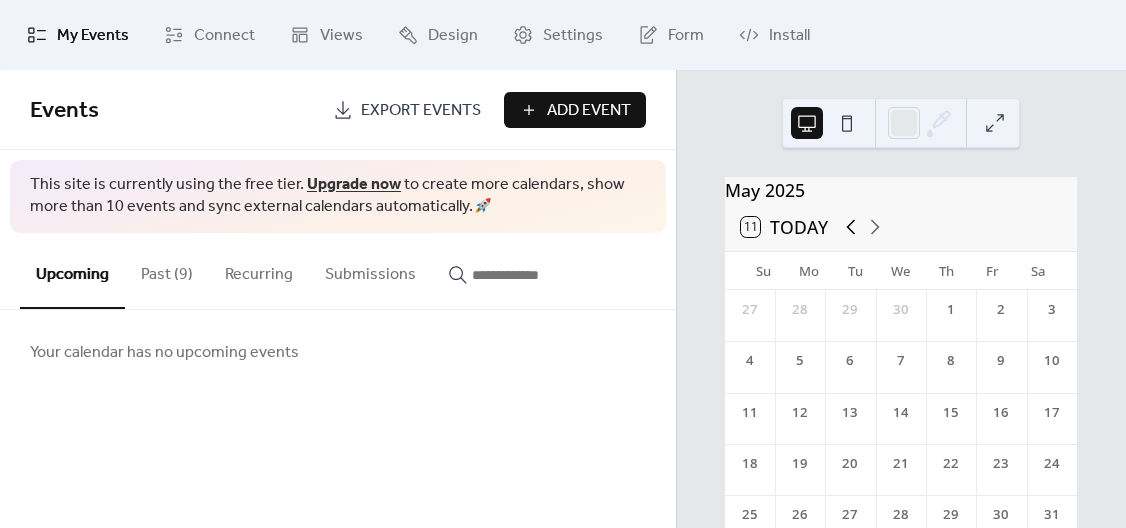 click 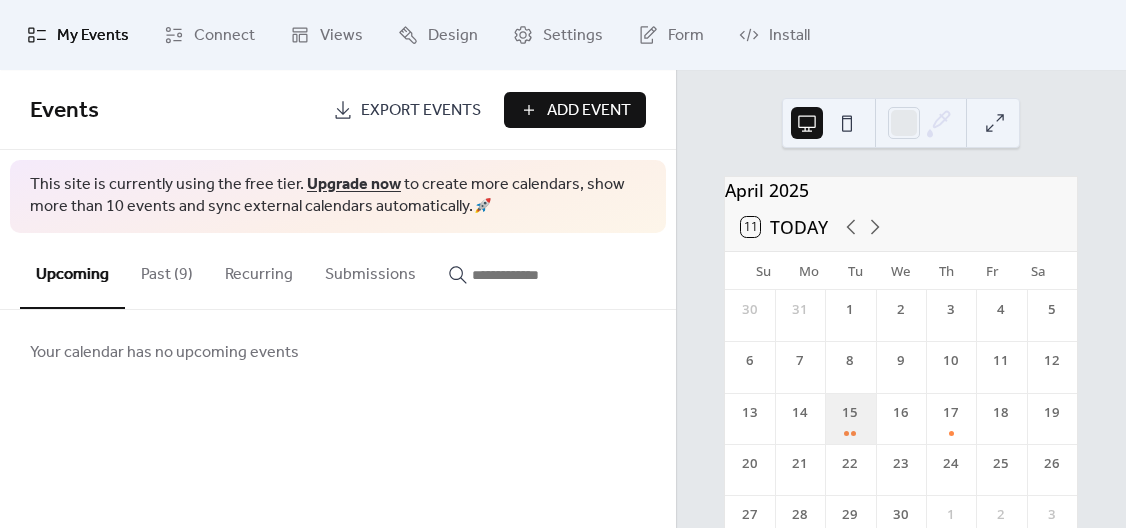 click on "15" at bounding box center (850, 418) 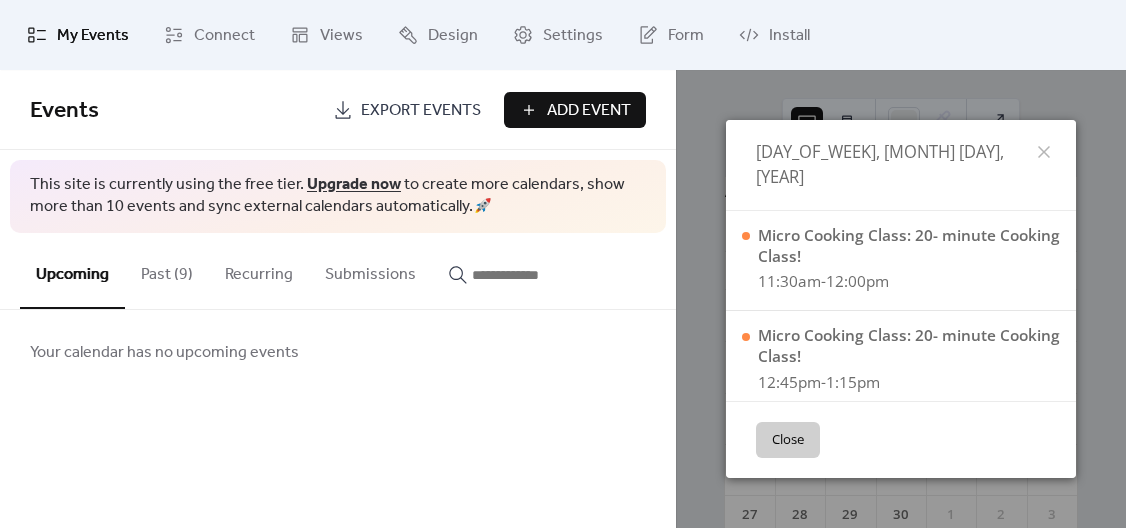 click on "Close" at bounding box center [788, 440] 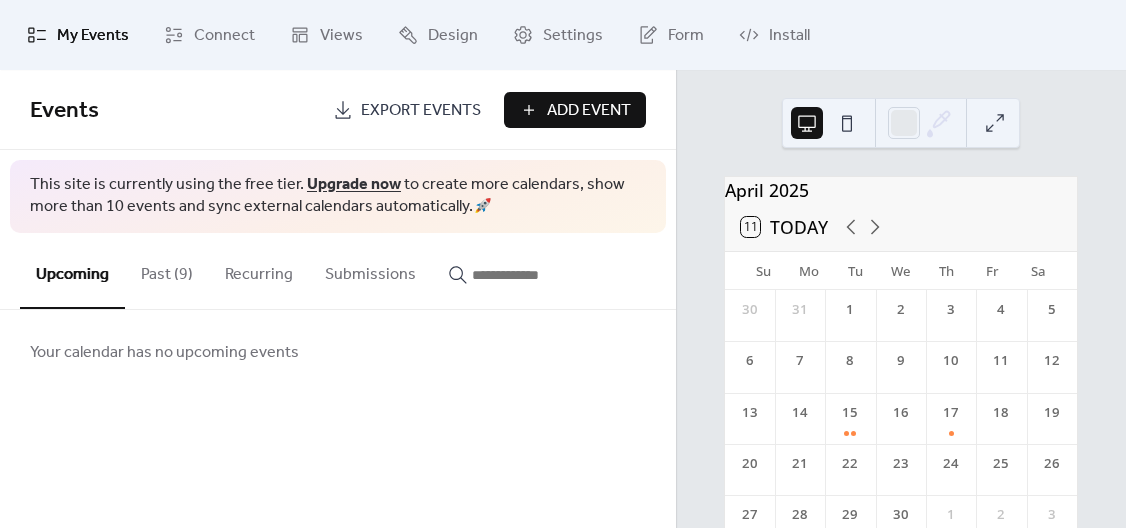 click on "Past  (9)" at bounding box center [167, 270] 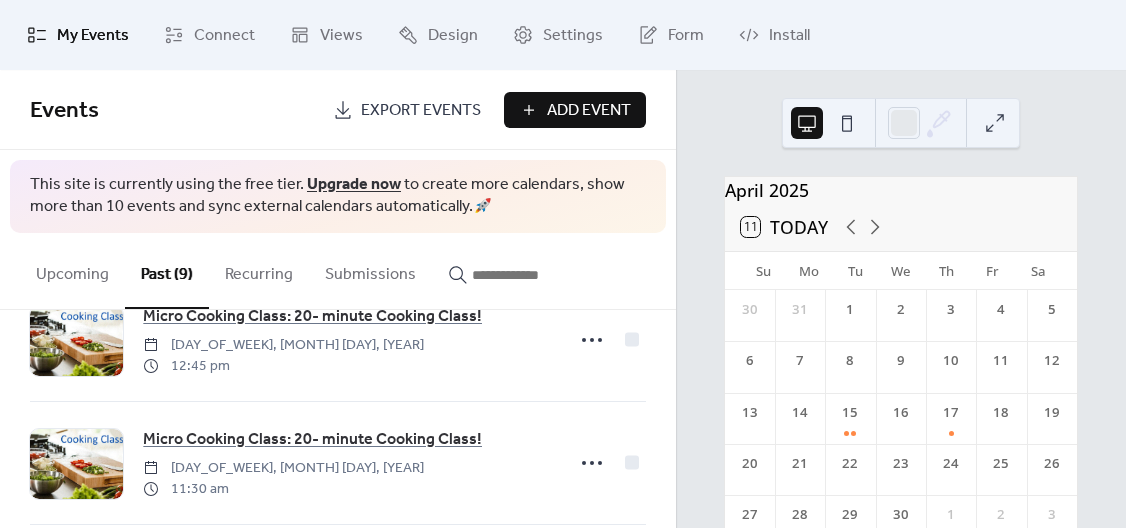 scroll, scrollTop: 554, scrollLeft: 0, axis: vertical 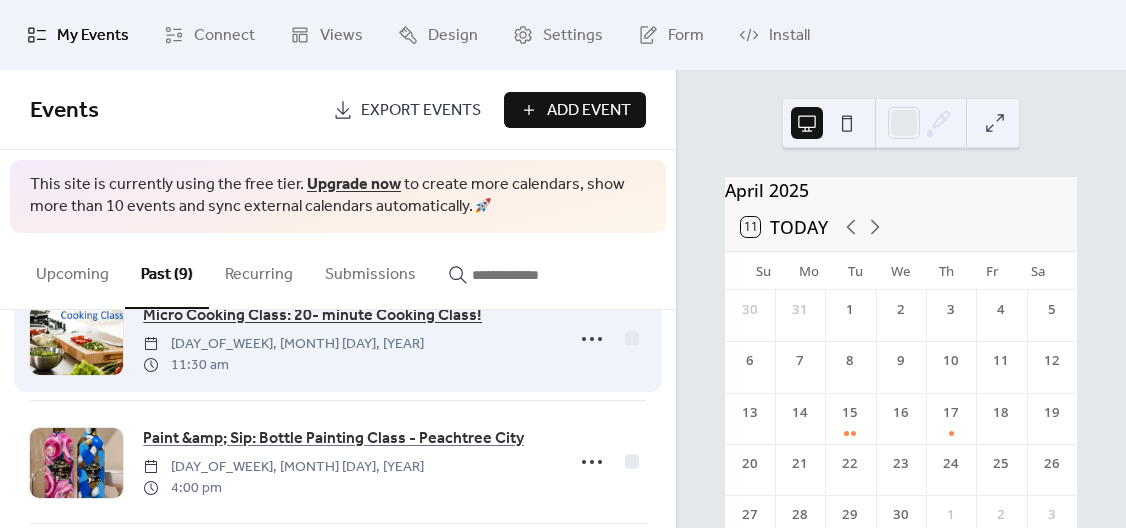 click on "Micro Cooking Class: 20- minute Cooking Class!" at bounding box center (312, 316) 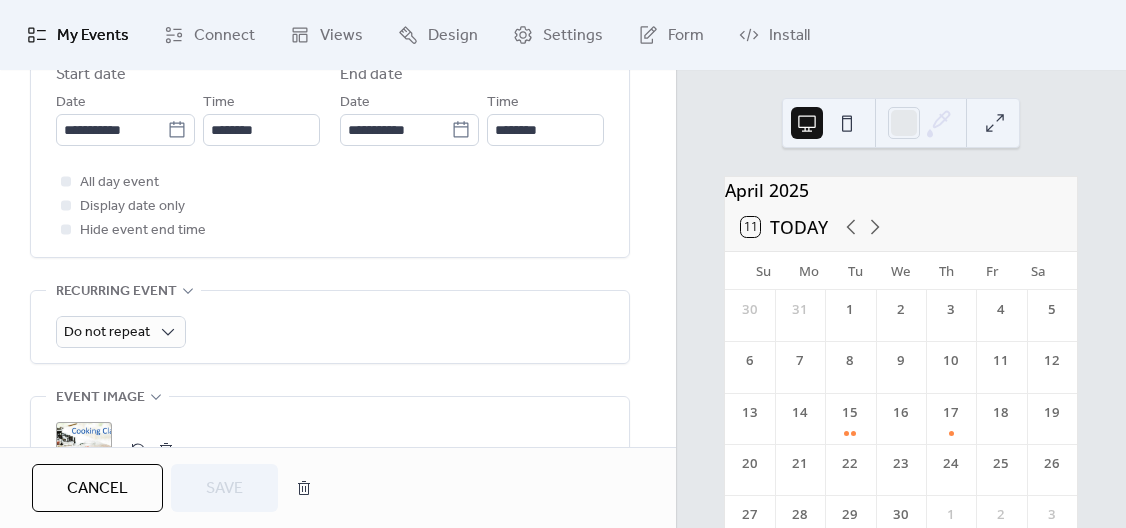 scroll, scrollTop: 716, scrollLeft: 0, axis: vertical 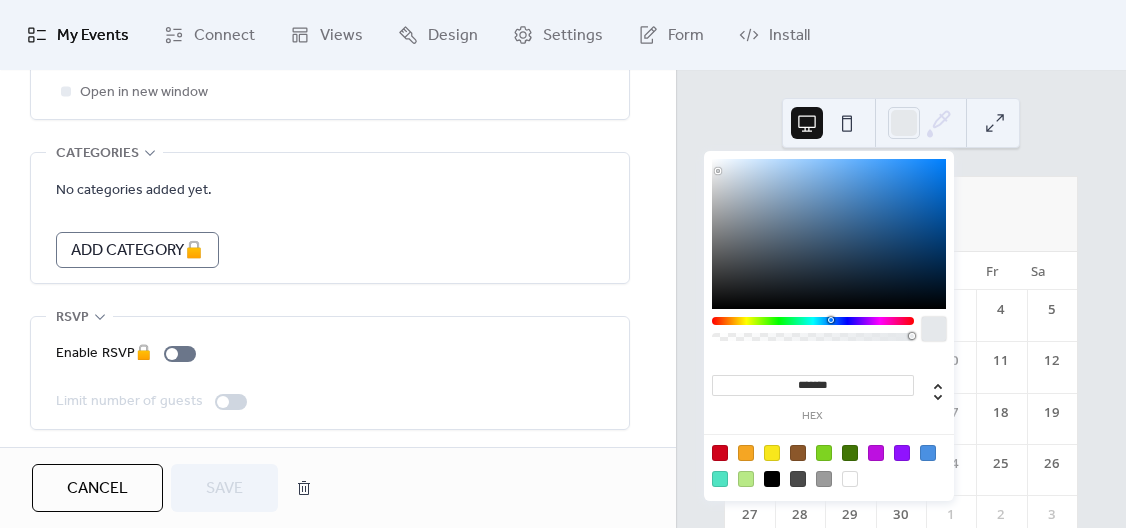 click 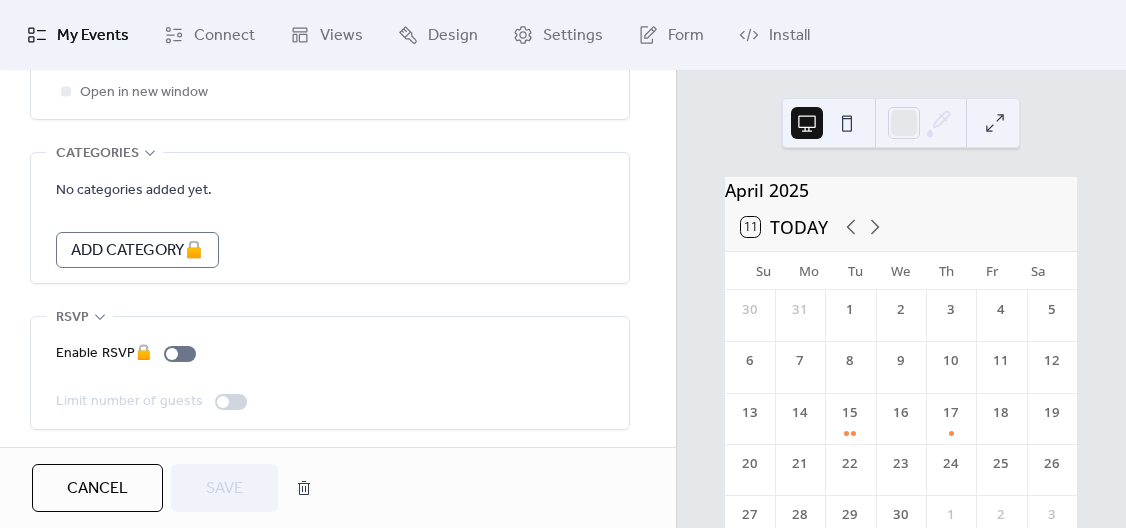 click on "April [YEAR] 11 Today Su Mo Tu We Th Fr Sa 30 31 1 2 3 4 5 6 7 8 9 10 11 12 13 14 15 16 17 18 19 20 21 22 23 24 25 26 27 28 29 30 1 2 3 4 5 6 7 8 9 10" at bounding box center [901, 299] 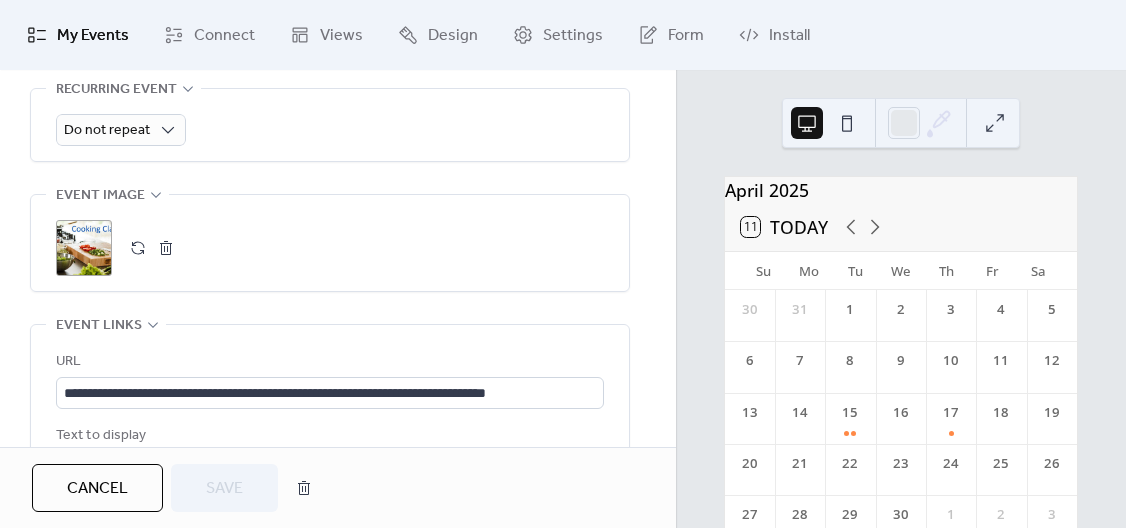 scroll, scrollTop: 547, scrollLeft: 0, axis: vertical 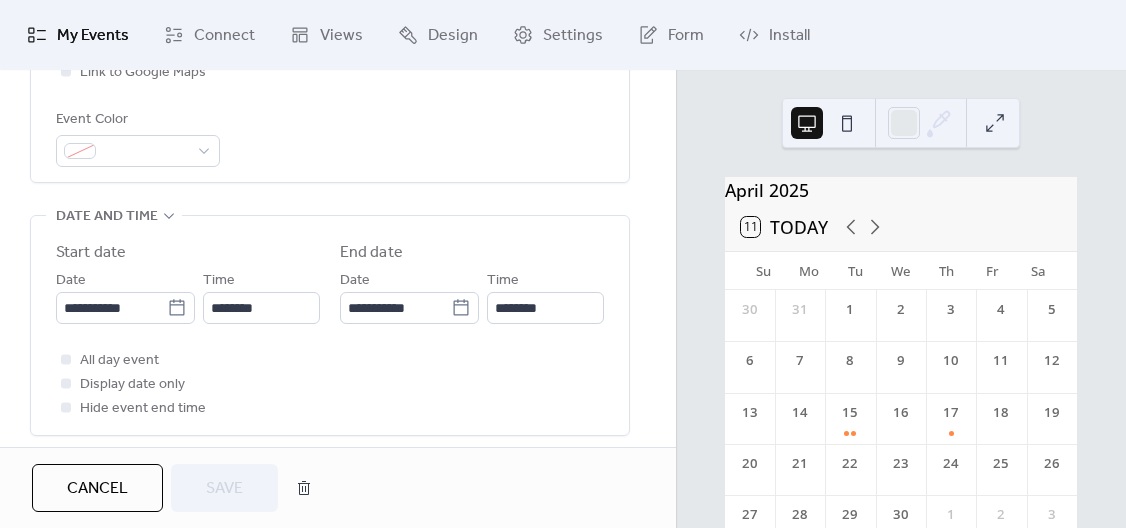 click on "Cancel" at bounding box center (97, 488) 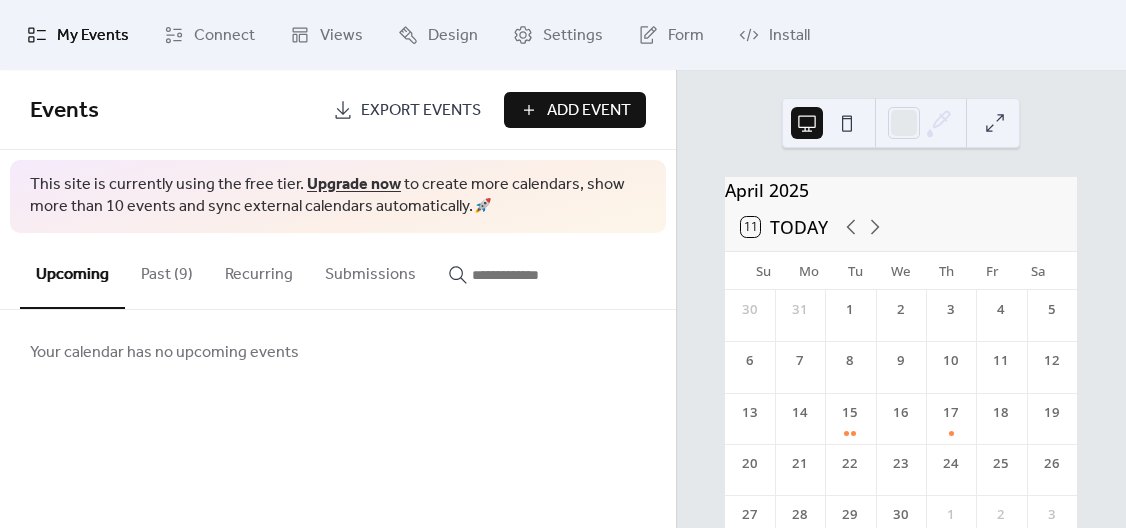 click on "Past  (9)" at bounding box center [167, 270] 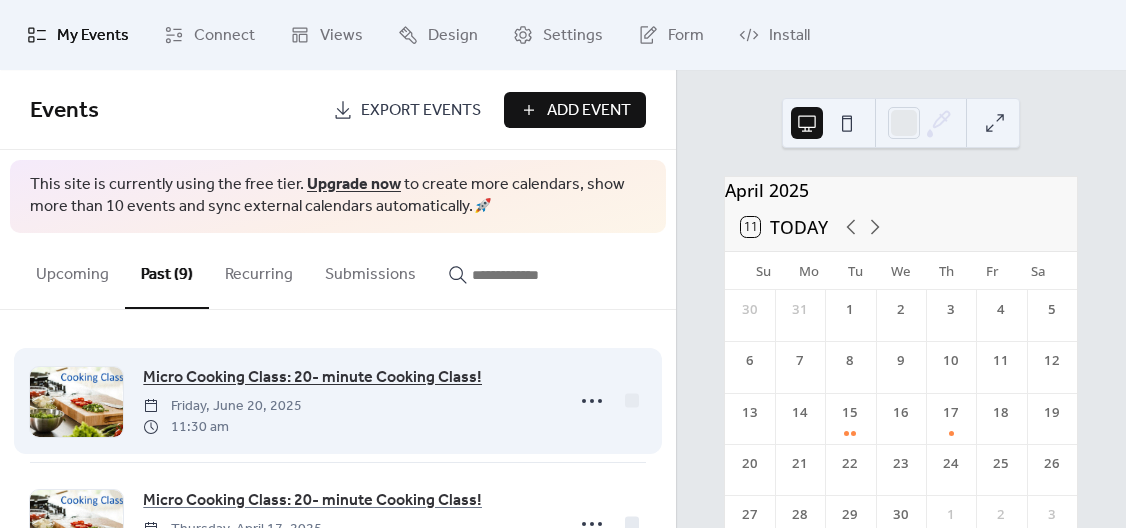 click on "Micro Cooking Class: 20- minute Cooking Class!" at bounding box center [312, 378] 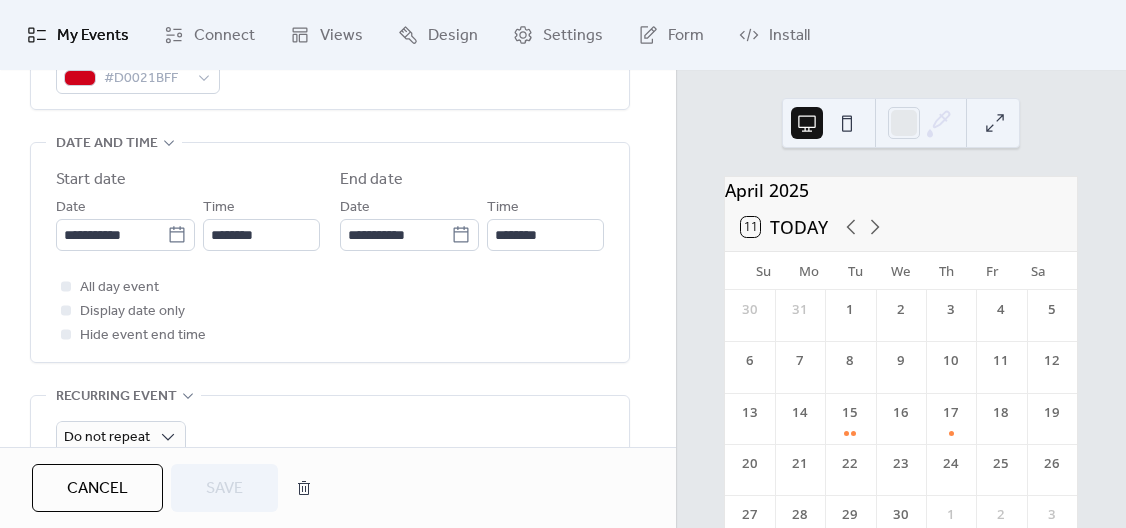 scroll, scrollTop: 656, scrollLeft: 0, axis: vertical 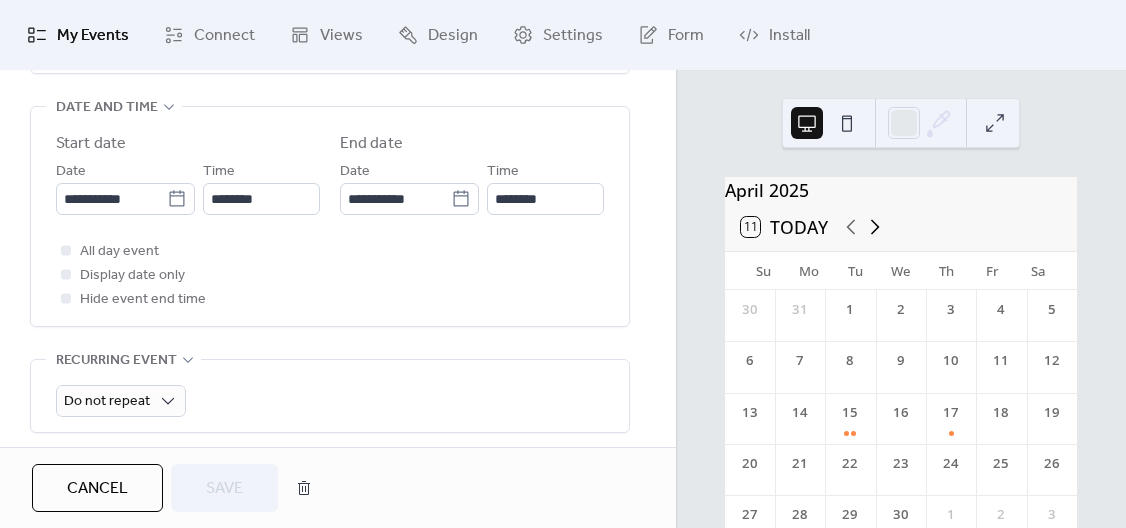 click 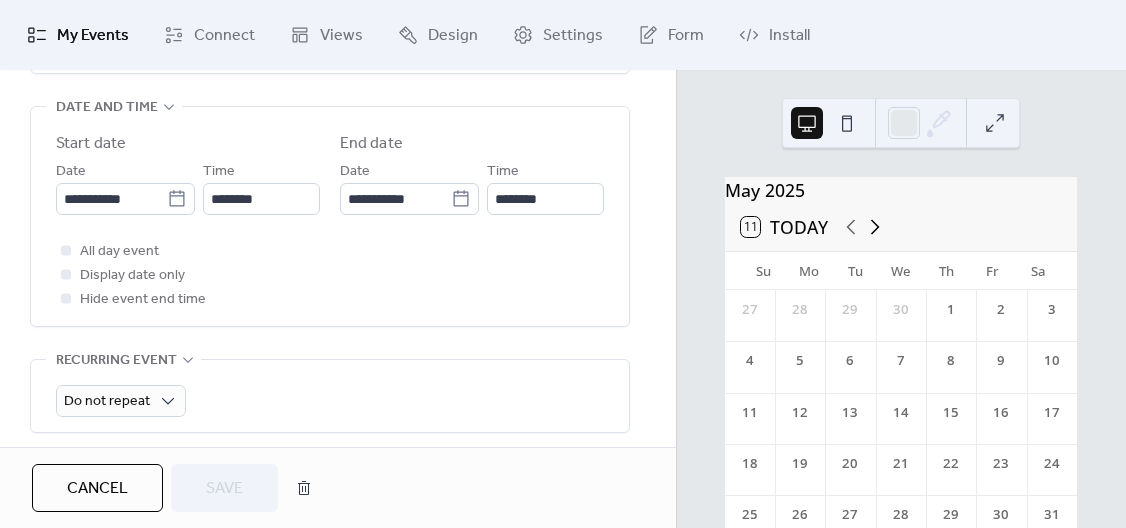 click 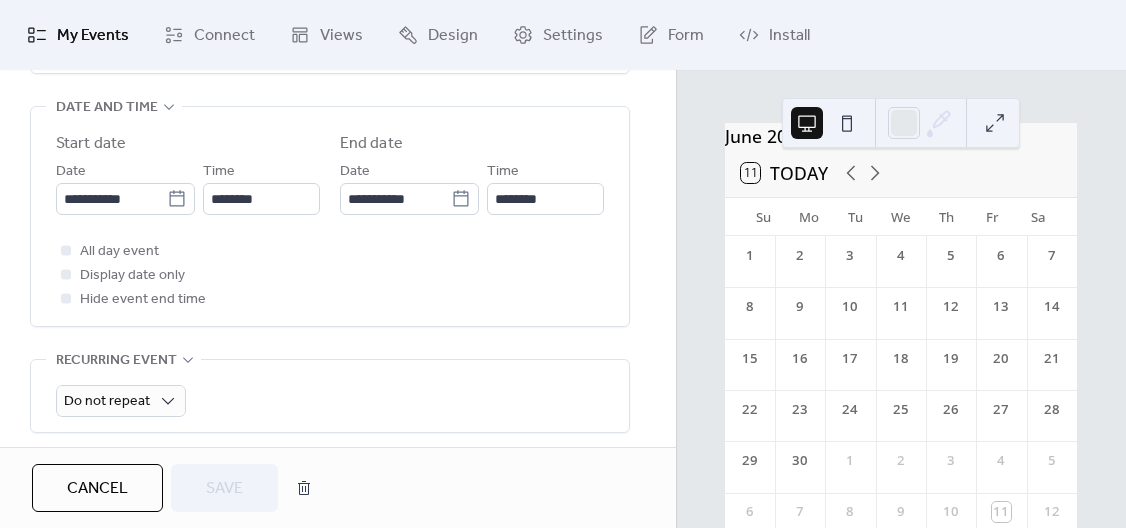 scroll, scrollTop: 59, scrollLeft: 0, axis: vertical 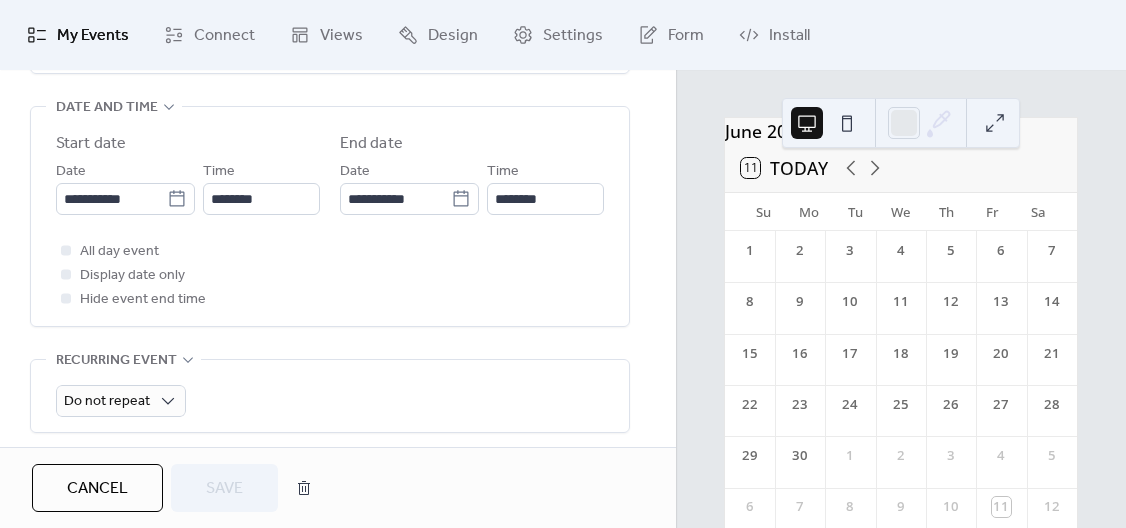 click on "Cancel" at bounding box center (97, 488) 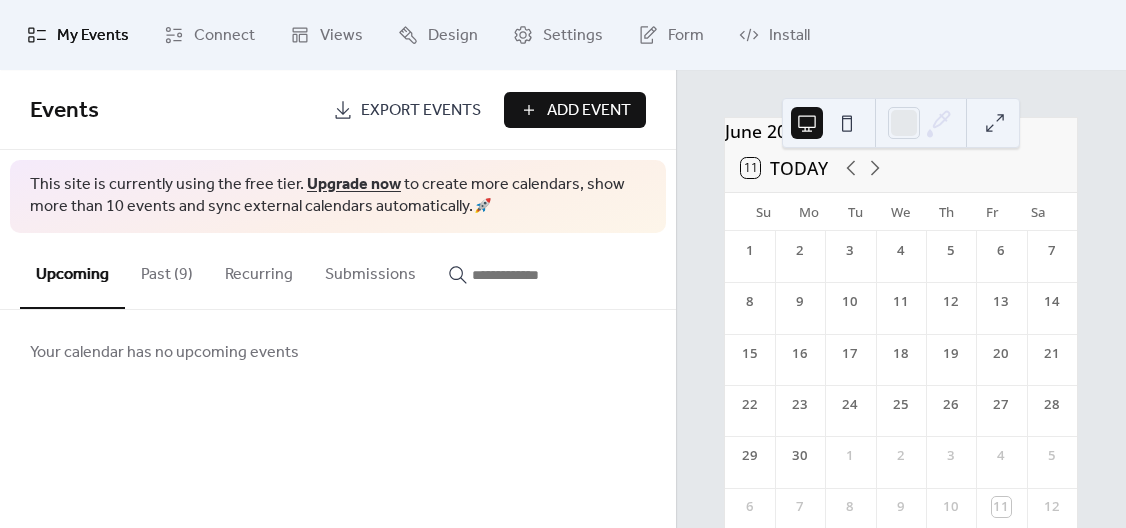 click on "Past  (9)" at bounding box center (167, 270) 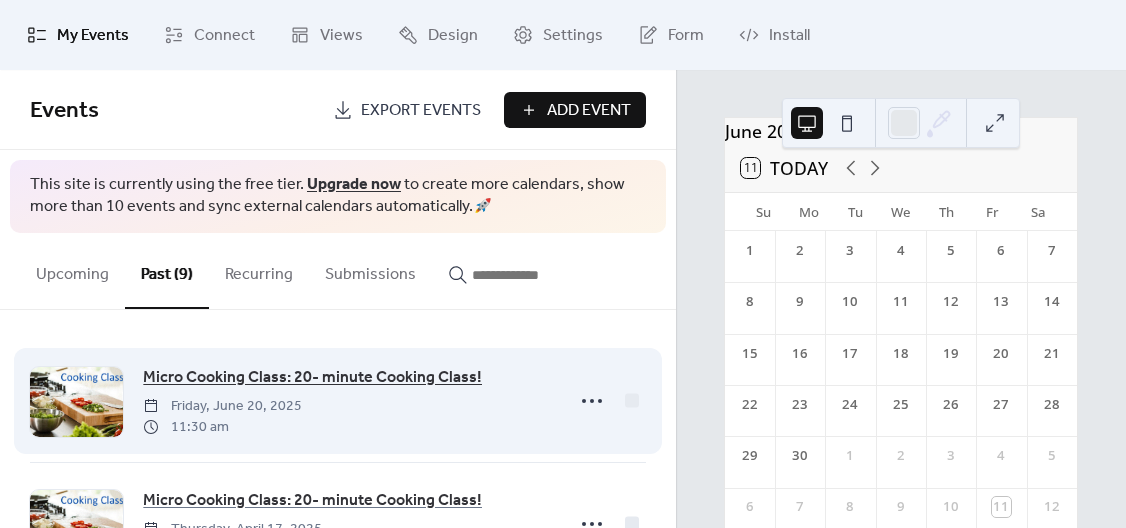 click on "Micro Cooking Class: 20- minute Cooking Class!" at bounding box center [312, 378] 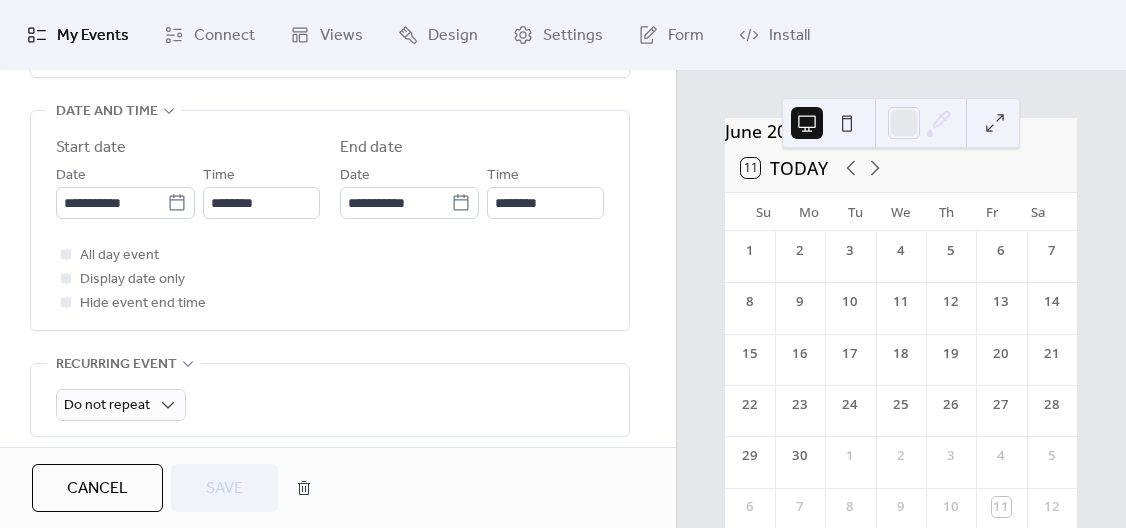 scroll, scrollTop: 0, scrollLeft: 0, axis: both 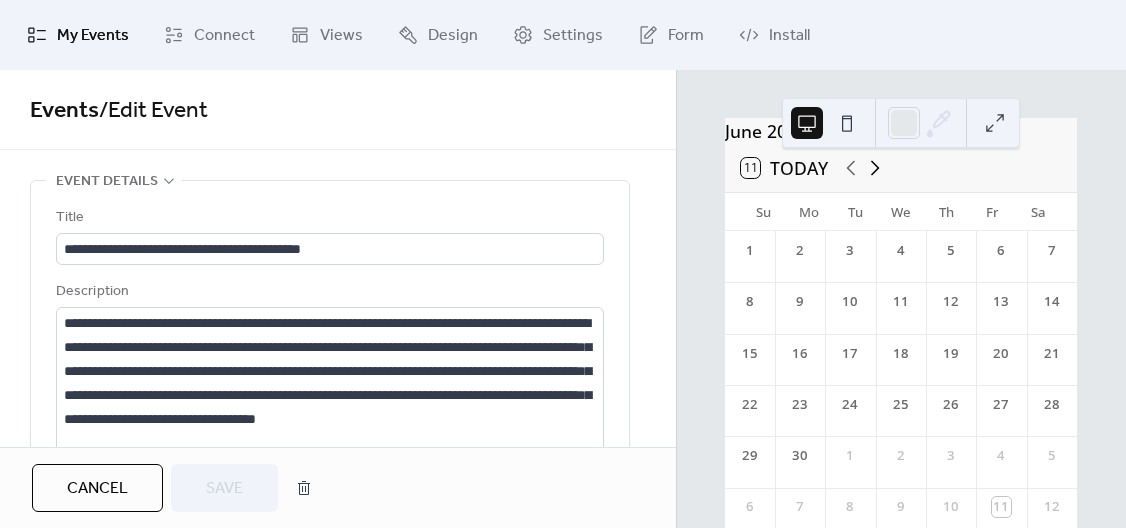click 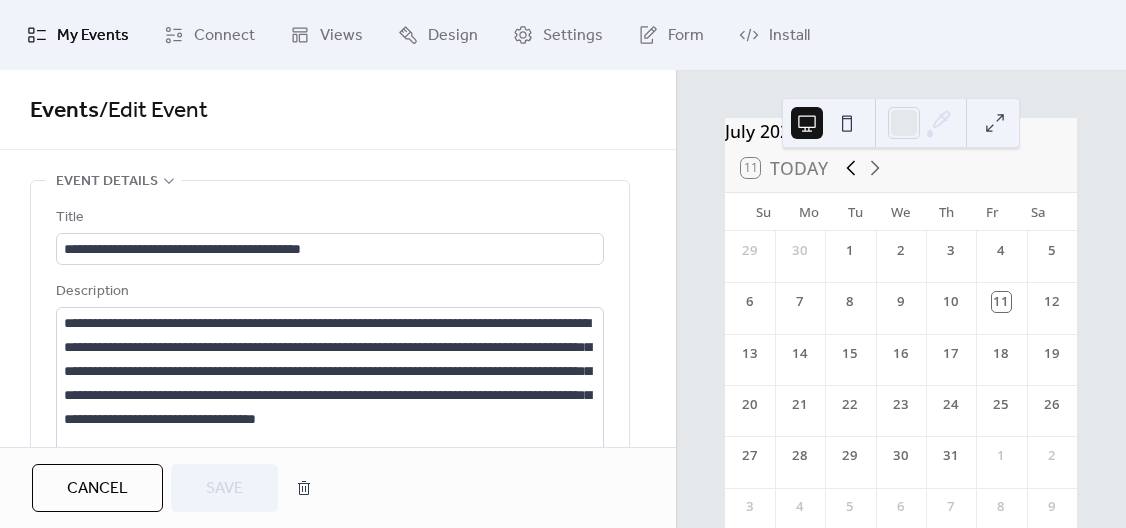 click 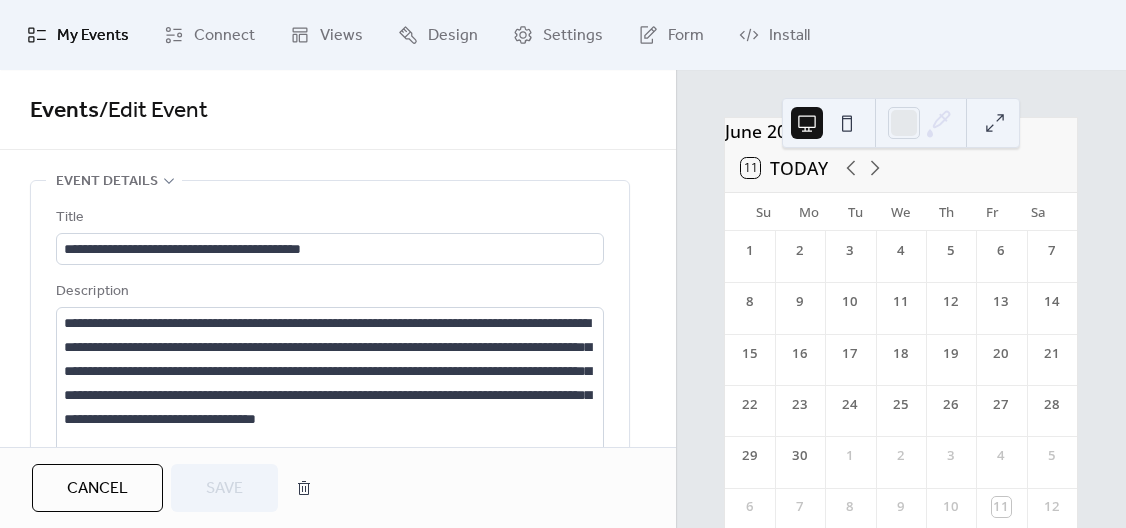 click on "Cancel" at bounding box center [97, 489] 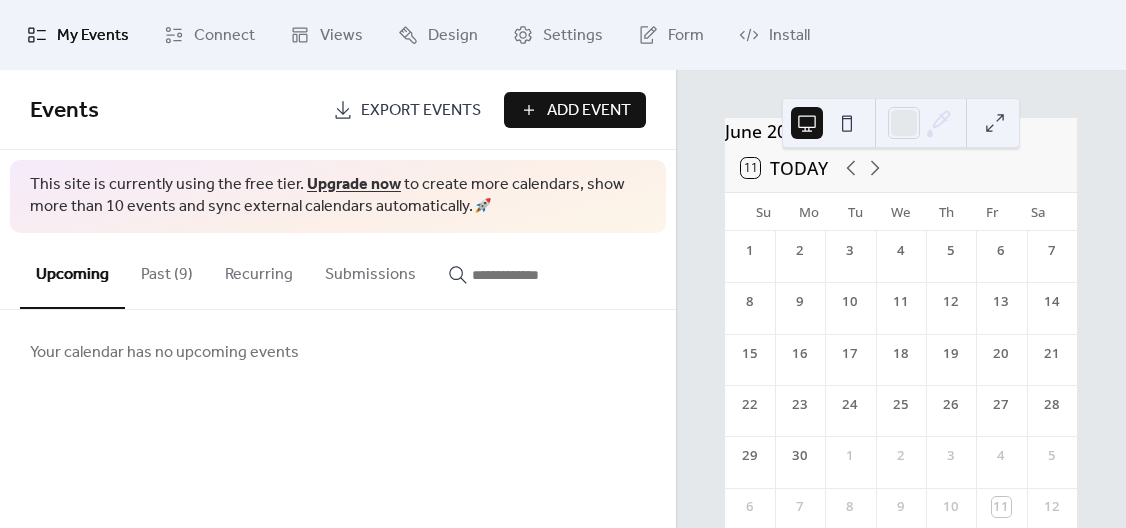 click on "20" at bounding box center (1002, 354) 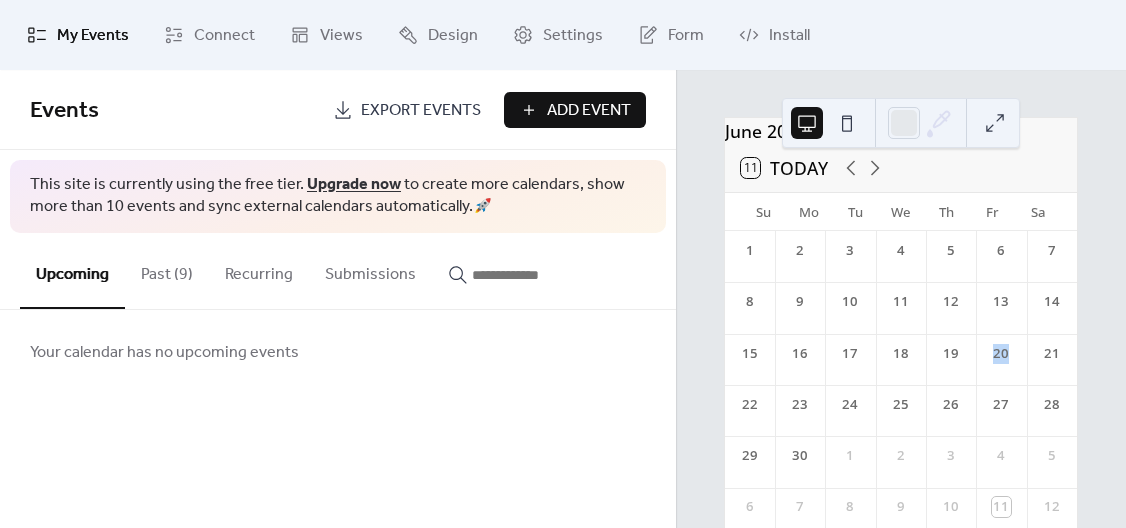 click on "20" at bounding box center (1001, 350) 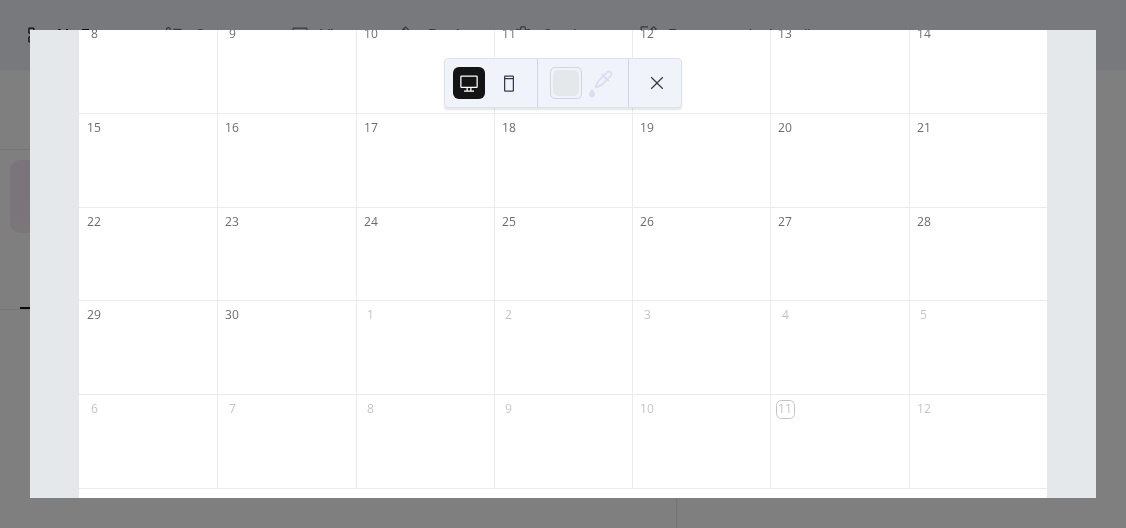 scroll, scrollTop: 0, scrollLeft: 0, axis: both 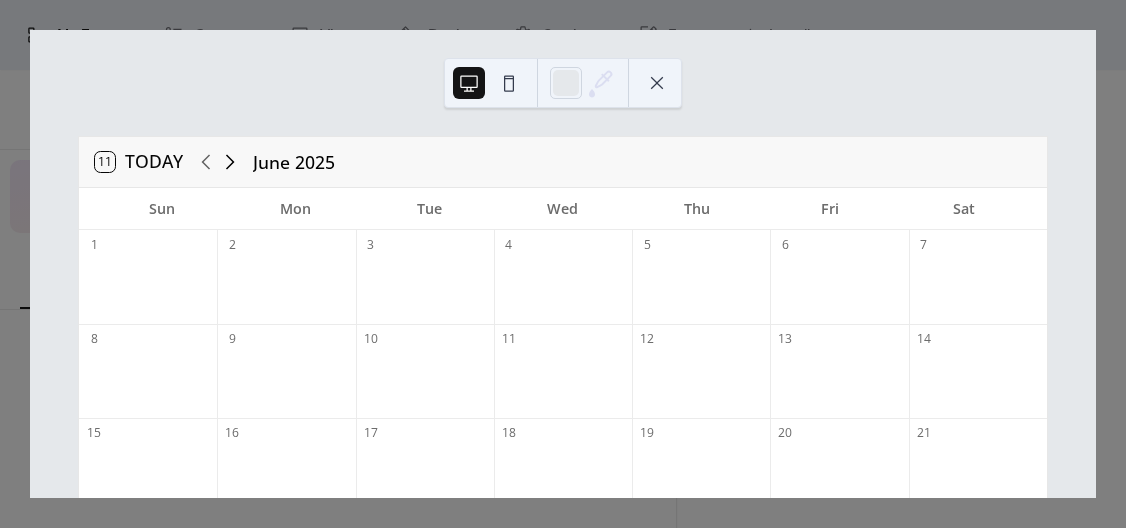 click 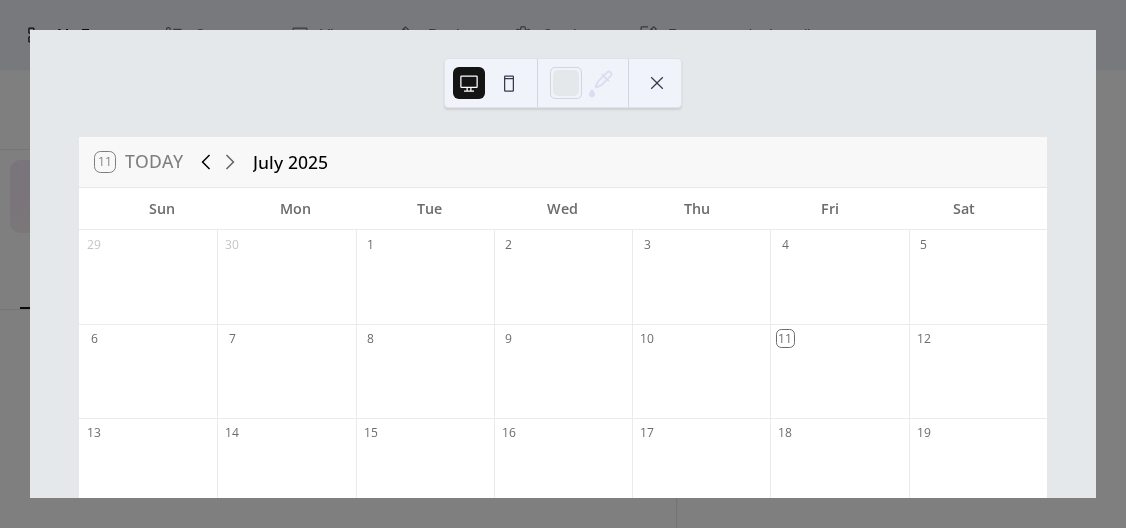 click 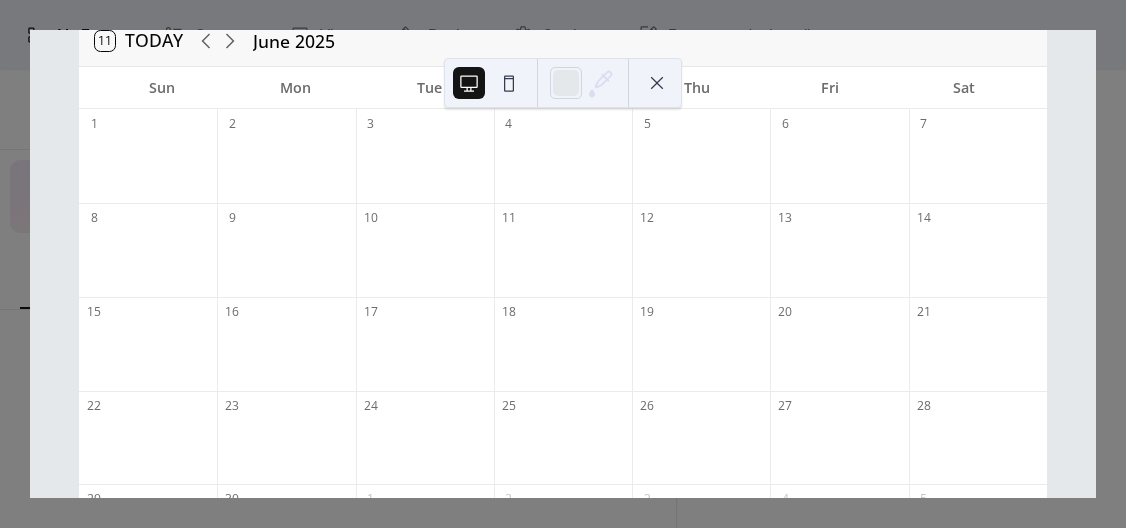 scroll, scrollTop: 126, scrollLeft: 0, axis: vertical 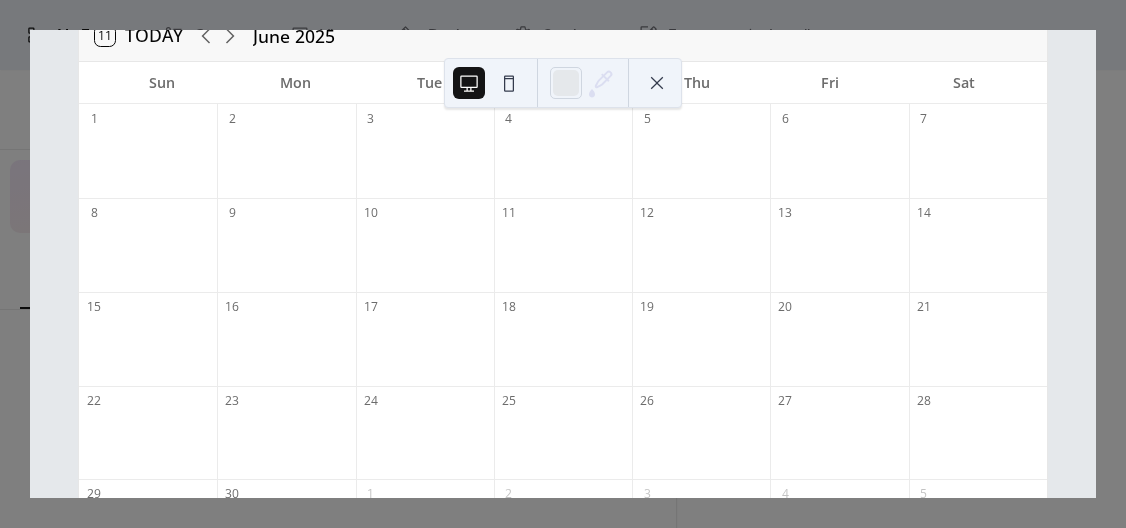 click at bounding box center (839, 350) 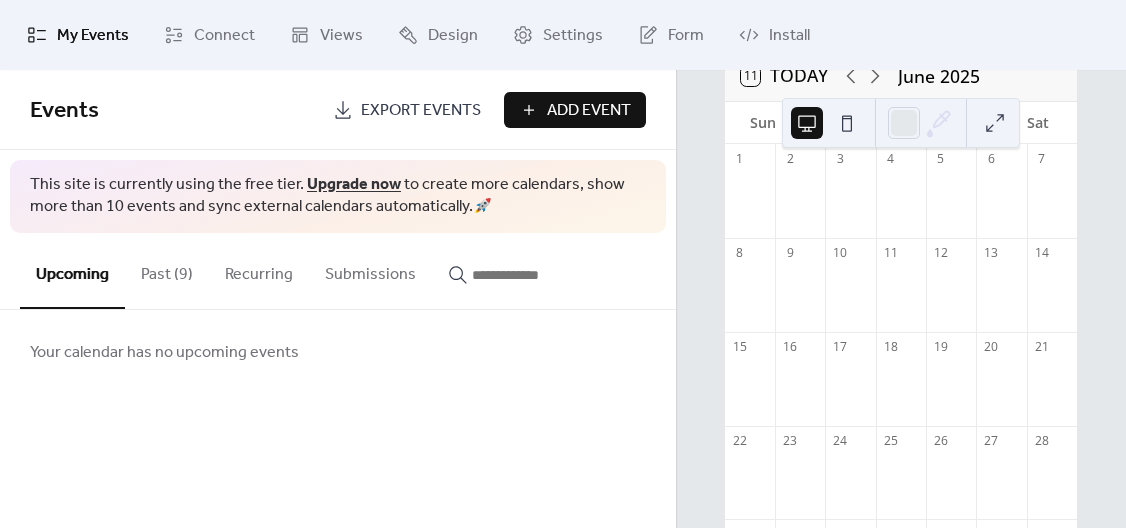 scroll, scrollTop: 130, scrollLeft: 0, axis: vertical 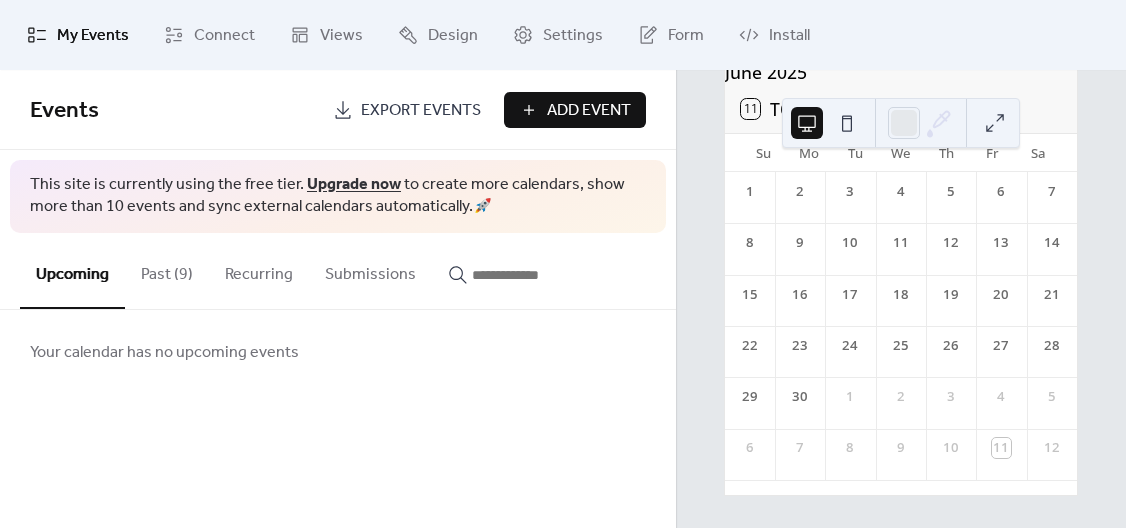click on "Your calendar has no upcoming events" at bounding box center [338, 352] 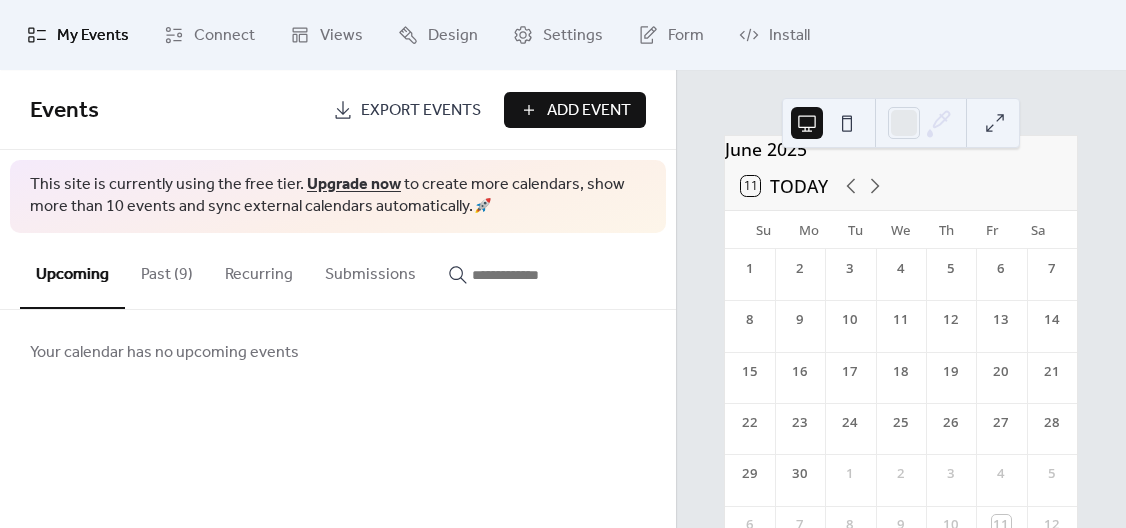 scroll, scrollTop: 13, scrollLeft: 0, axis: vertical 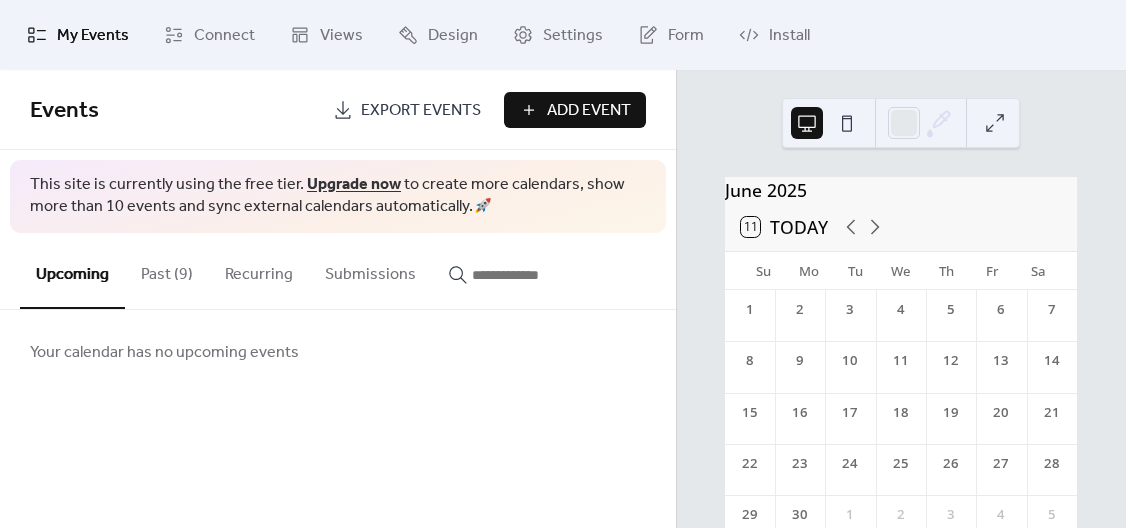 click on "Past  (9)" at bounding box center [167, 270] 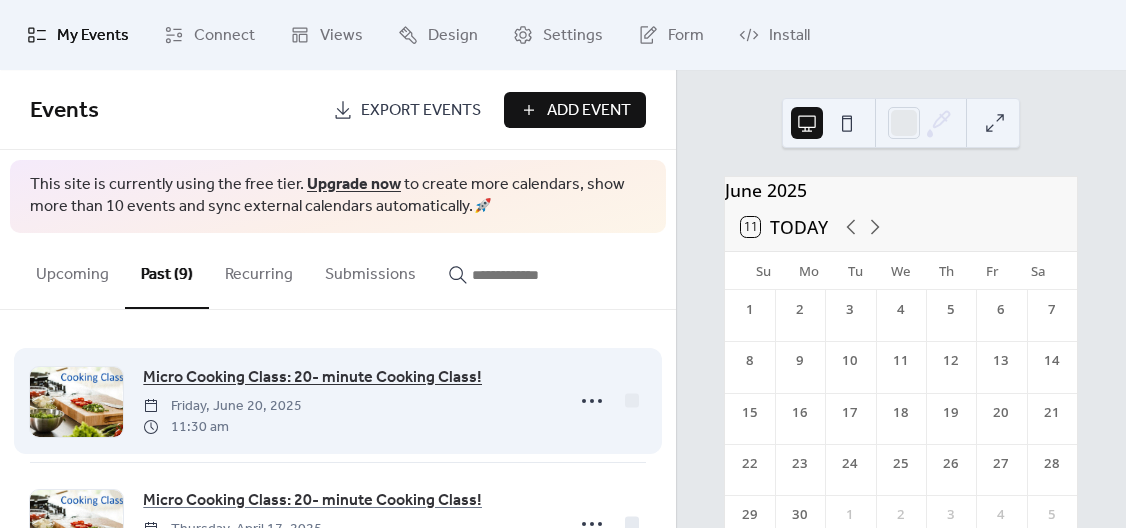 click on "Micro Cooking Class: 20- minute Cooking Class!" at bounding box center (312, 378) 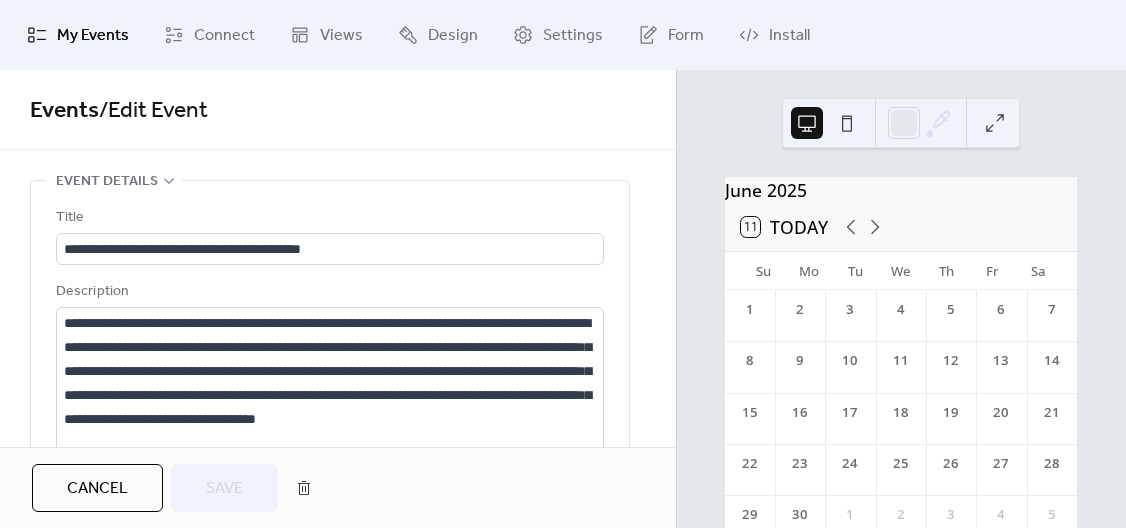 click on "Cancel" at bounding box center [97, 489] 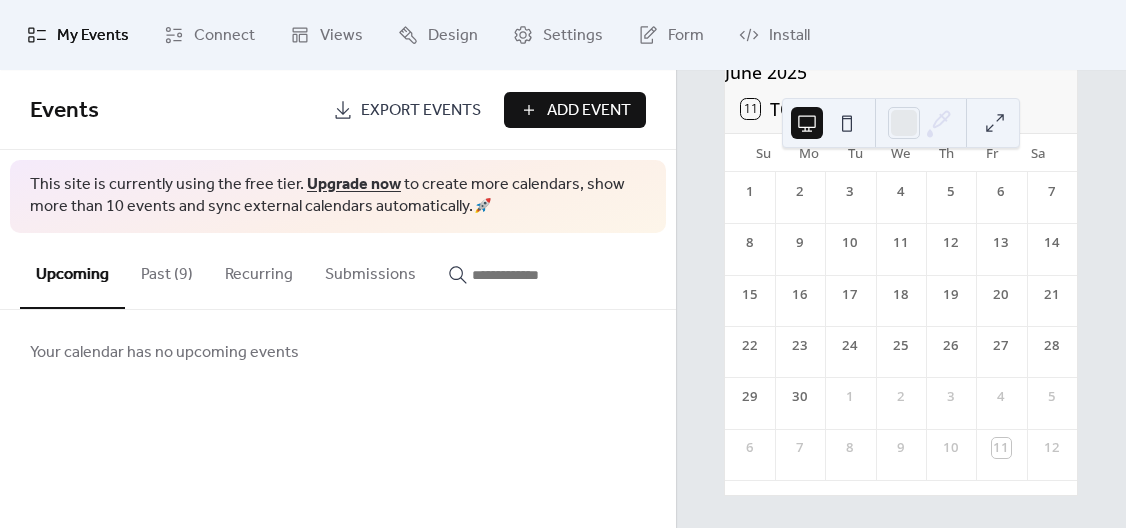 scroll, scrollTop: 70, scrollLeft: 0, axis: vertical 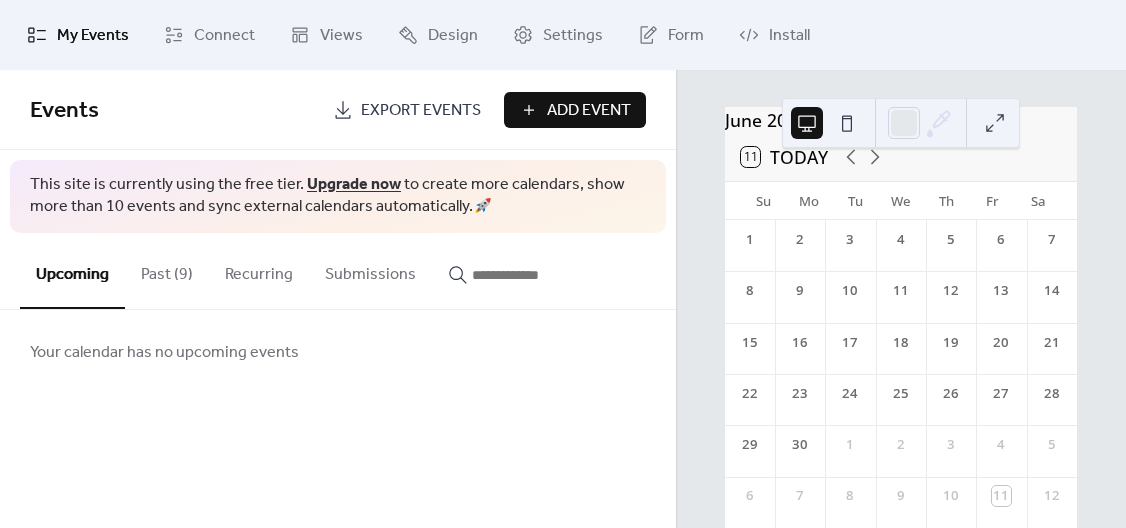 click on "20" at bounding box center [1002, 343] 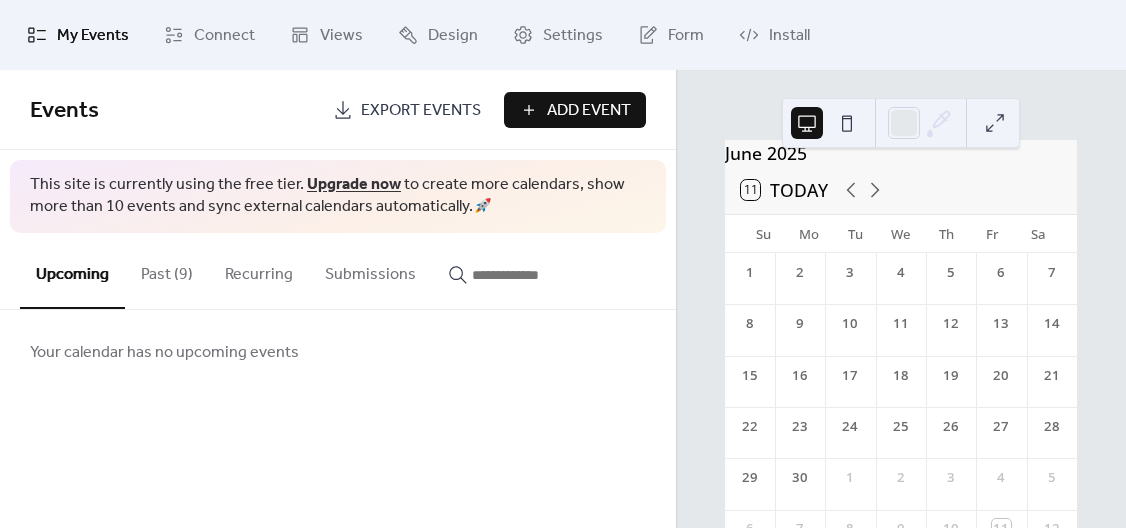 scroll, scrollTop: 33, scrollLeft: 0, axis: vertical 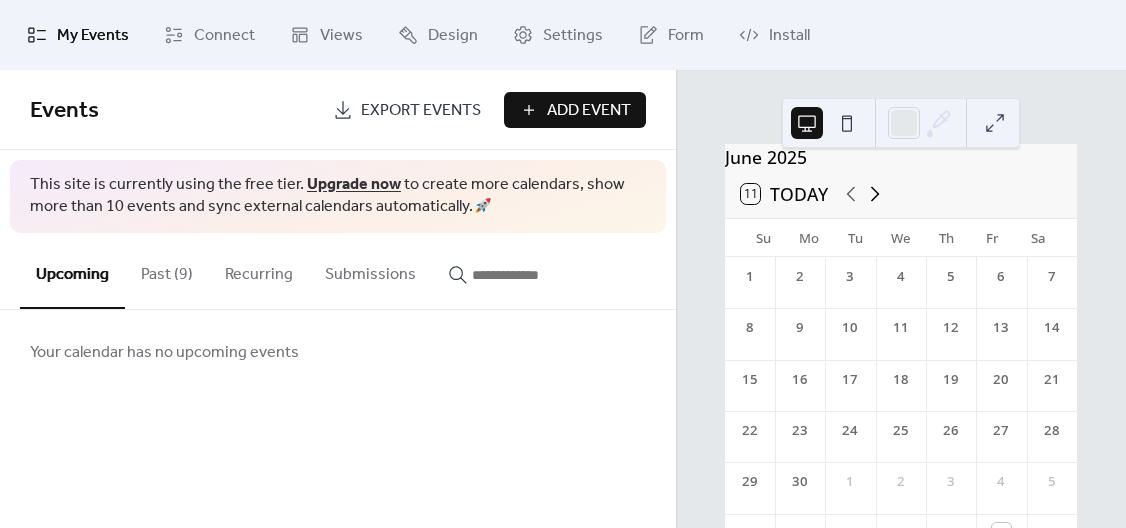 click 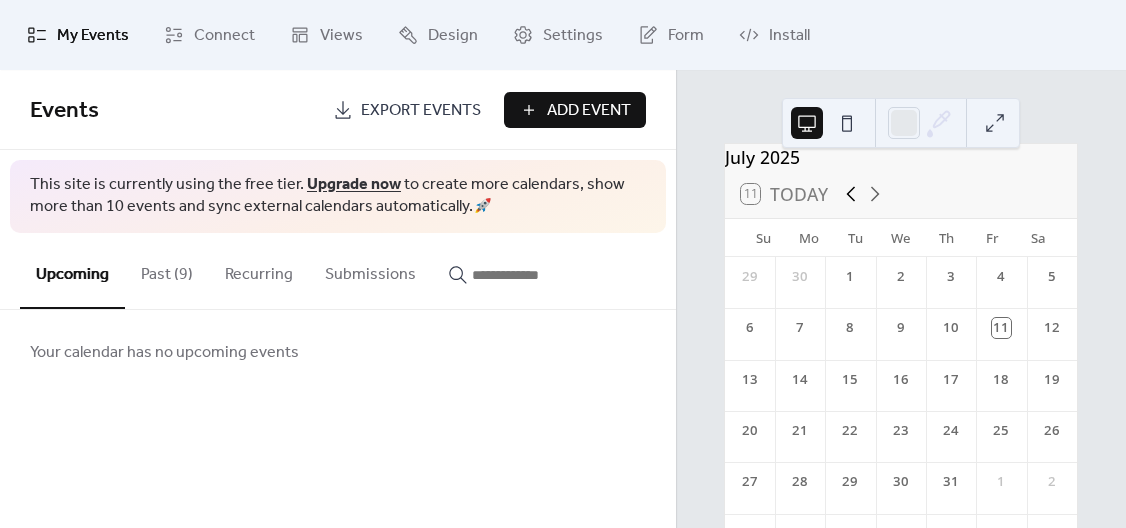 click 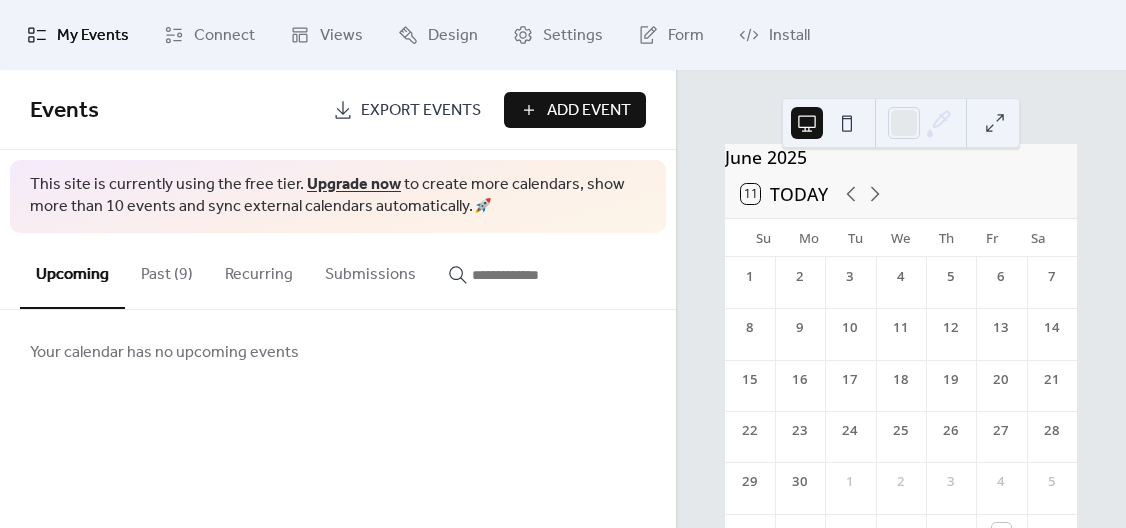 click on "Past  (9)" at bounding box center (167, 270) 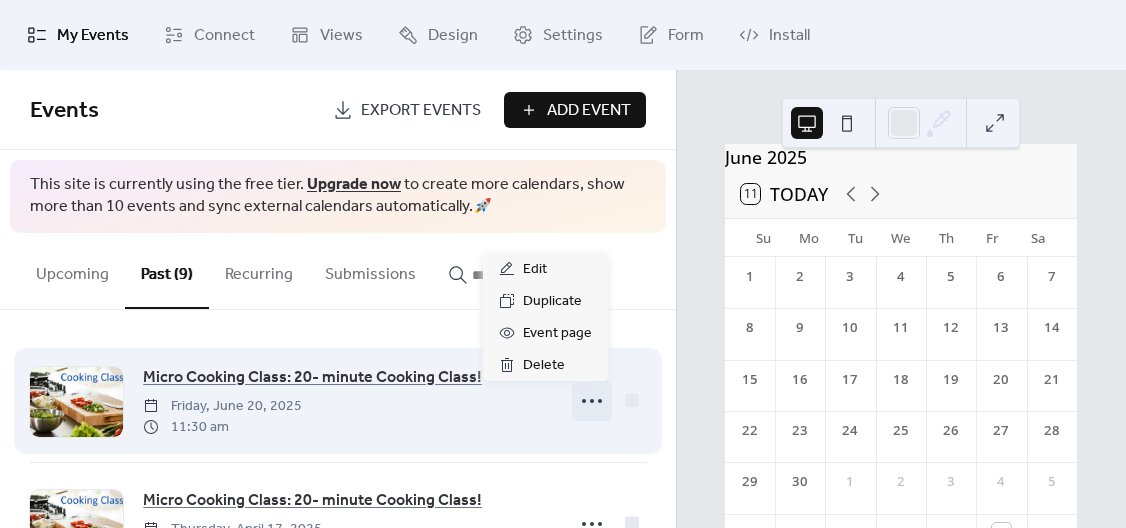 click 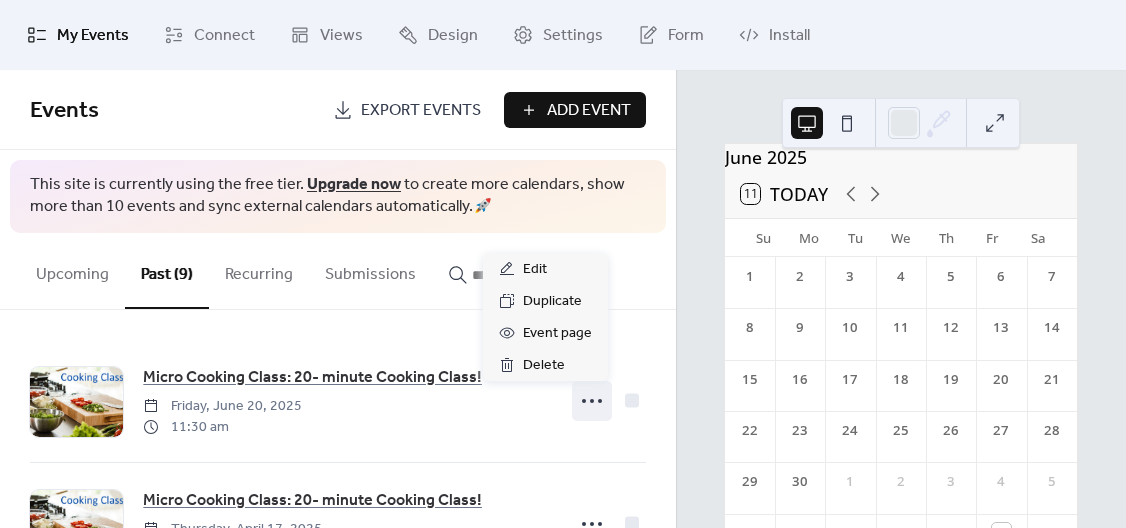 click on "Upcoming  Past  (9) Recurring  Submissions" at bounding box center [338, 271] 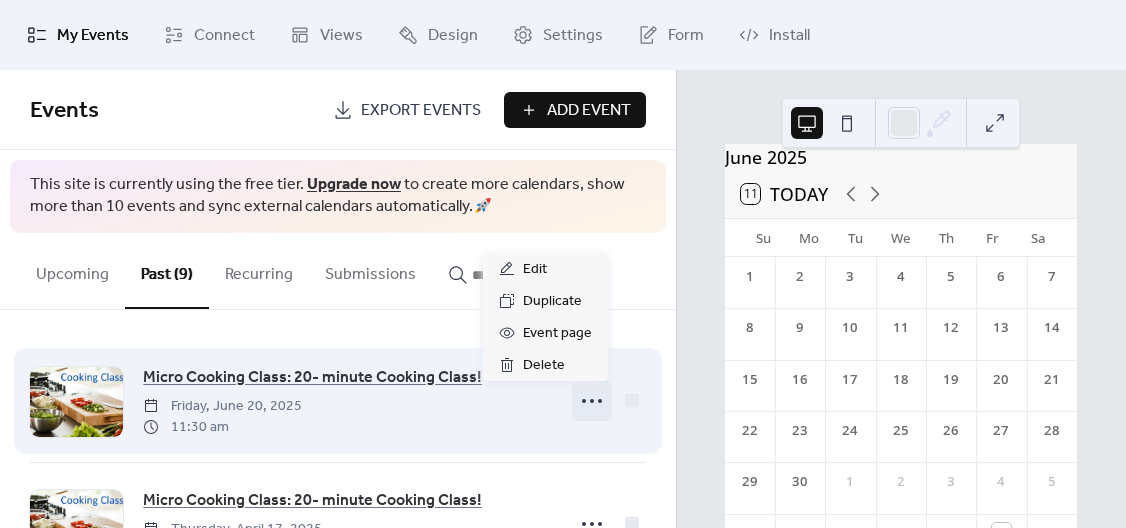 click 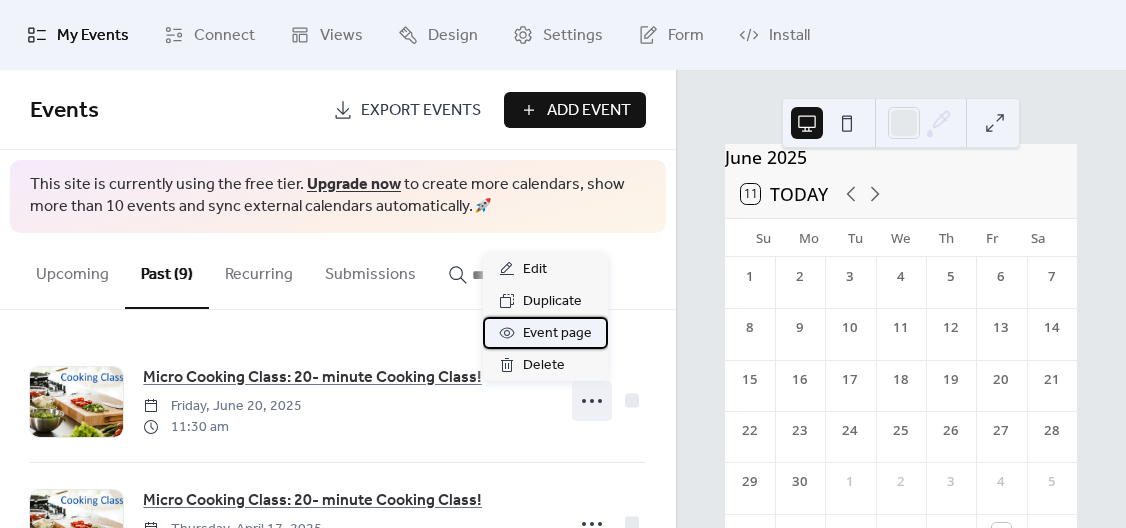 click on "Event page" at bounding box center (557, 334) 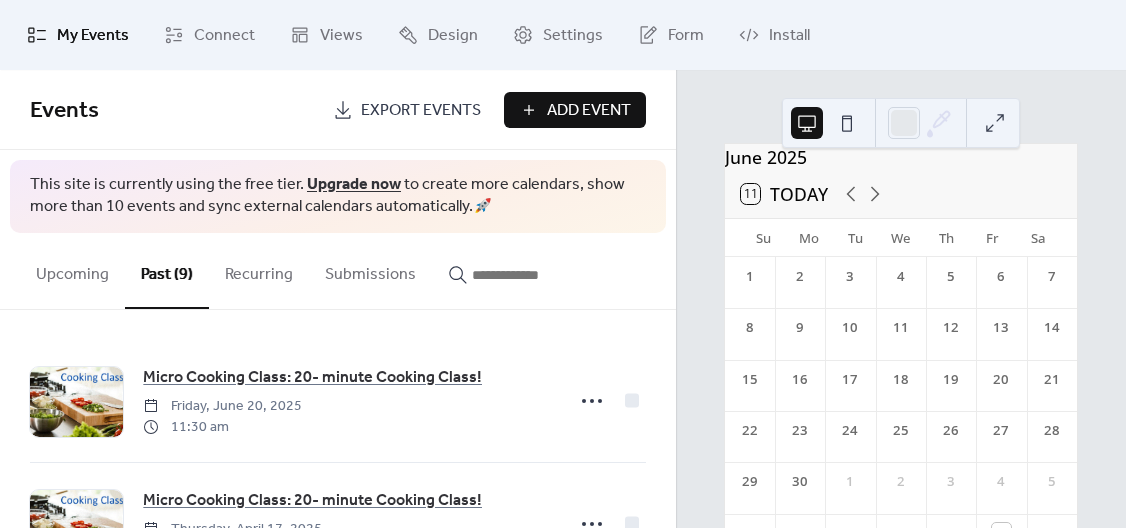 click on "[MONTH] [YEAR] 11 Today Su Mo Tu We Th Fr Sa 1 2 3 4 5 6 7 8 9 10 11 12 13 14 15 16 17 18 19 20 21 22 23 24 25 26 27 28 29 30 1 2 3 4 5 6 7 8 9 10 11 12" at bounding box center (901, 299) 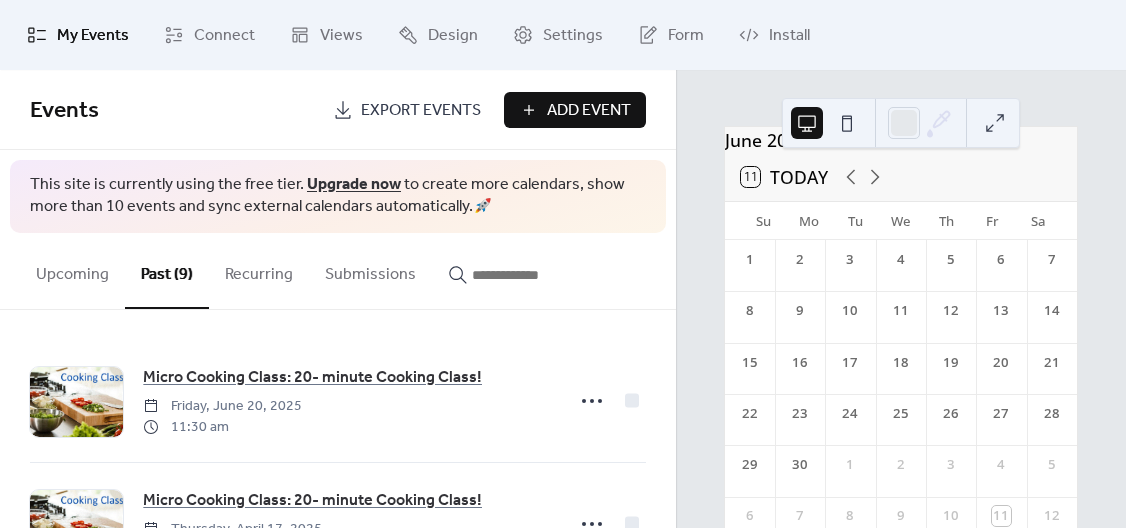 scroll, scrollTop: 10, scrollLeft: 0, axis: vertical 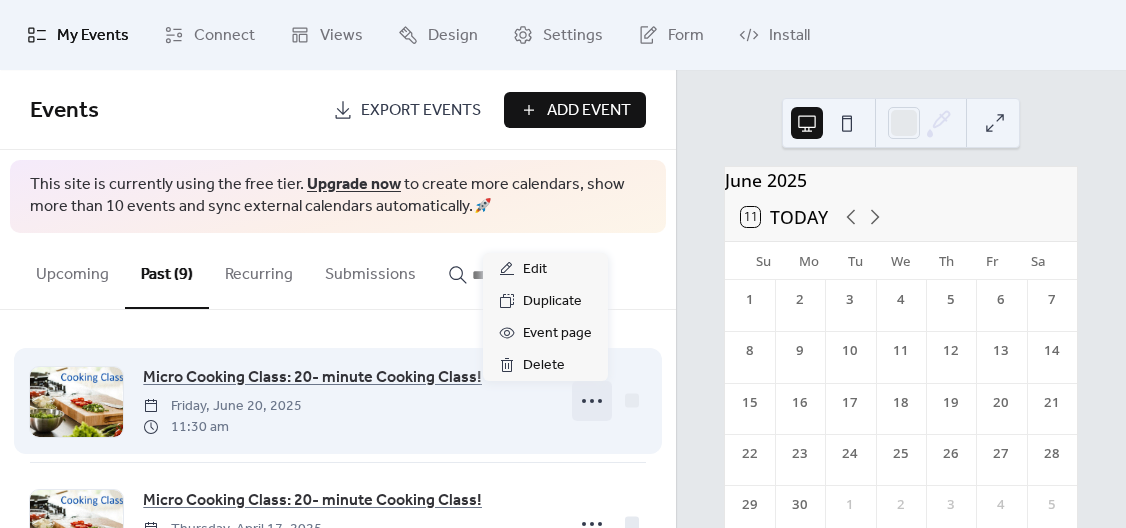 click 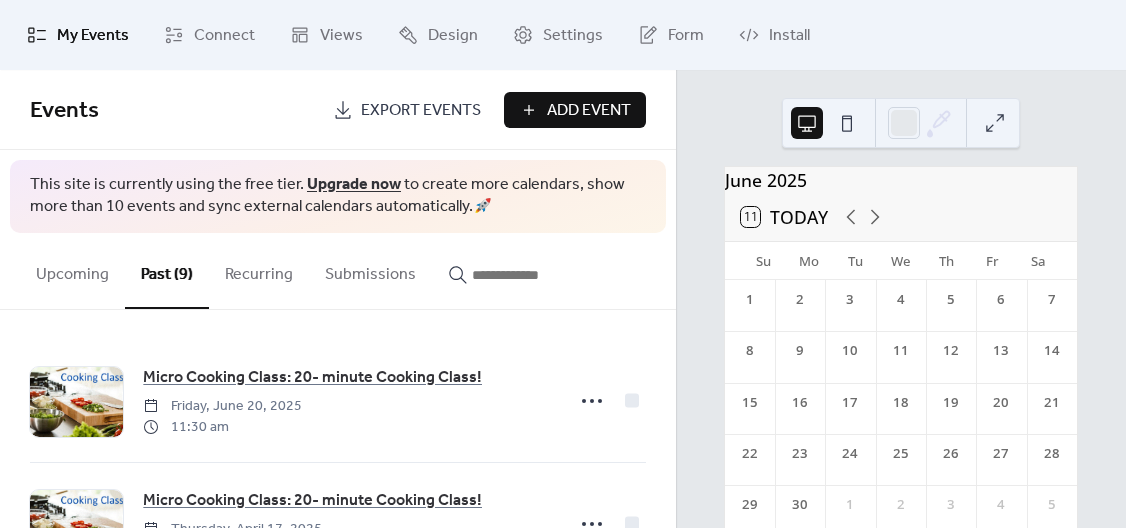 click on "[MONTH] [YEAR] 11 Today Su Mo Tu We Th Fr Sa 1 2 3 4 5 6 7 8 9 10 11 12 13 14 15 16 17 18 19 20 21 22 23 24 25 26 27 28 29 30 1 2 3 4 5 6 7 8 9 10 11 12" at bounding box center (901, 299) 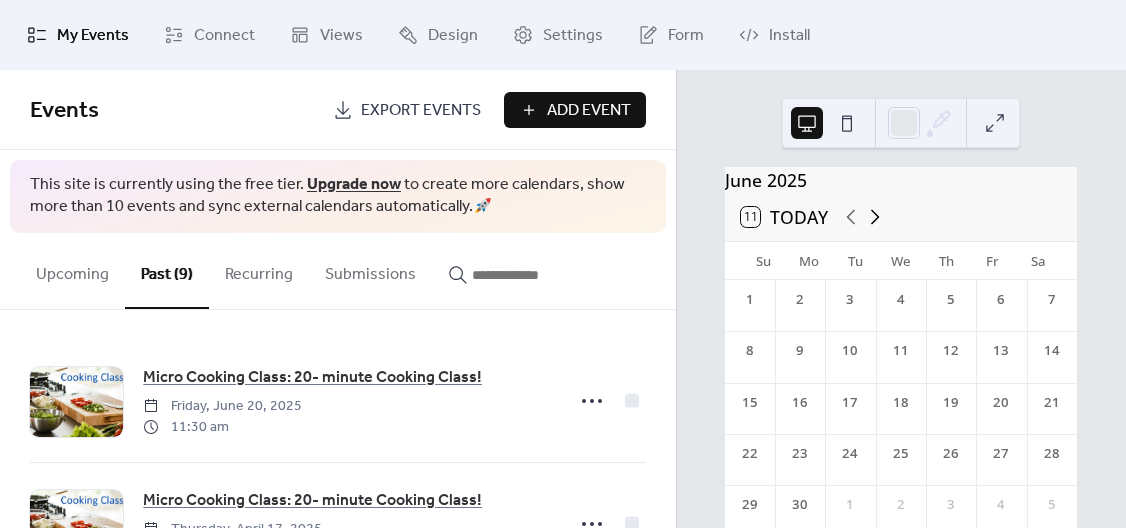 click 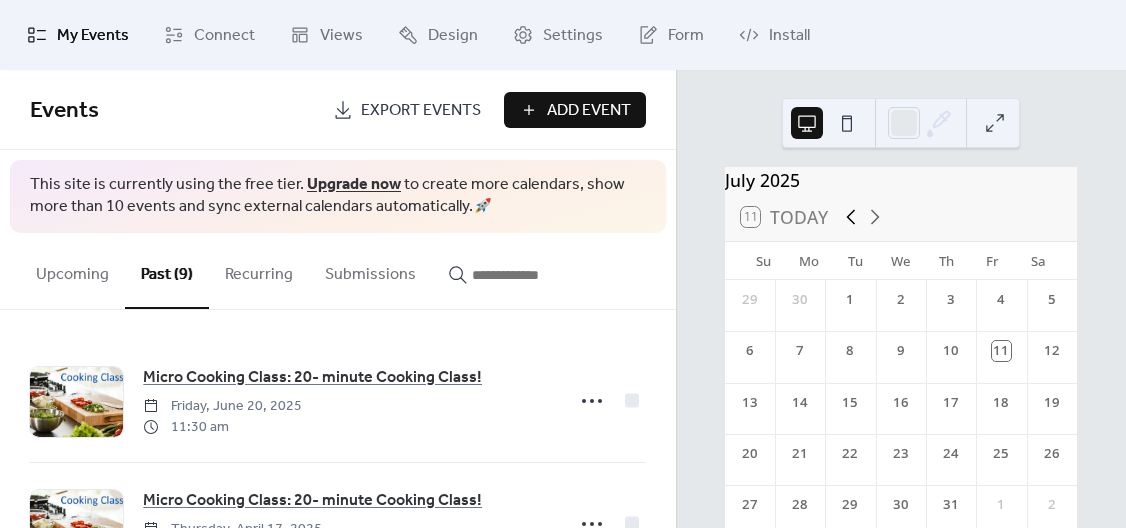 click 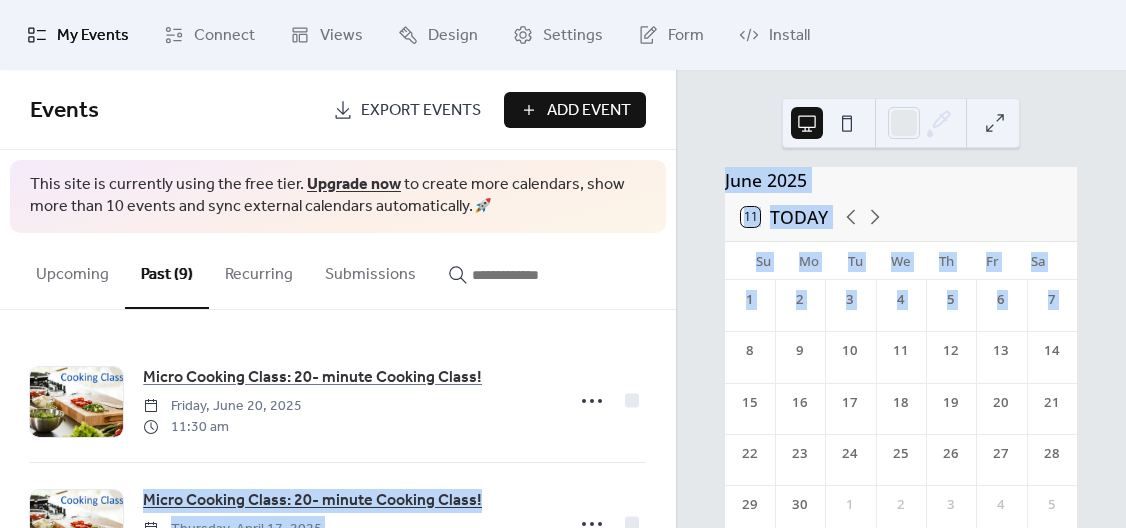 drag, startPoint x: 669, startPoint y: 326, endPoint x: 681, endPoint y: 350, distance: 26.832815 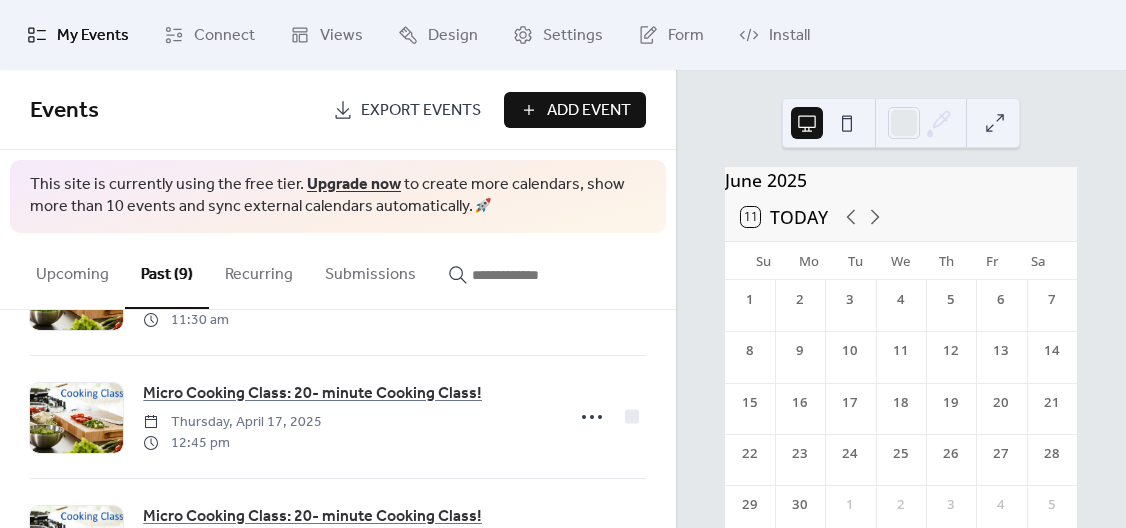 scroll, scrollTop: 11, scrollLeft: 0, axis: vertical 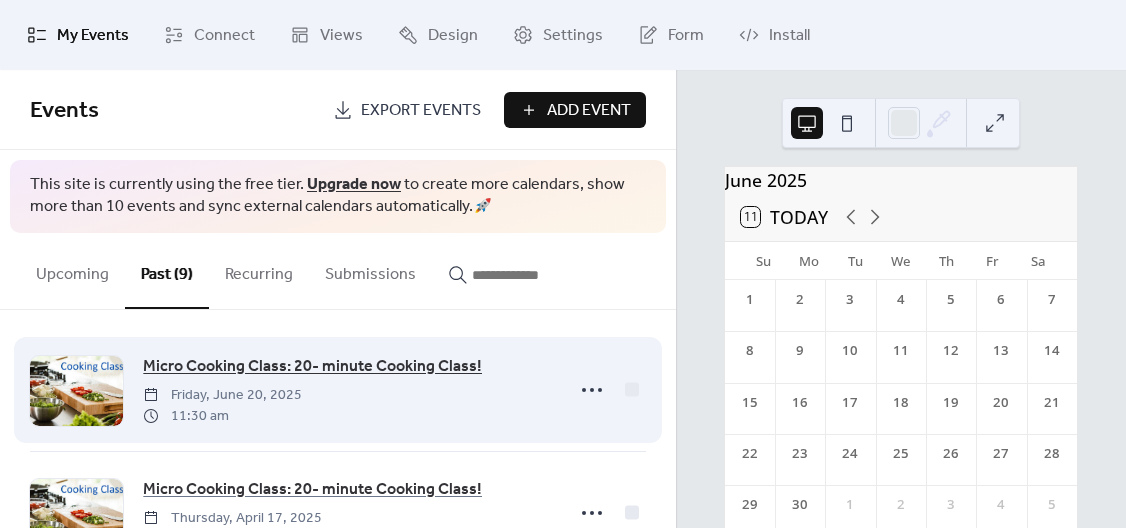 click on "Micro Cooking Class: 20- minute Cooking Class!" at bounding box center (312, 367) 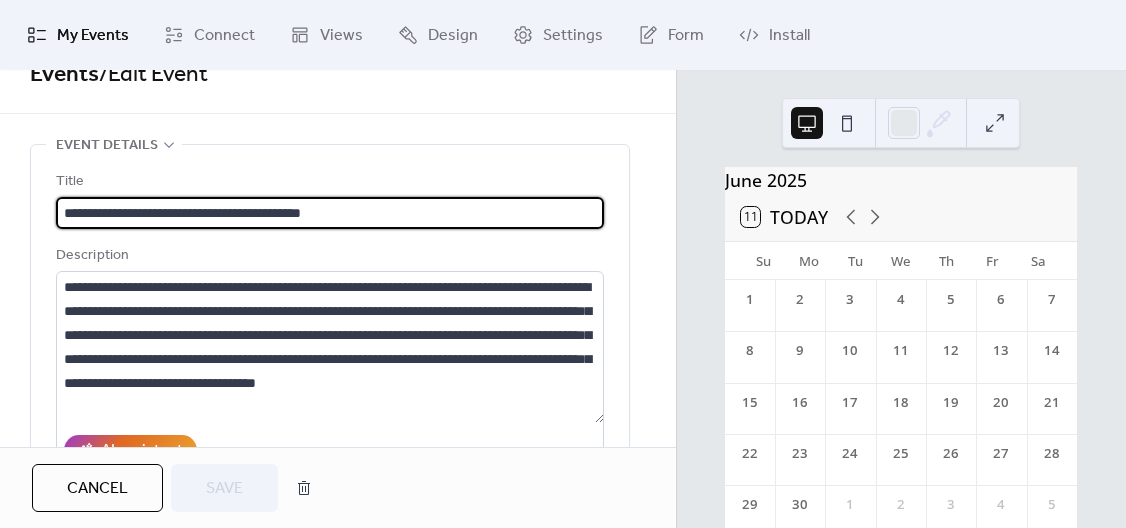 scroll, scrollTop: 0, scrollLeft: 0, axis: both 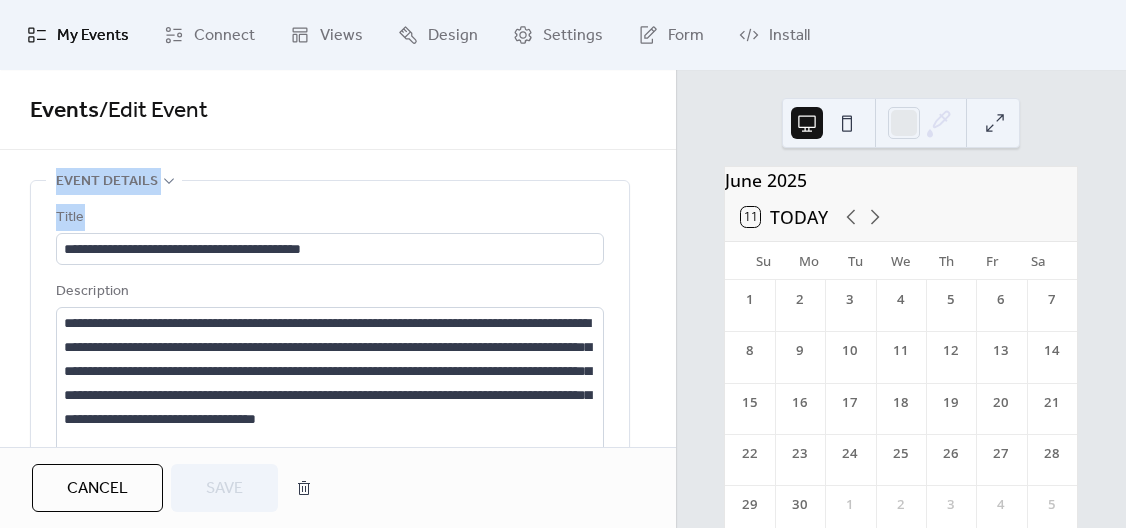 drag, startPoint x: 669, startPoint y: 108, endPoint x: 671, endPoint y: 168, distance: 60.033325 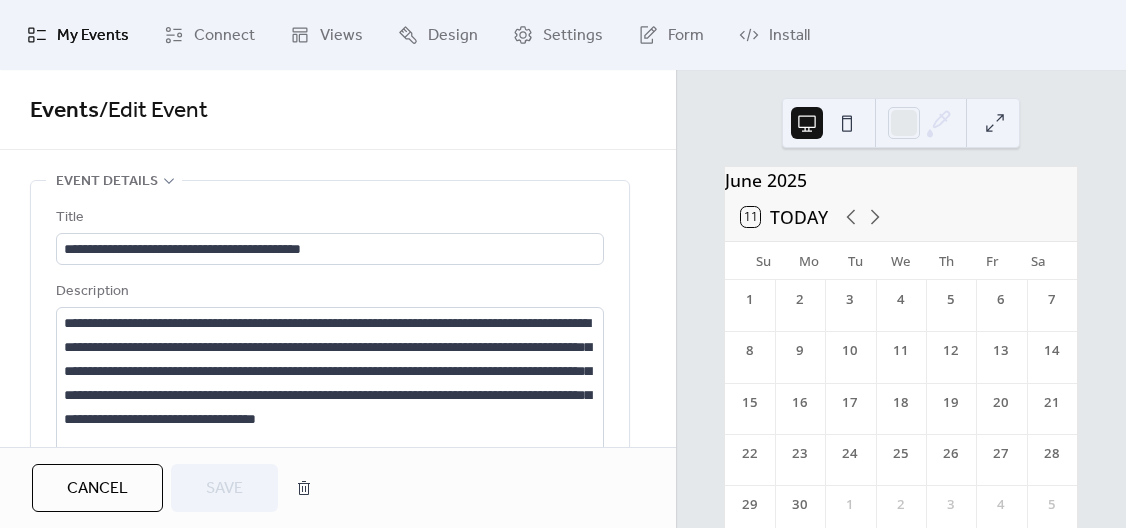 click on "[MONTH] [YEAR] 11 Today Su Mo Tu We Th Fr Sa 1 2 3 4 5 6 7 8 9 10 11 12 13 14 15 16 17 18 19 20 21 22 23 24 25 26 27 28 29 30 1 2 3 4 5 6 7 8 9 10 11 12" at bounding box center [901, 299] 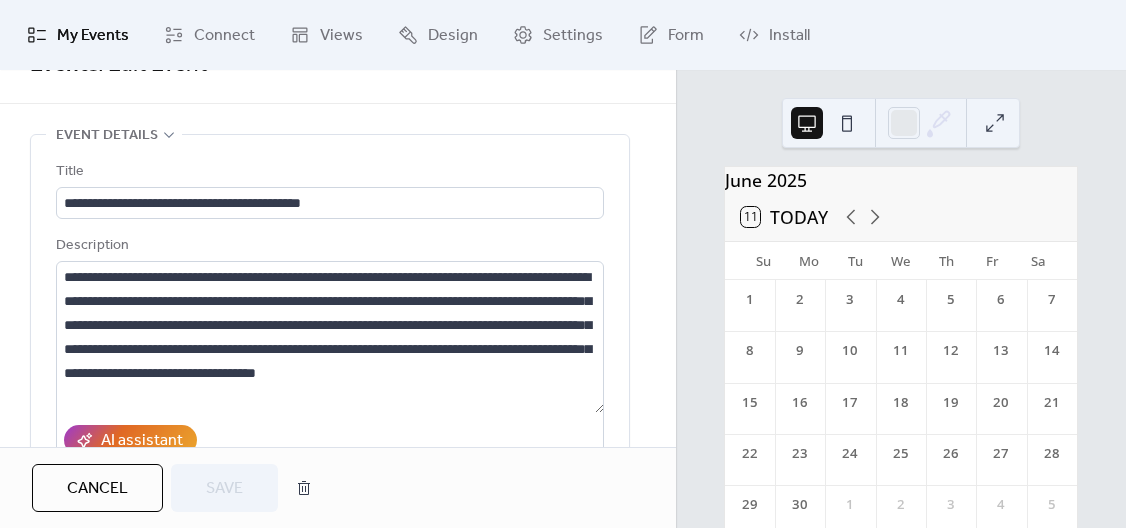 scroll, scrollTop: 0, scrollLeft: 0, axis: both 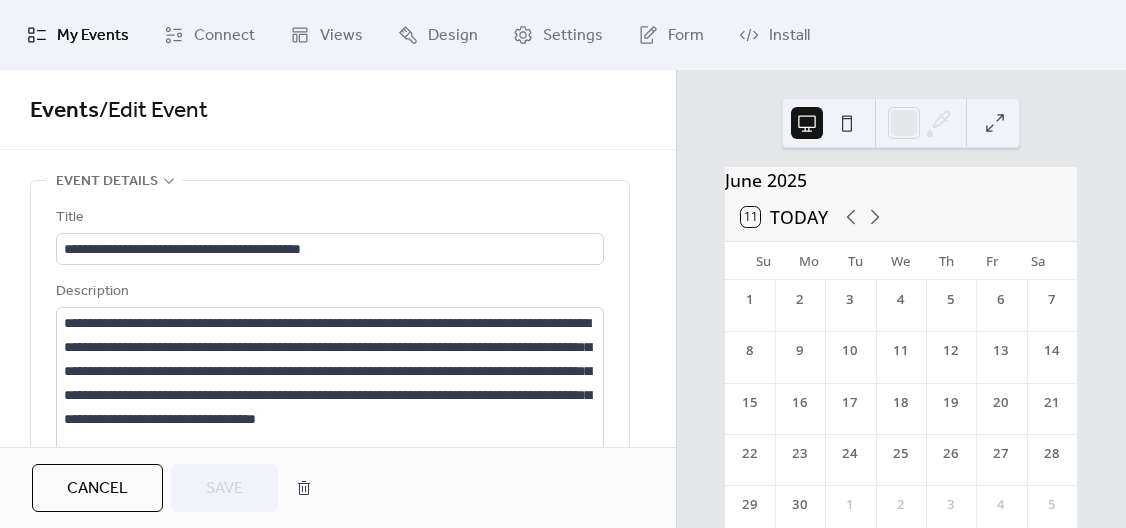 click on "Cancel" at bounding box center (97, 489) 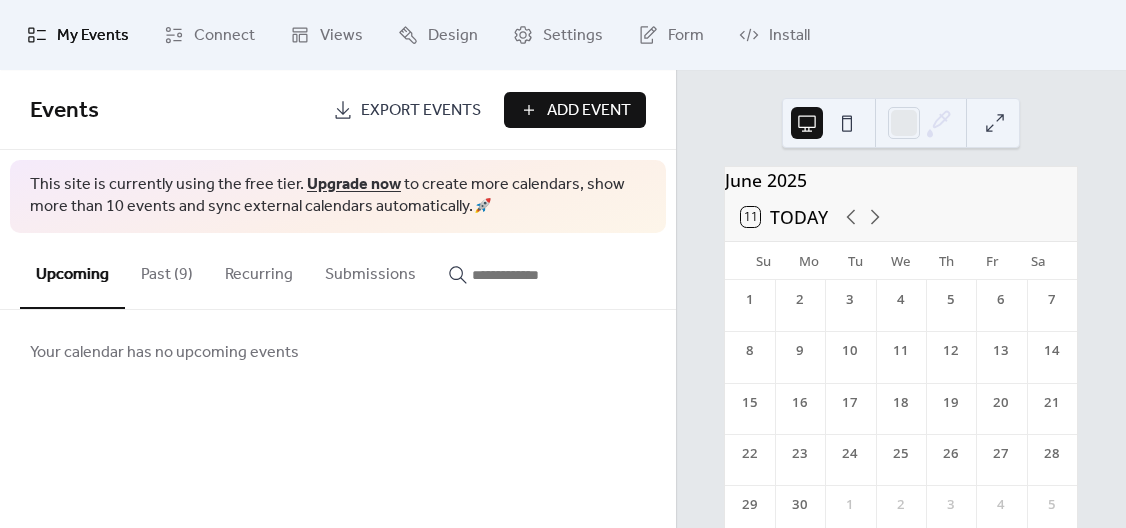 drag, startPoint x: 149, startPoint y: 284, endPoint x: 178, endPoint y: 257, distance: 39.623226 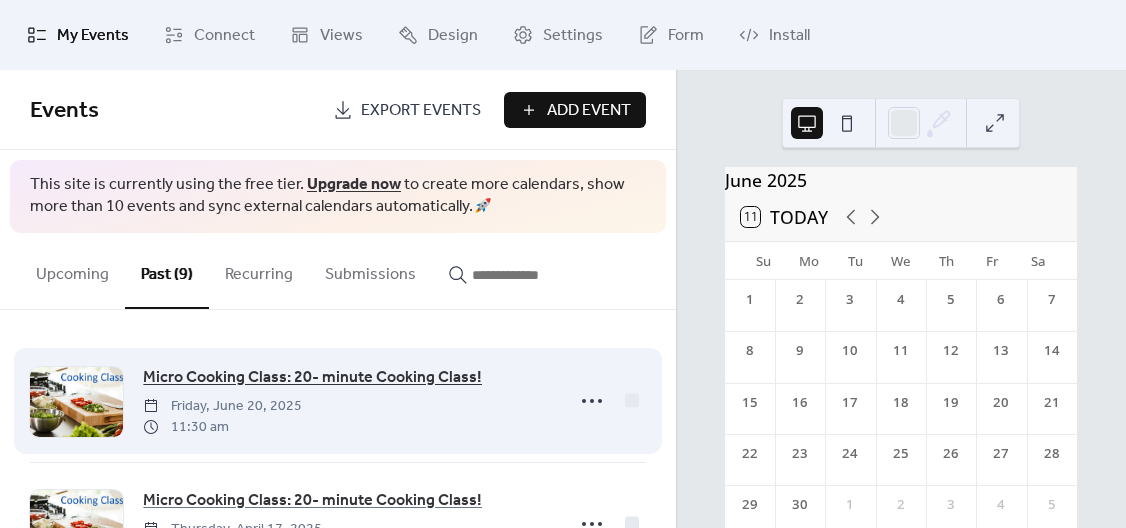 click on "Micro Cooking Class: 20- minute Cooking Class!" at bounding box center (312, 378) 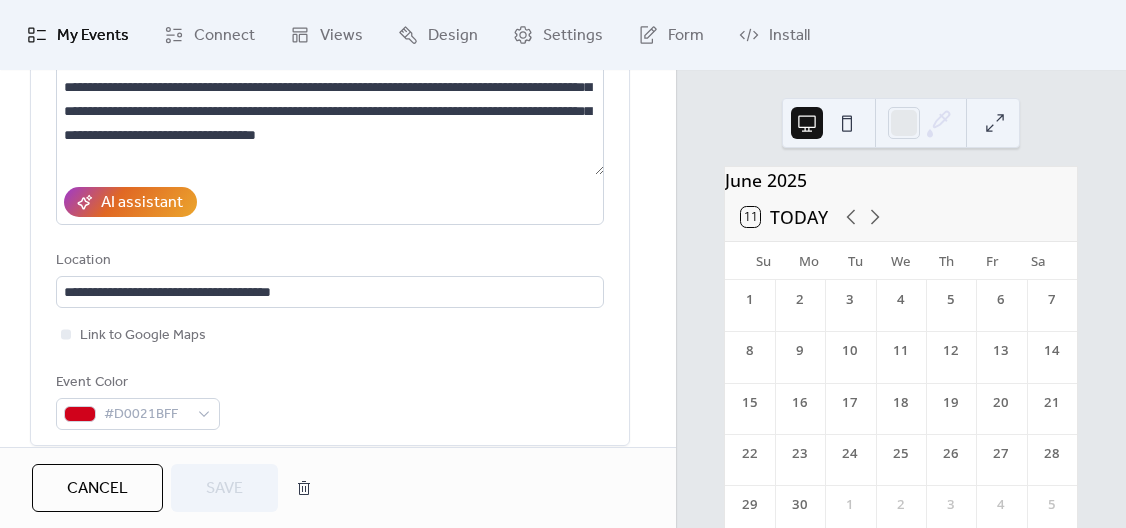 scroll, scrollTop: 289, scrollLeft: 0, axis: vertical 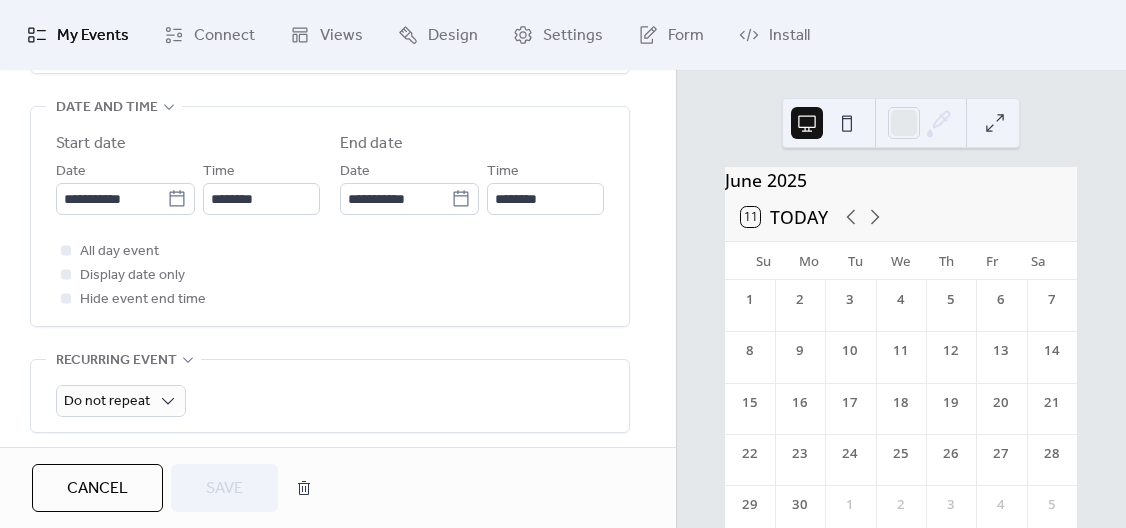 click on "Cancel" at bounding box center [97, 489] 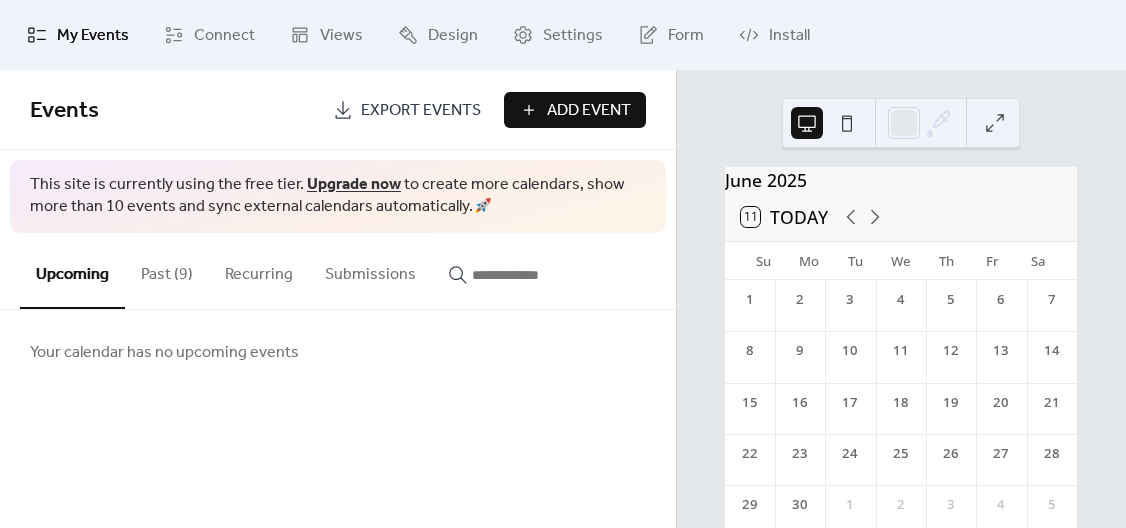 click on "Past  (9)" at bounding box center [167, 270] 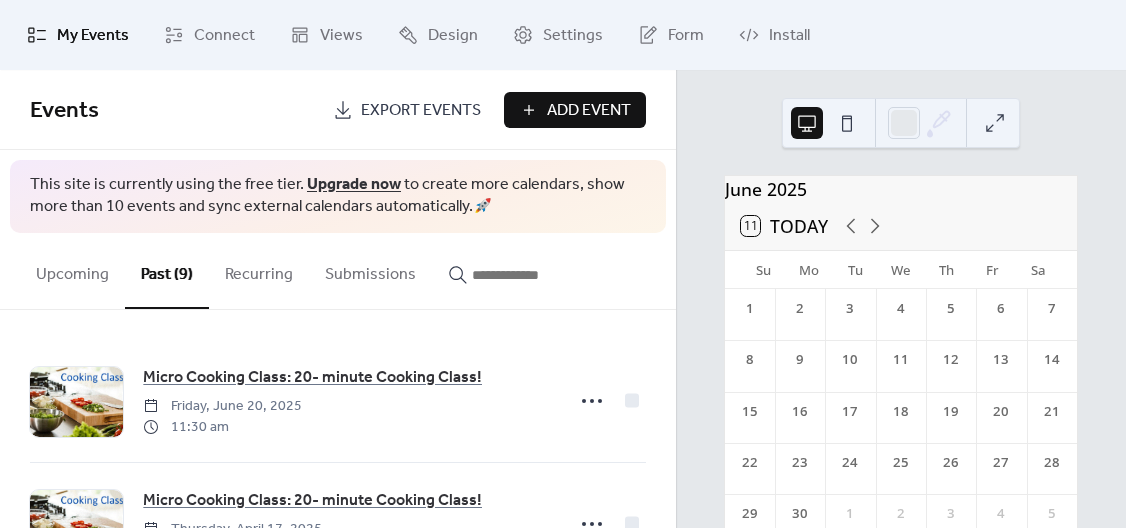 scroll, scrollTop: 0, scrollLeft: 0, axis: both 